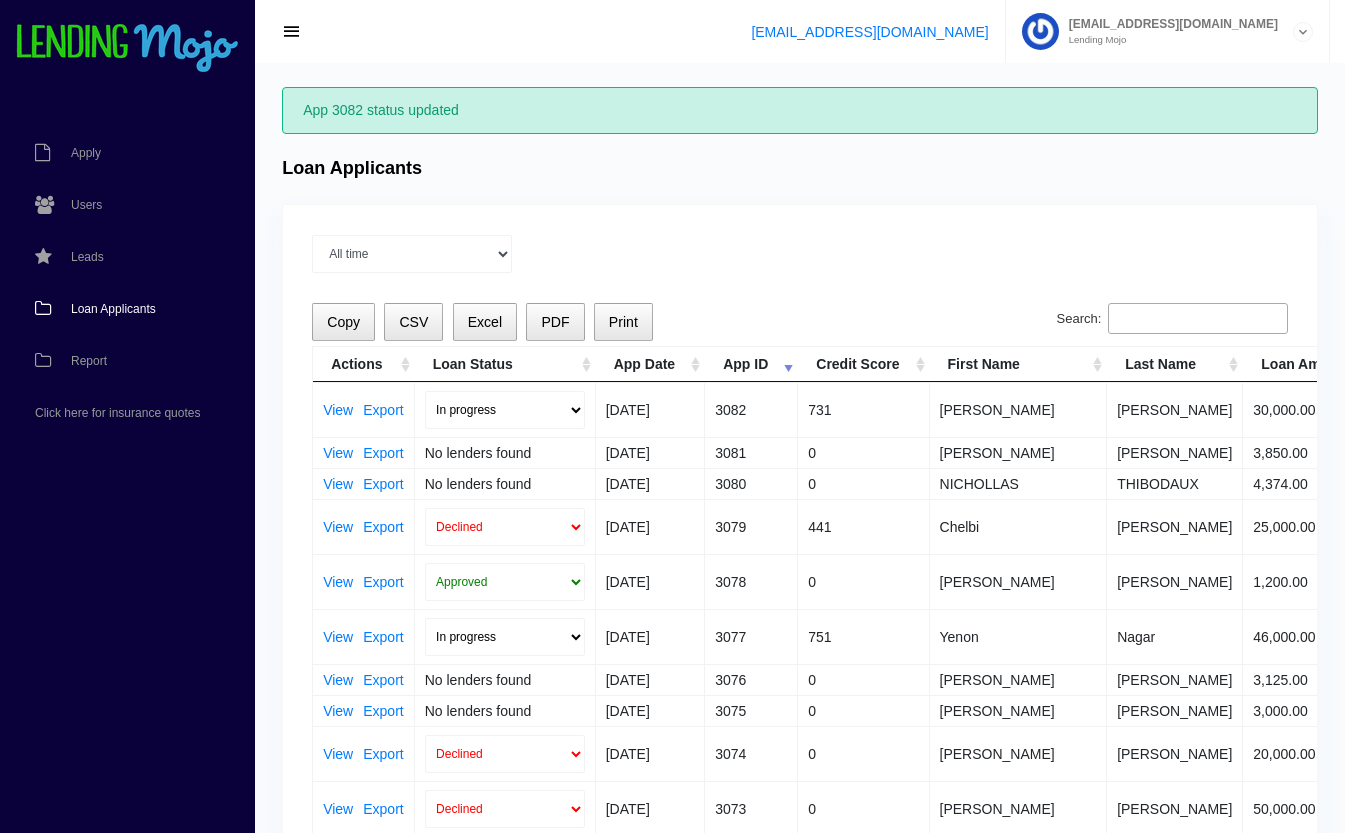 scroll, scrollTop: 0, scrollLeft: 0, axis: both 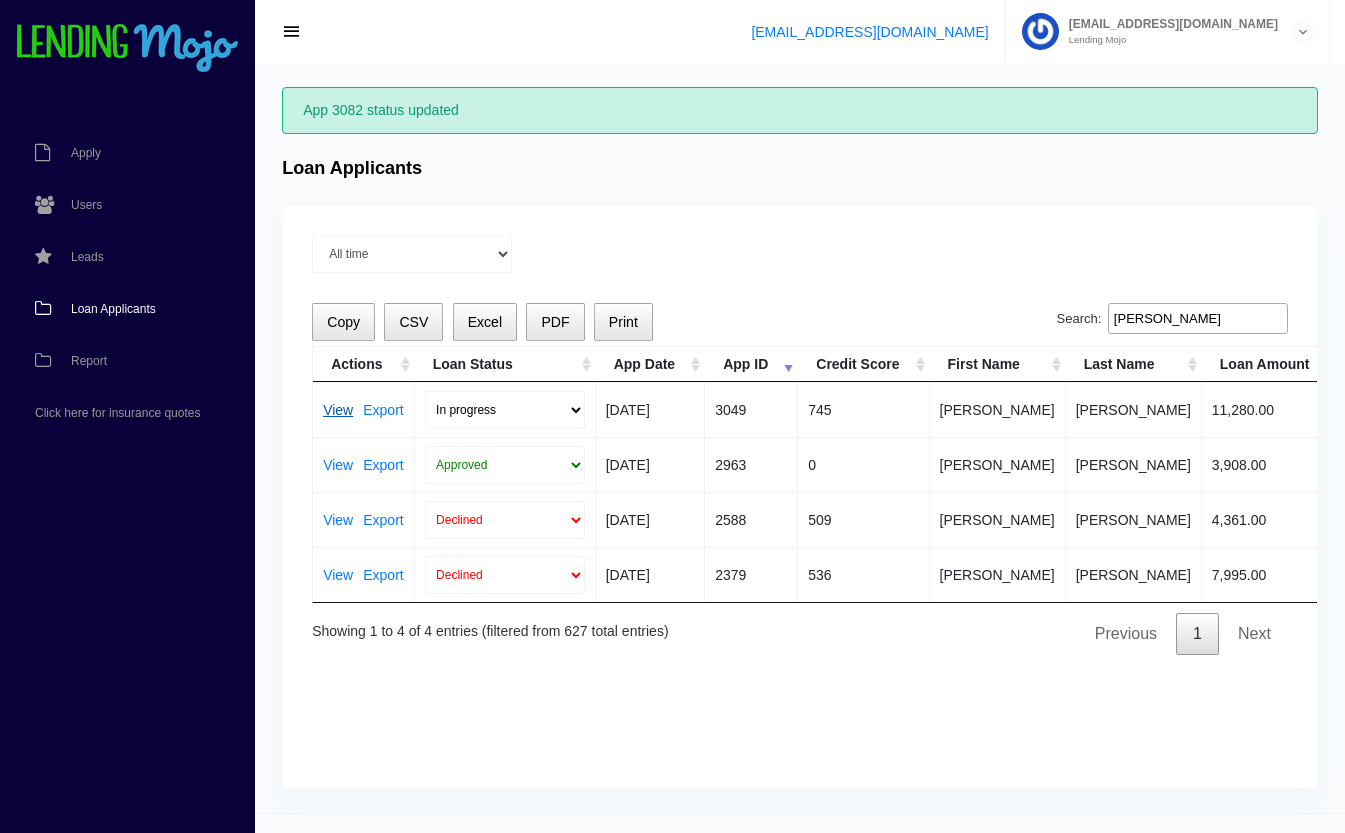 type on "shannon" 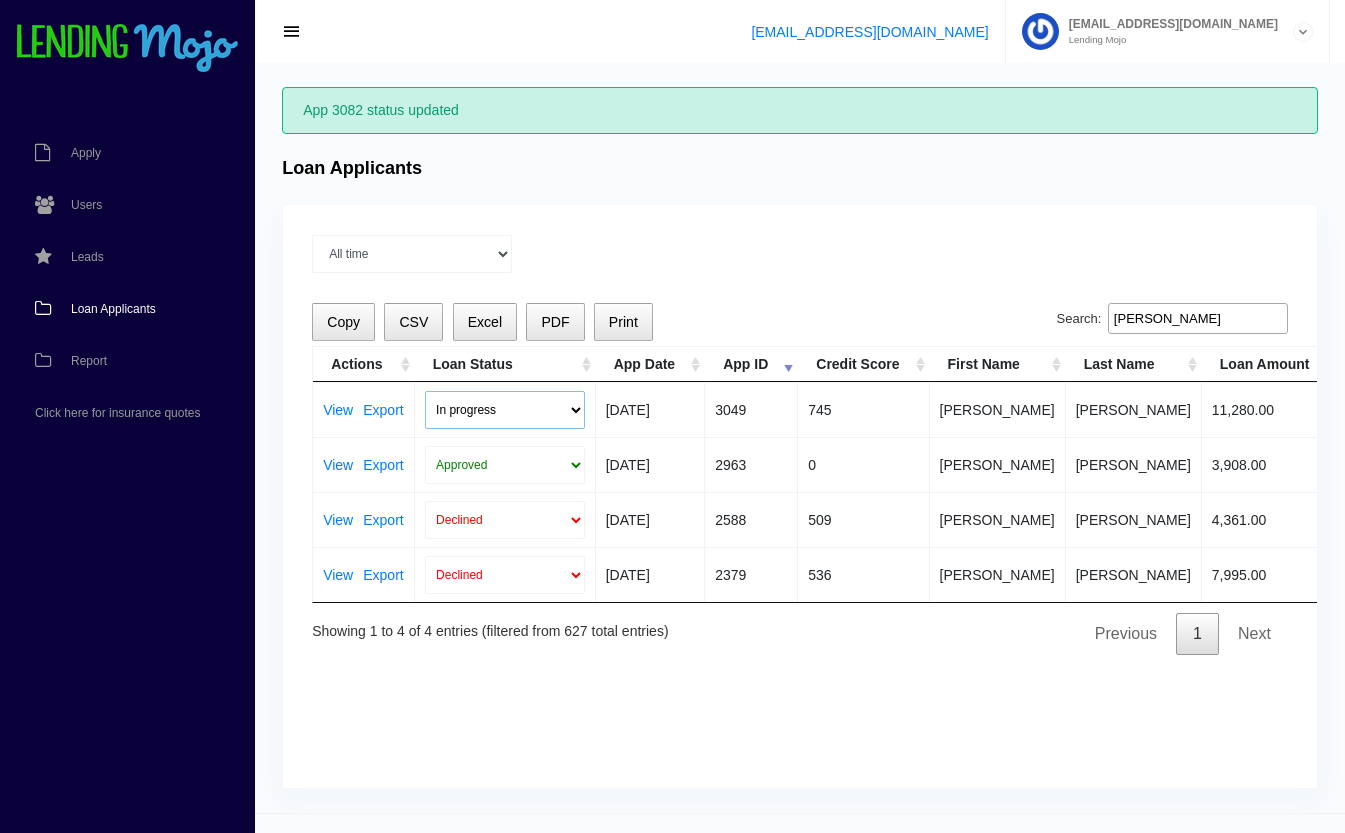 click on "In progress Funded Did not fund" at bounding box center (505, 410) 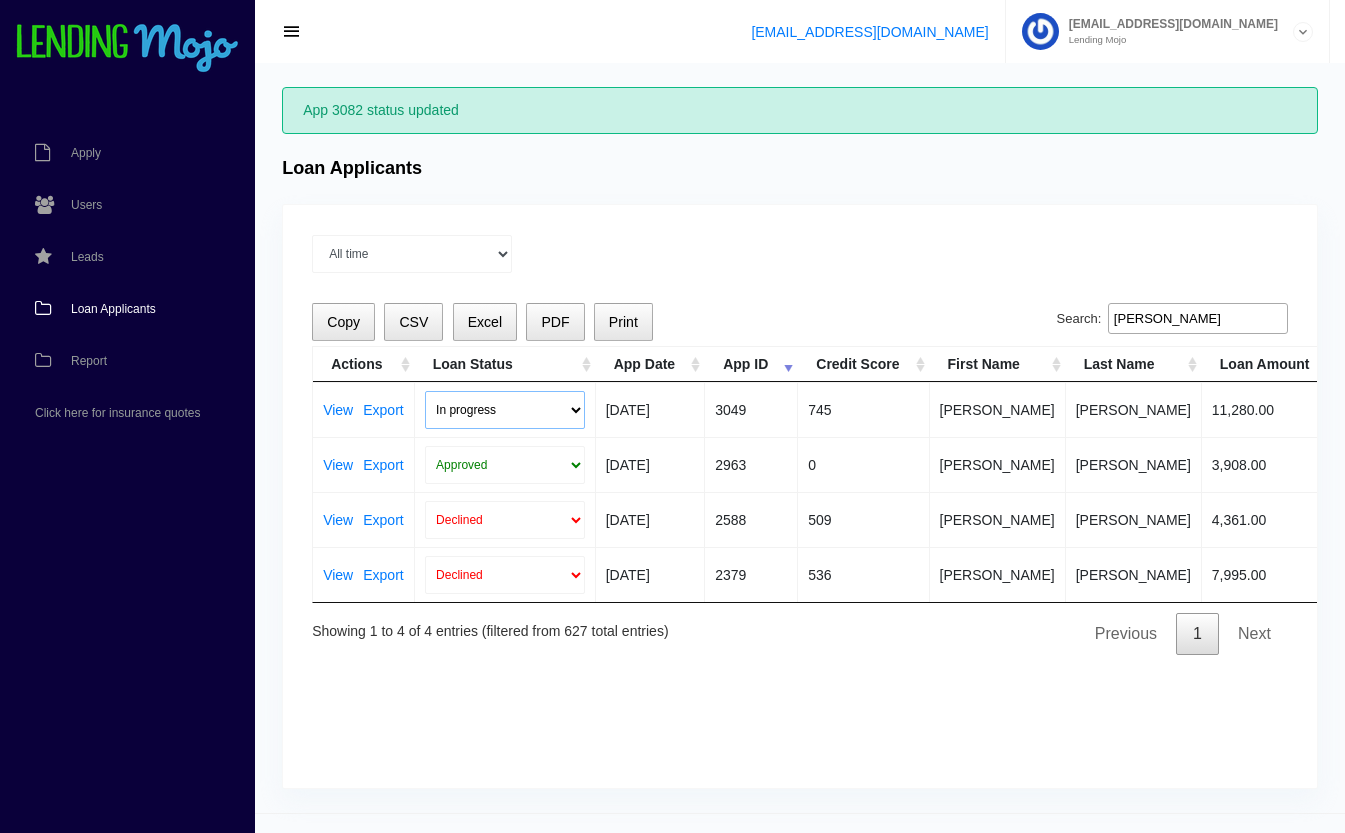 select on "did_not_fund" 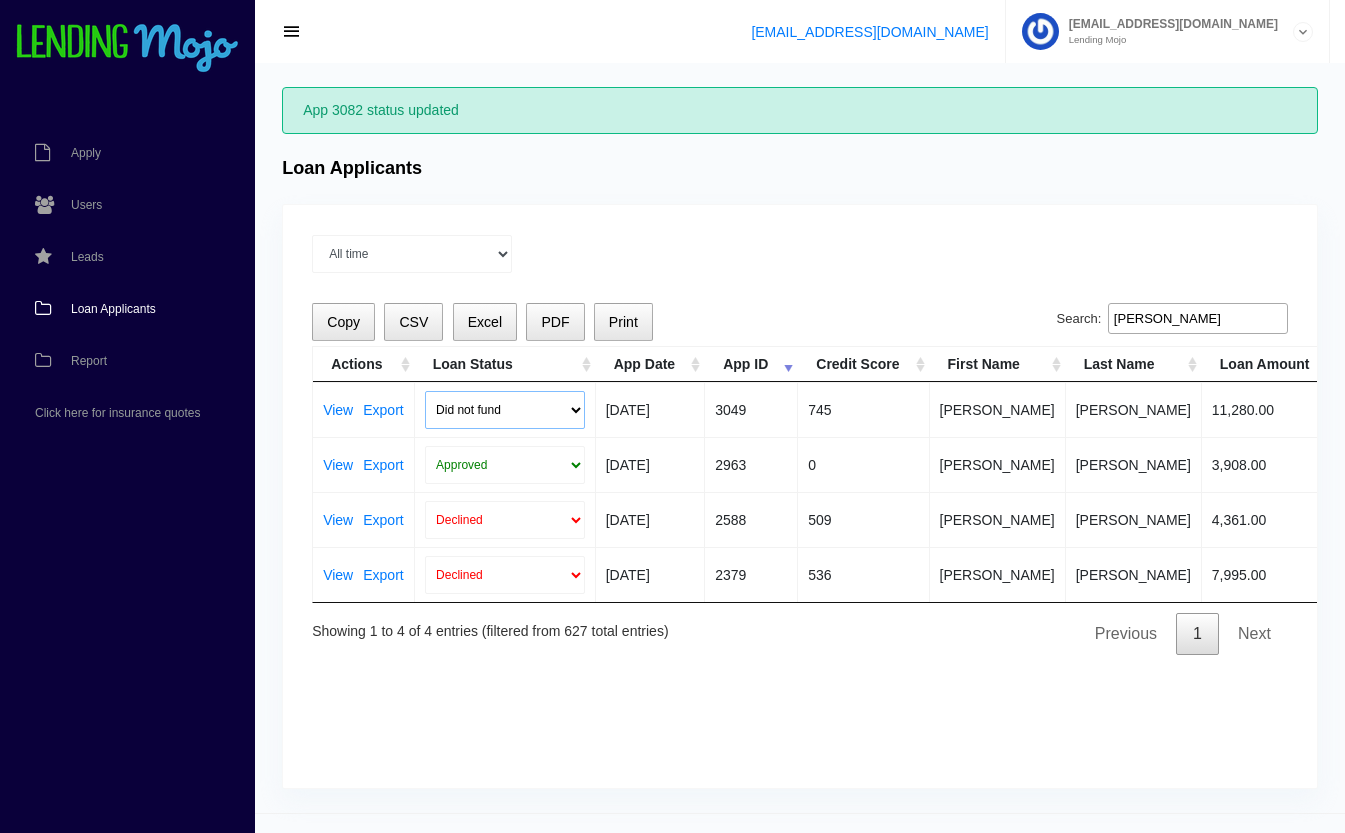click on "In progress Funded Did not fund" at bounding box center (505, 410) 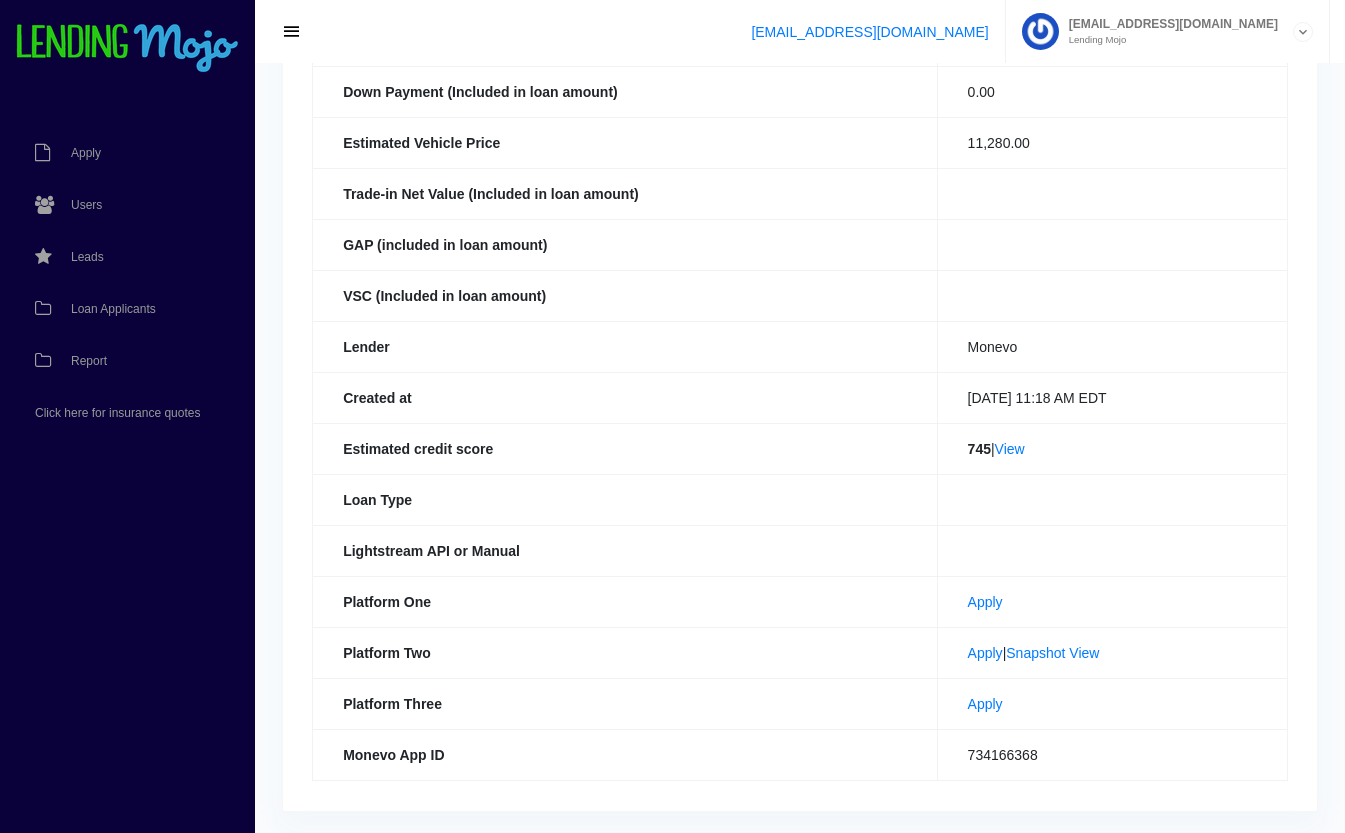 scroll, scrollTop: 437, scrollLeft: 0, axis: vertical 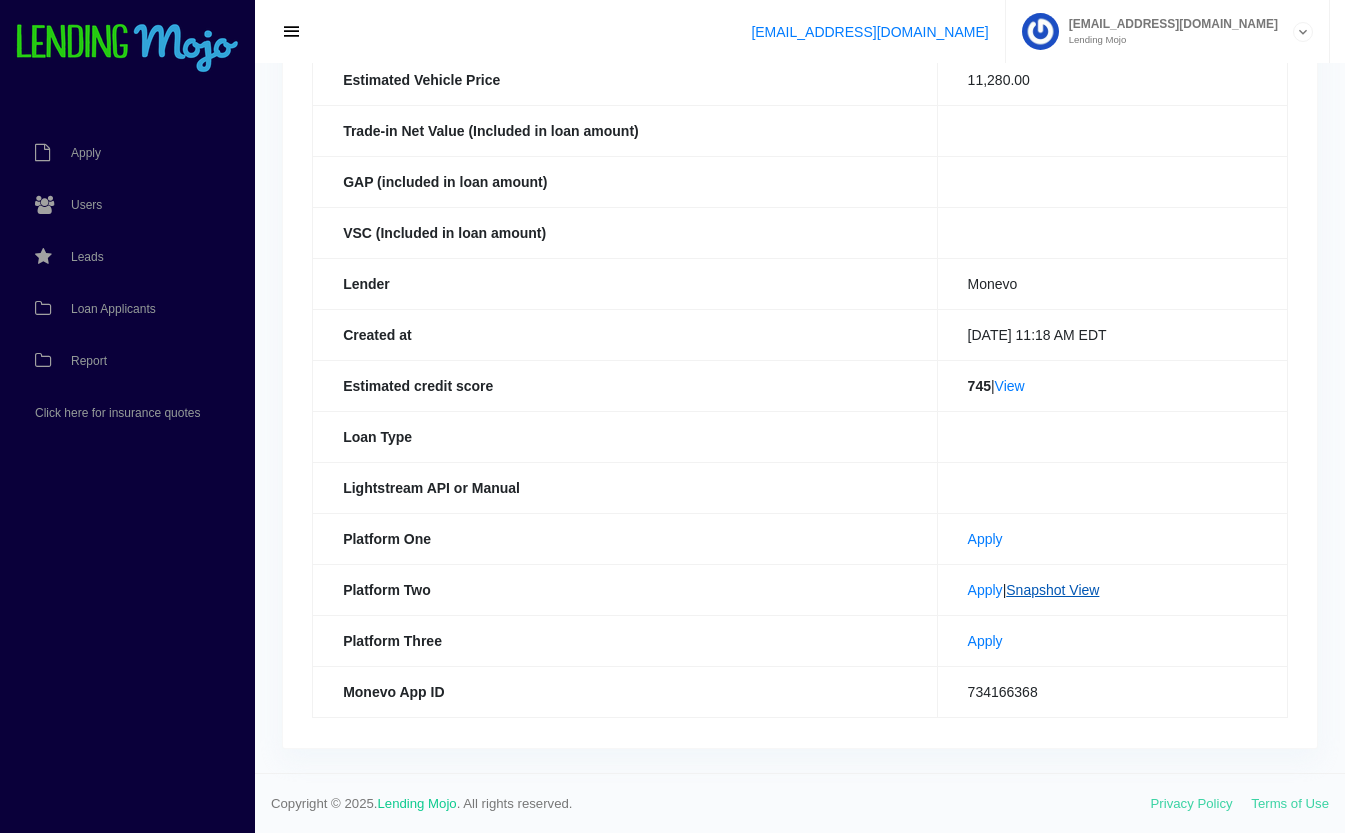 click on "Snapshot View" at bounding box center [1052, 590] 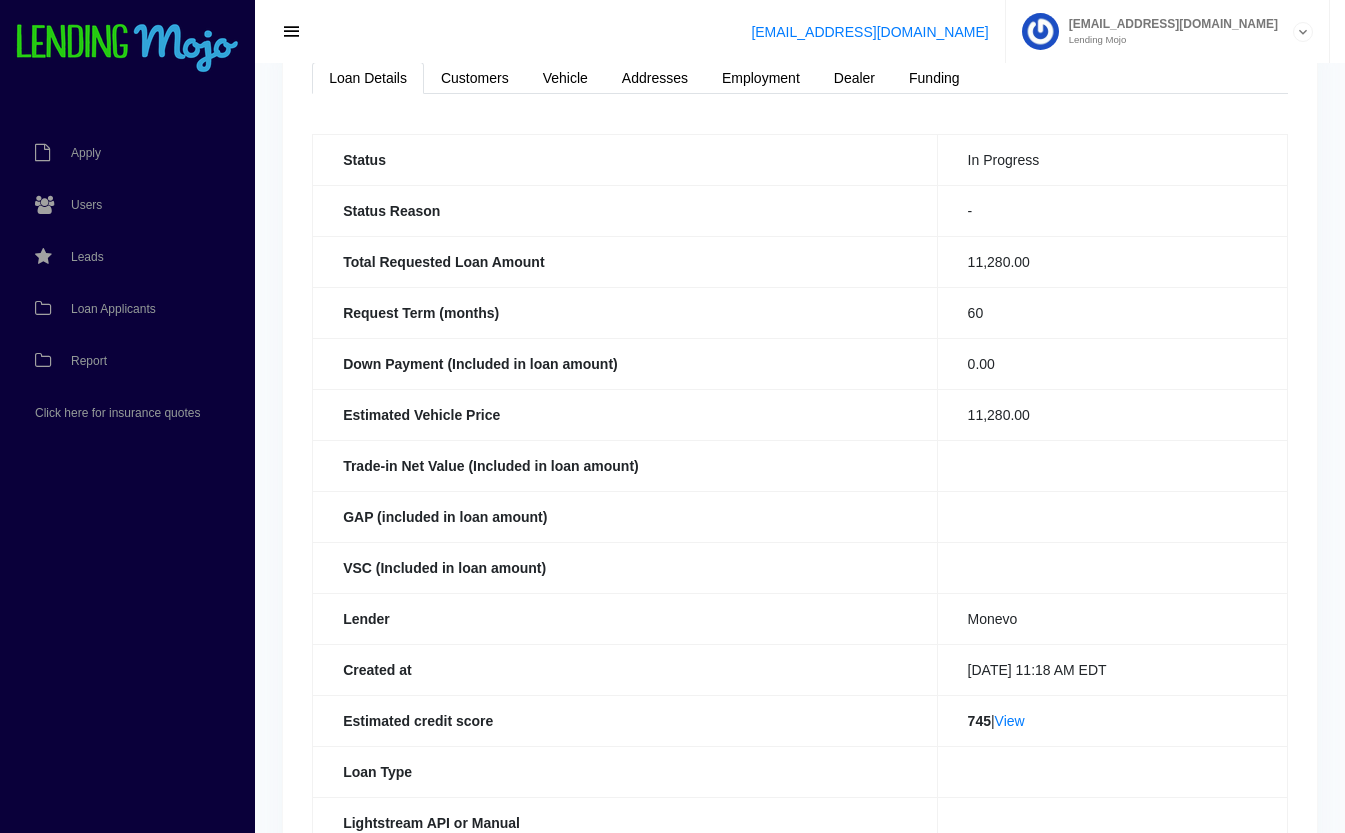 scroll, scrollTop: 0, scrollLeft: 0, axis: both 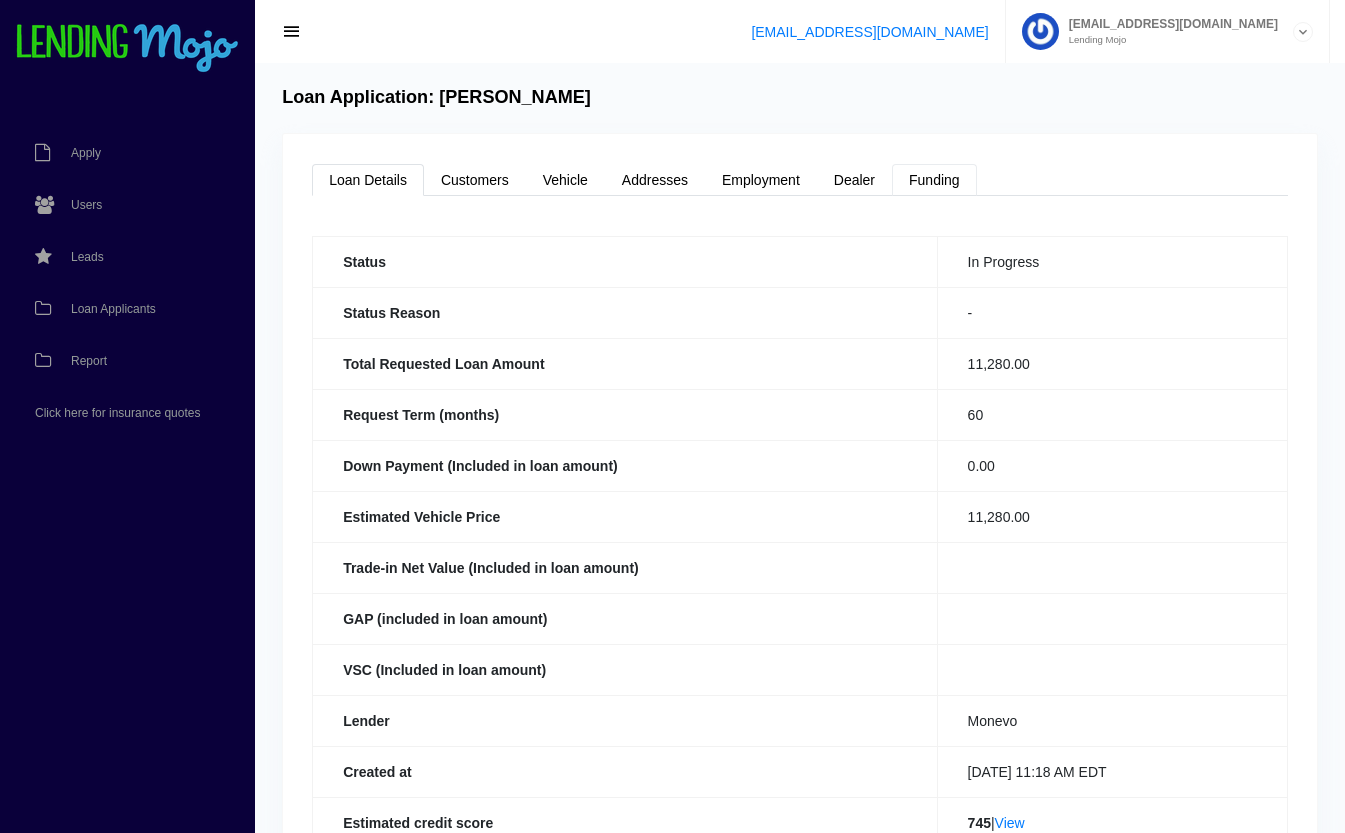 click on "Funding" at bounding box center [934, 180] 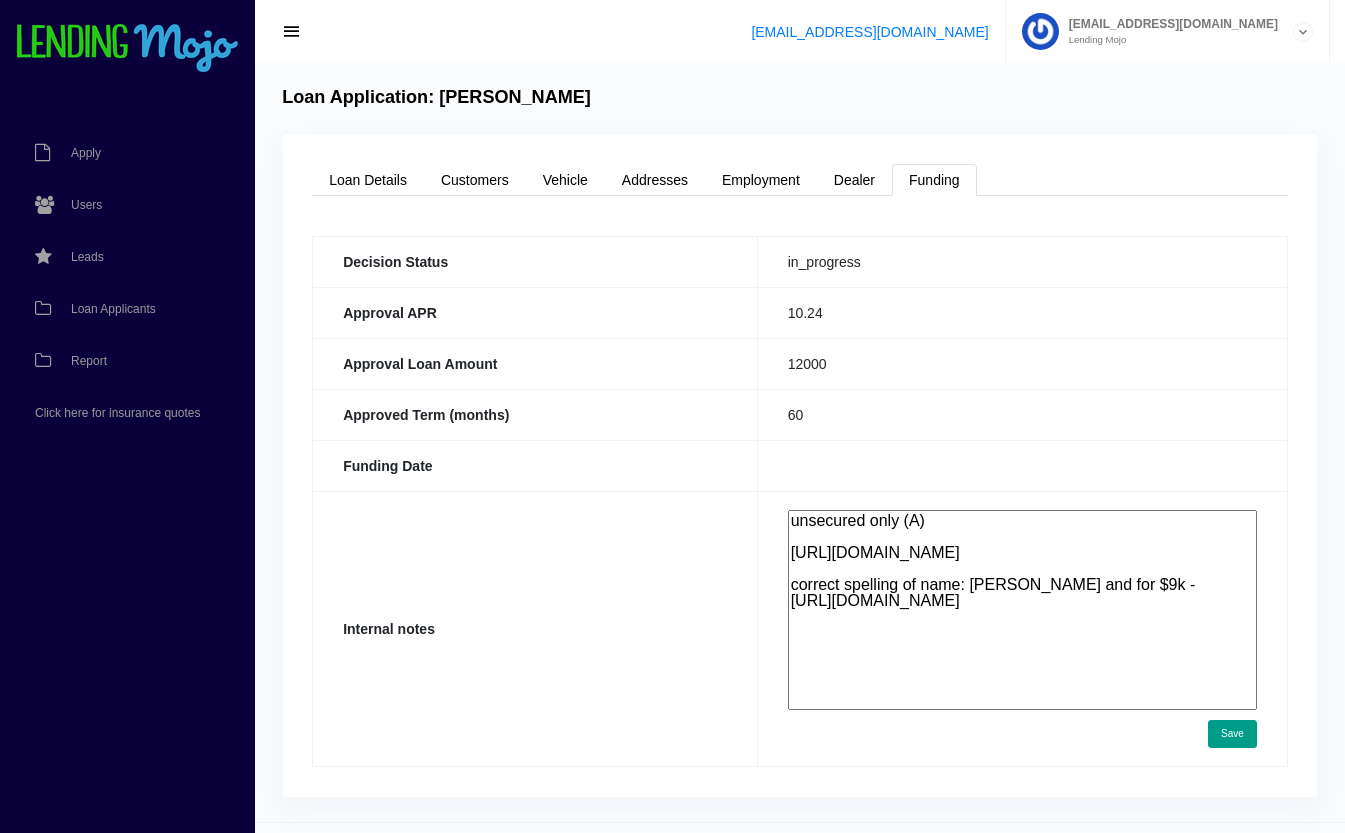 click on "unsecured only (A)
https://app.monevo.us/result/510373d5cc442e98bfe61d50ba948676
correct spelling of name: Dubose and for $9k -
https://app.monevo.us/result/e37dce3771d40e62ef89f61ed73fdf6c" at bounding box center (1022, 610) 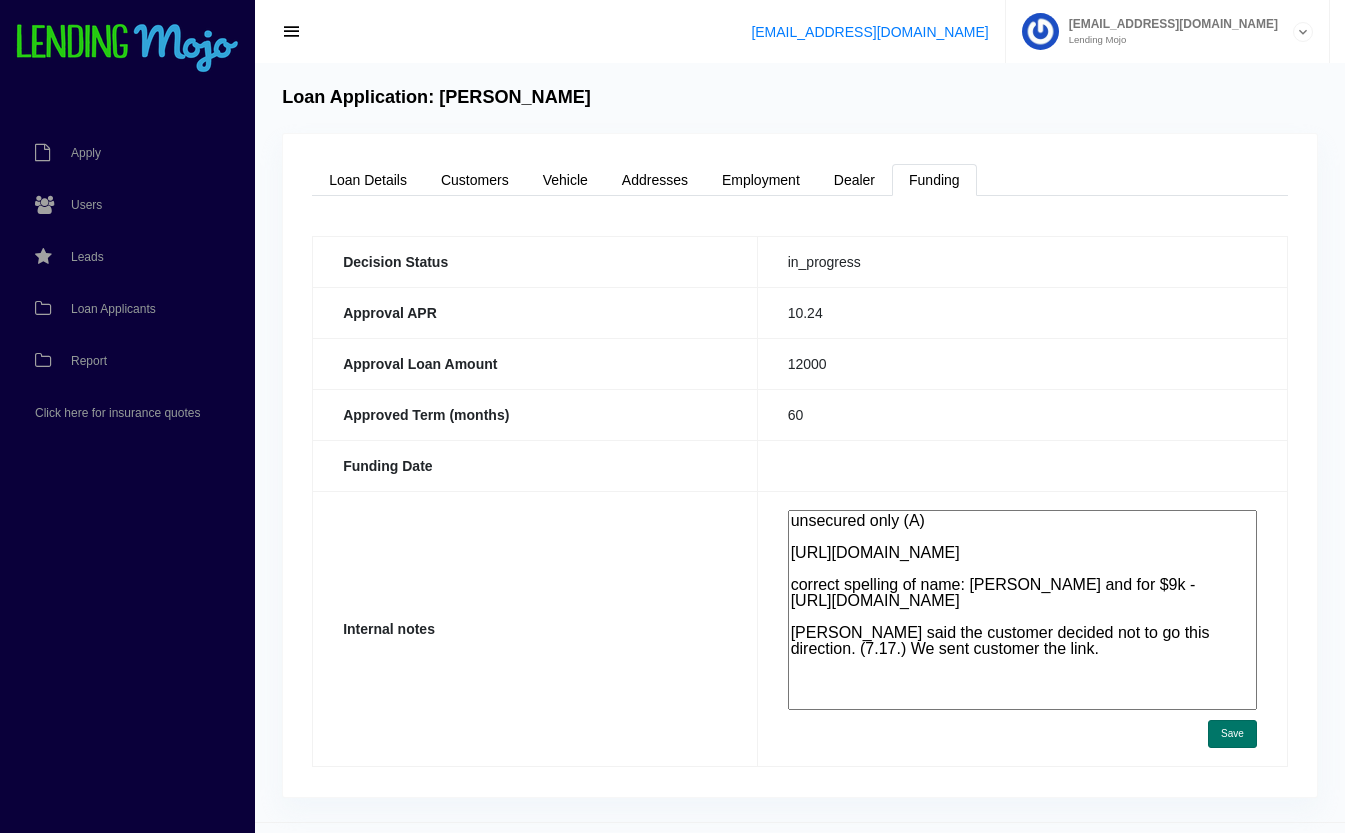 type on "unsecured only (A)
https://app.monevo.us/result/510373d5cc442e98bfe61d50ba948676
correct spelling of name: Dubose and for $9k -
https://app.monevo.us/result/e37dce3771d40e62ef89f61ed73fdf6c
Phillip said the customer decided not to go this direction. (7.17.) We sent customer the link." 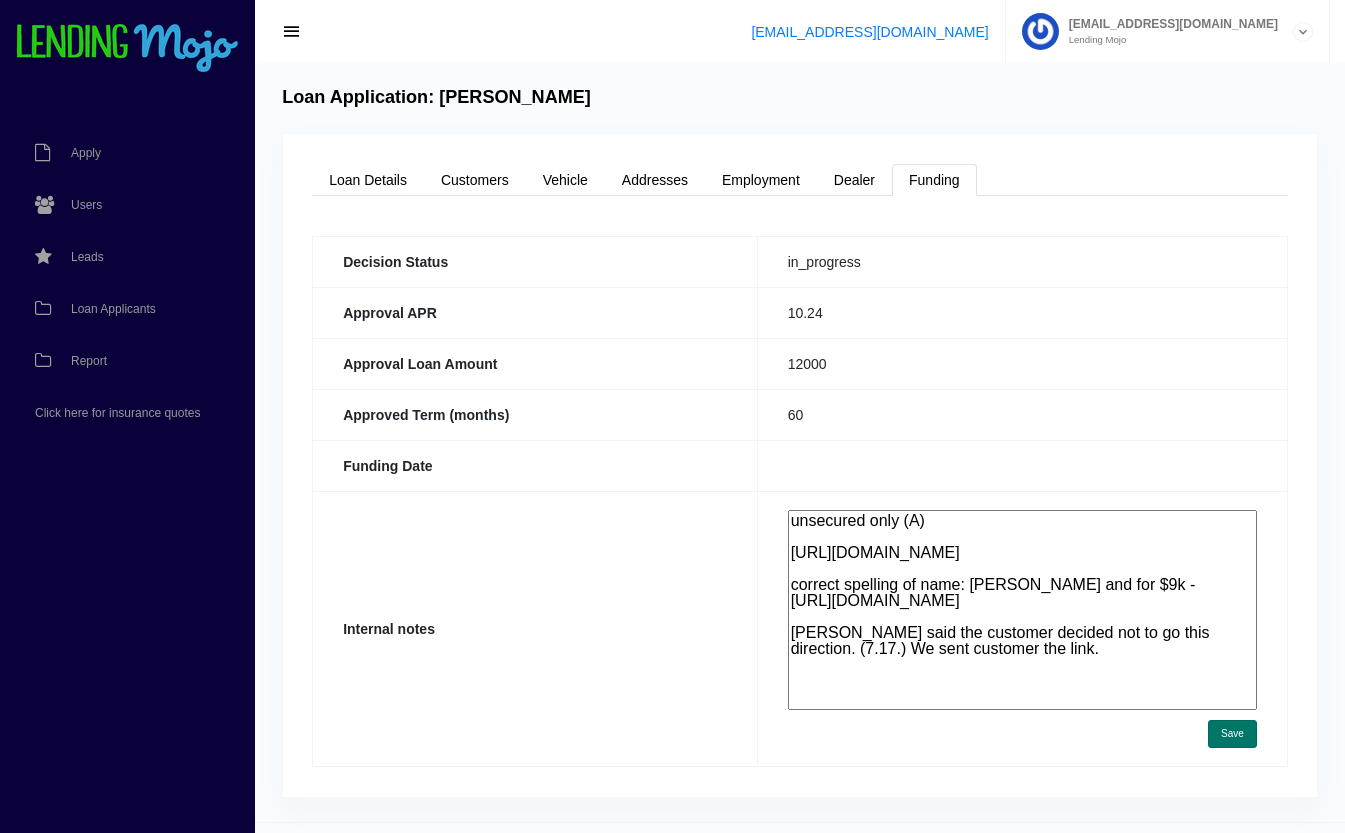 click on "Save" at bounding box center (1232, 734) 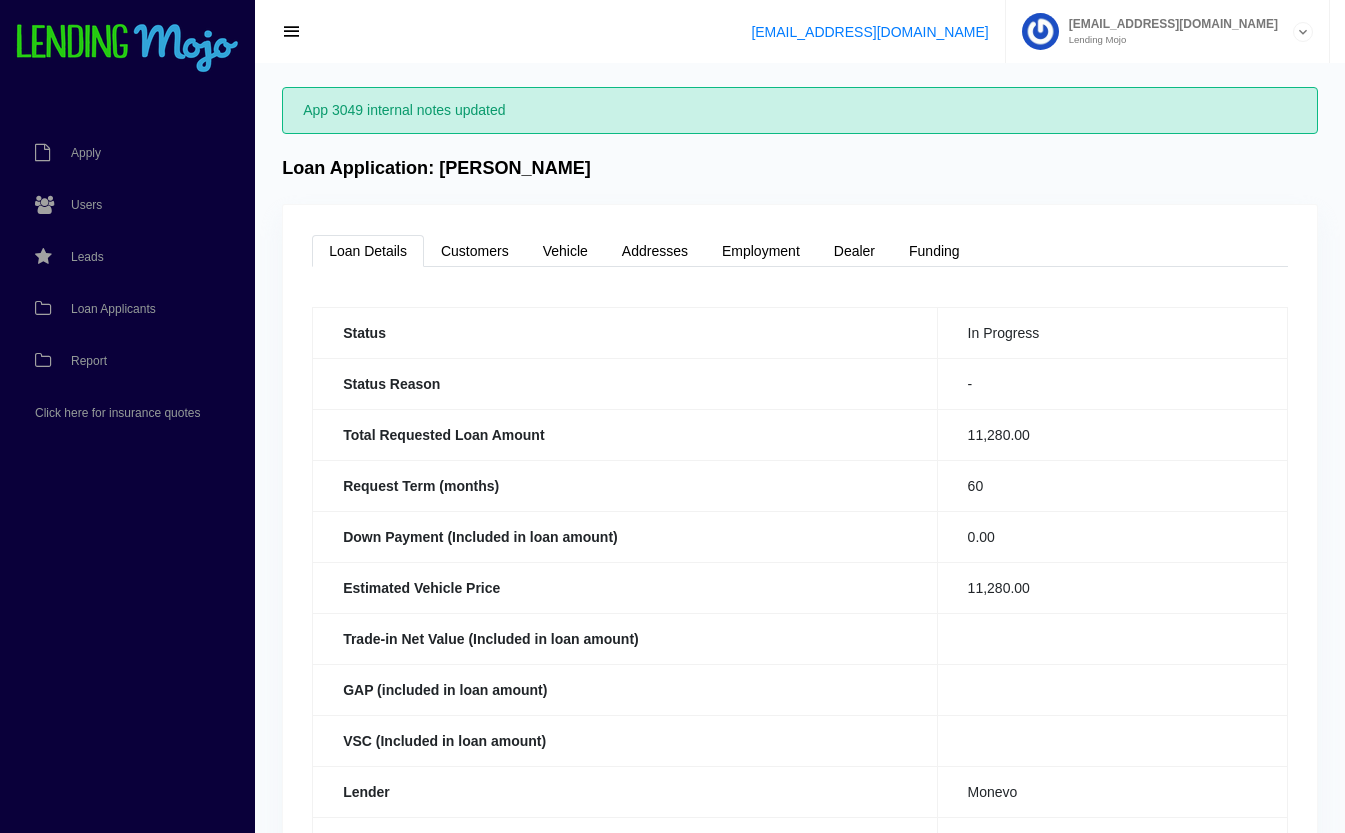 scroll, scrollTop: 0, scrollLeft: 0, axis: both 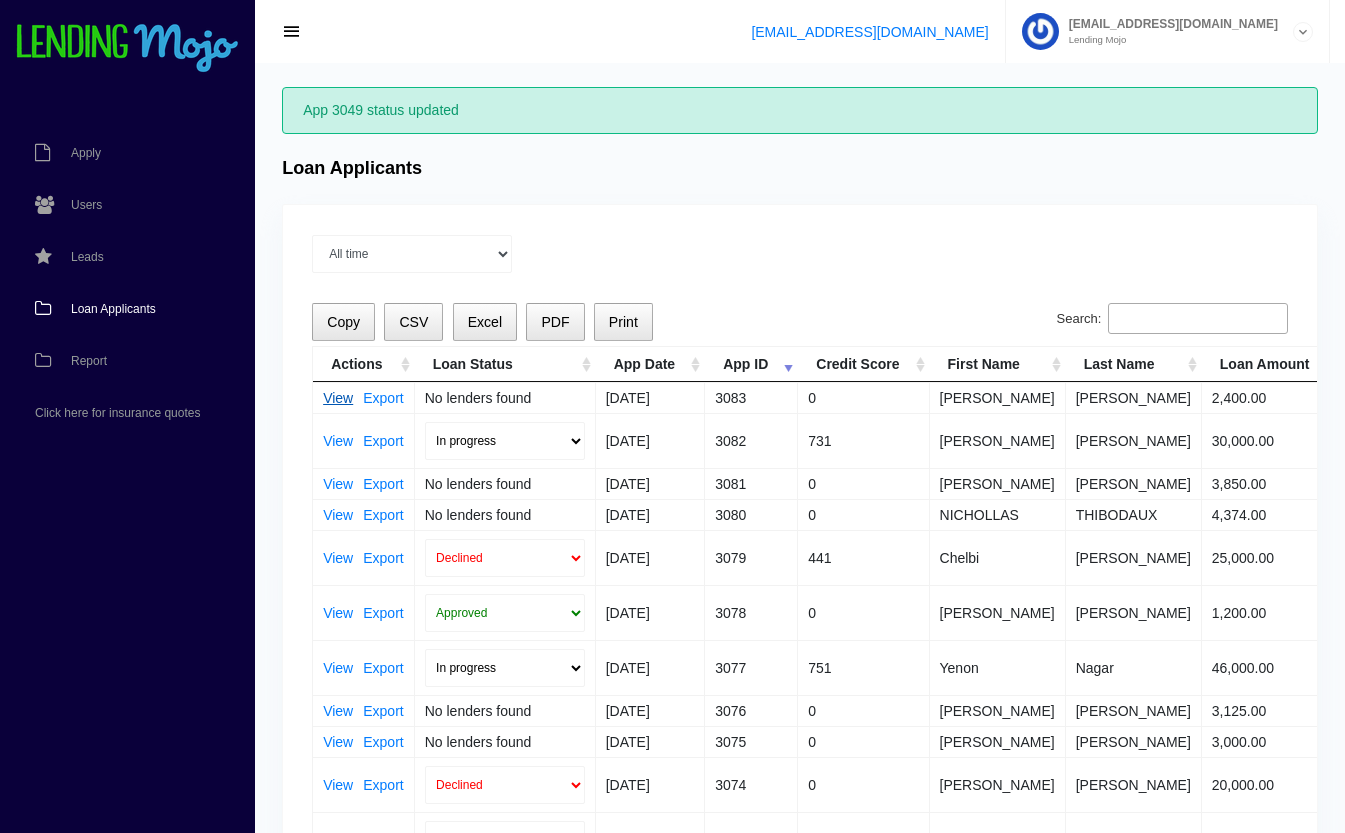 click on "View" at bounding box center (338, 398) 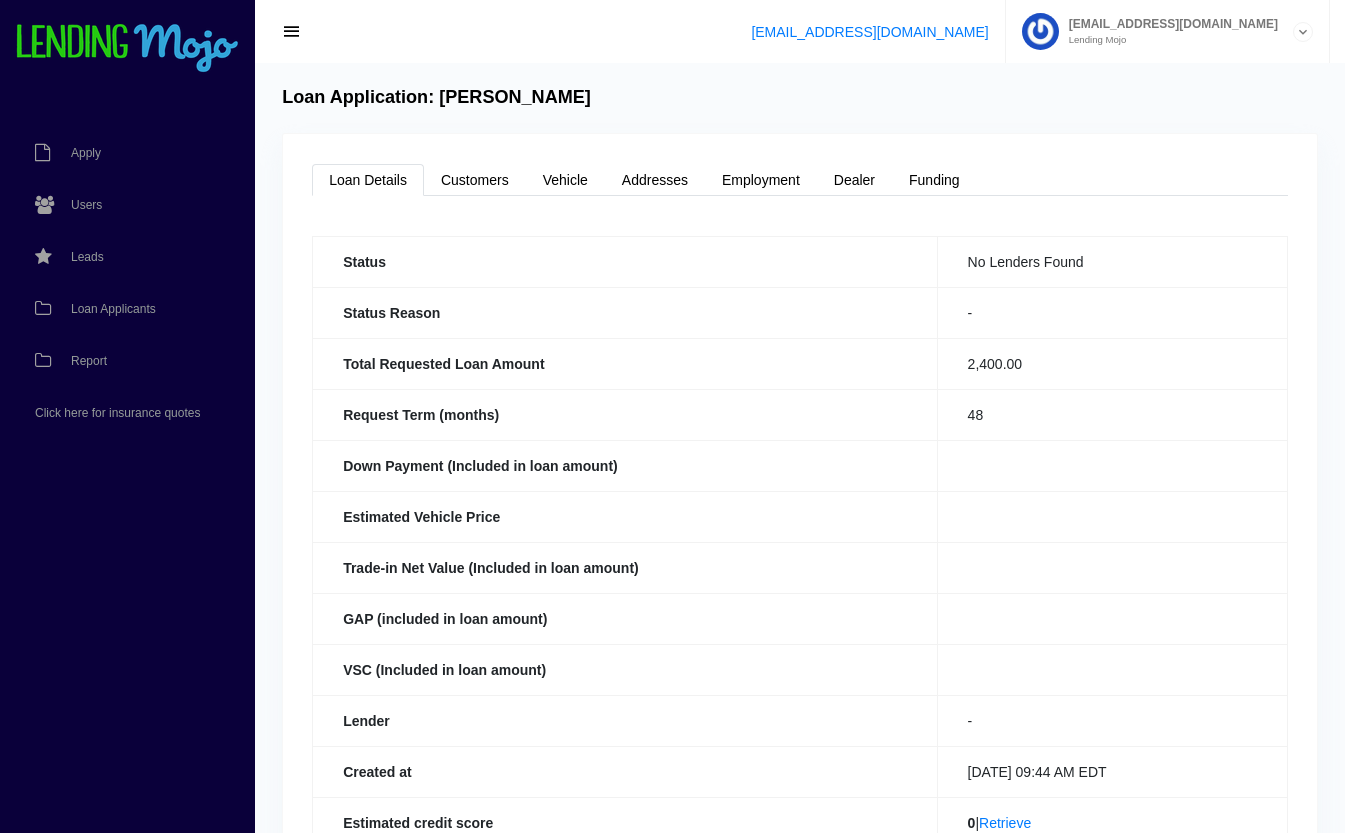 scroll, scrollTop: 0, scrollLeft: 0, axis: both 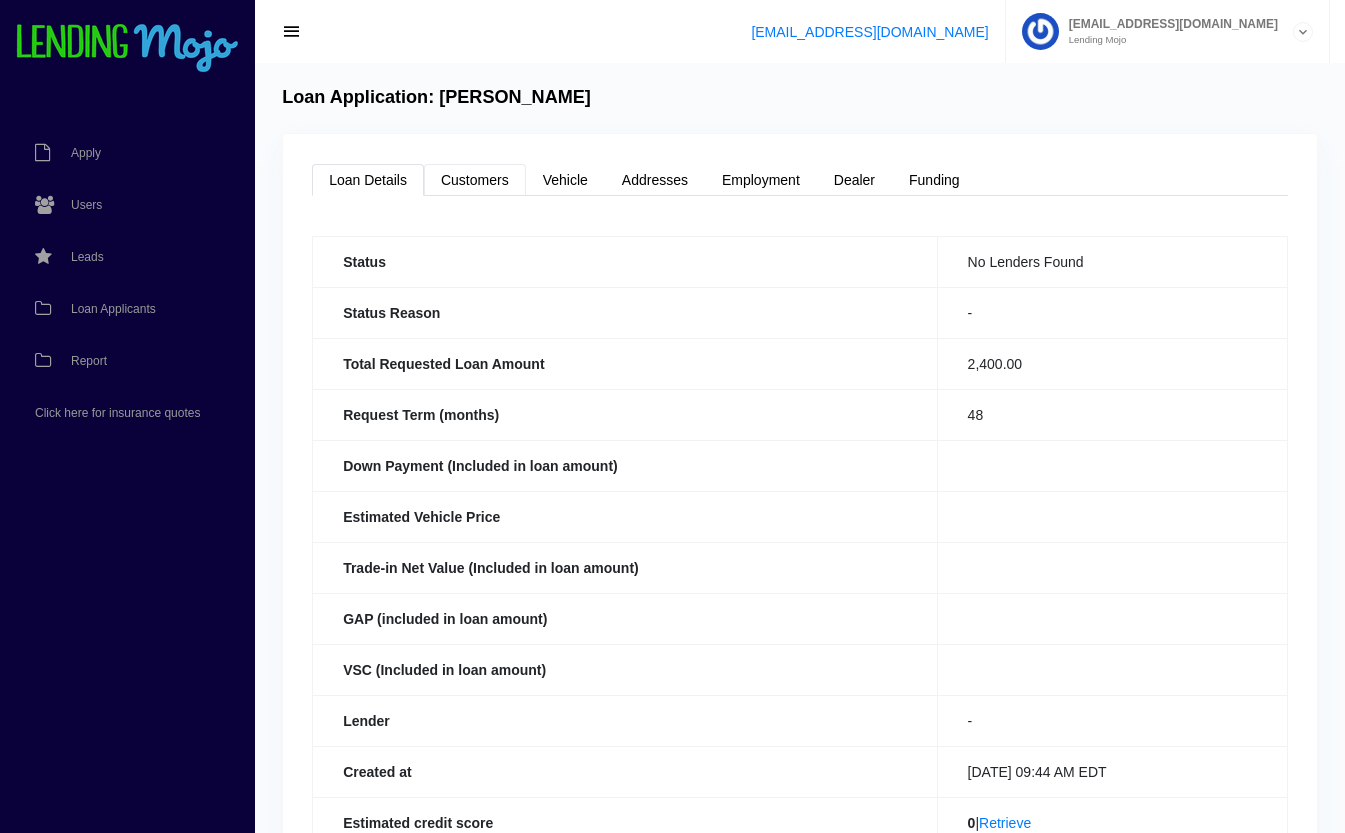 click on "Customers" at bounding box center (475, 180) 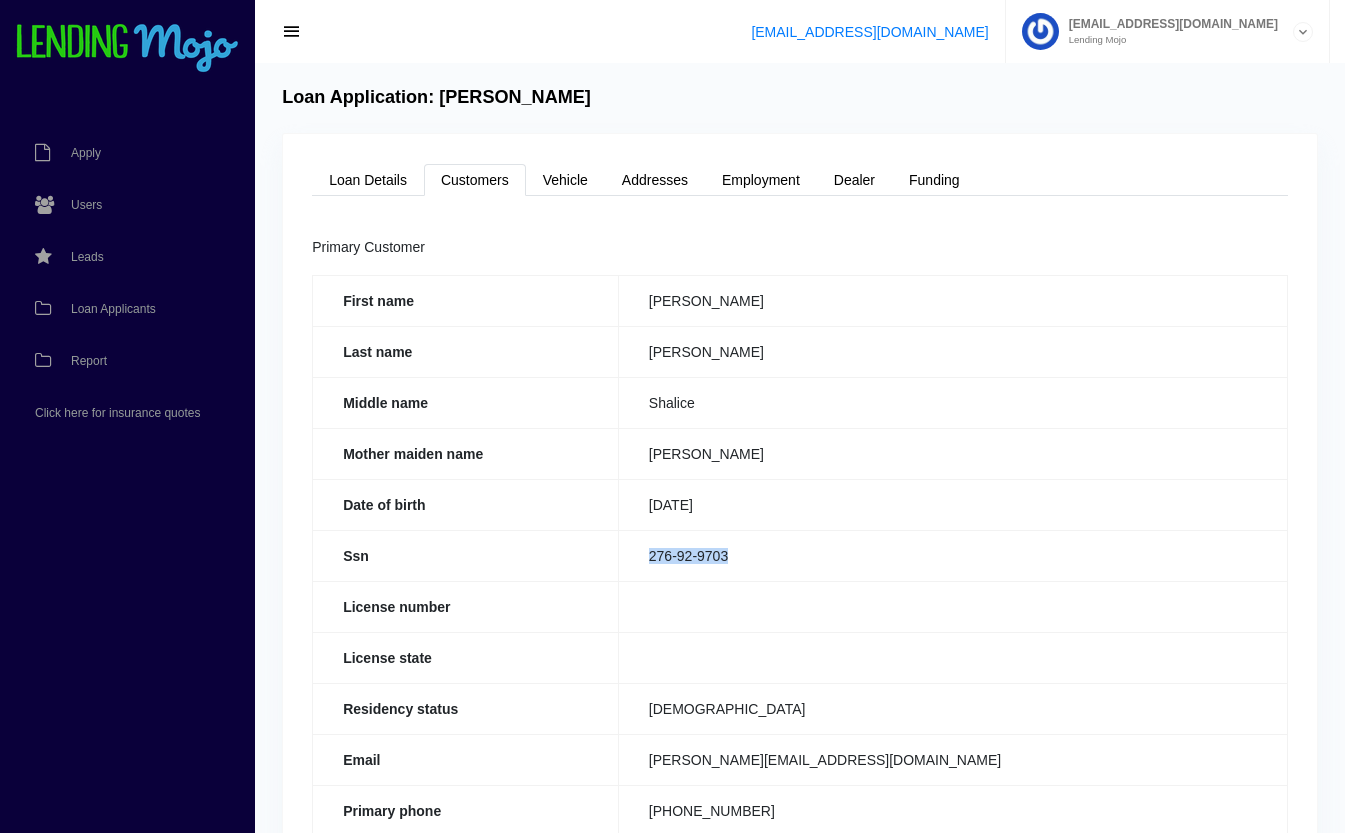drag, startPoint x: 746, startPoint y: 550, endPoint x: 649, endPoint y: 561, distance: 97.62172 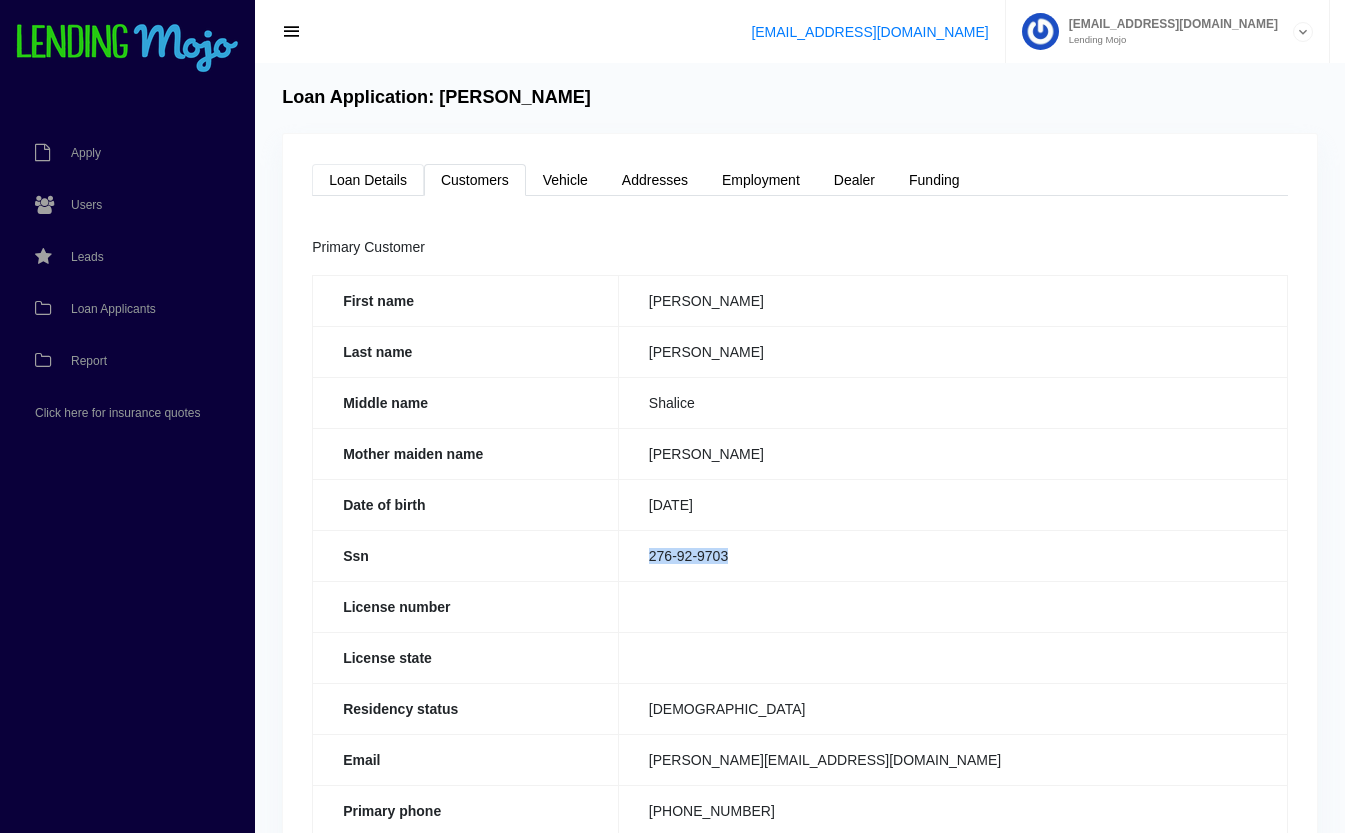 click on "Loan Details" at bounding box center (368, 180) 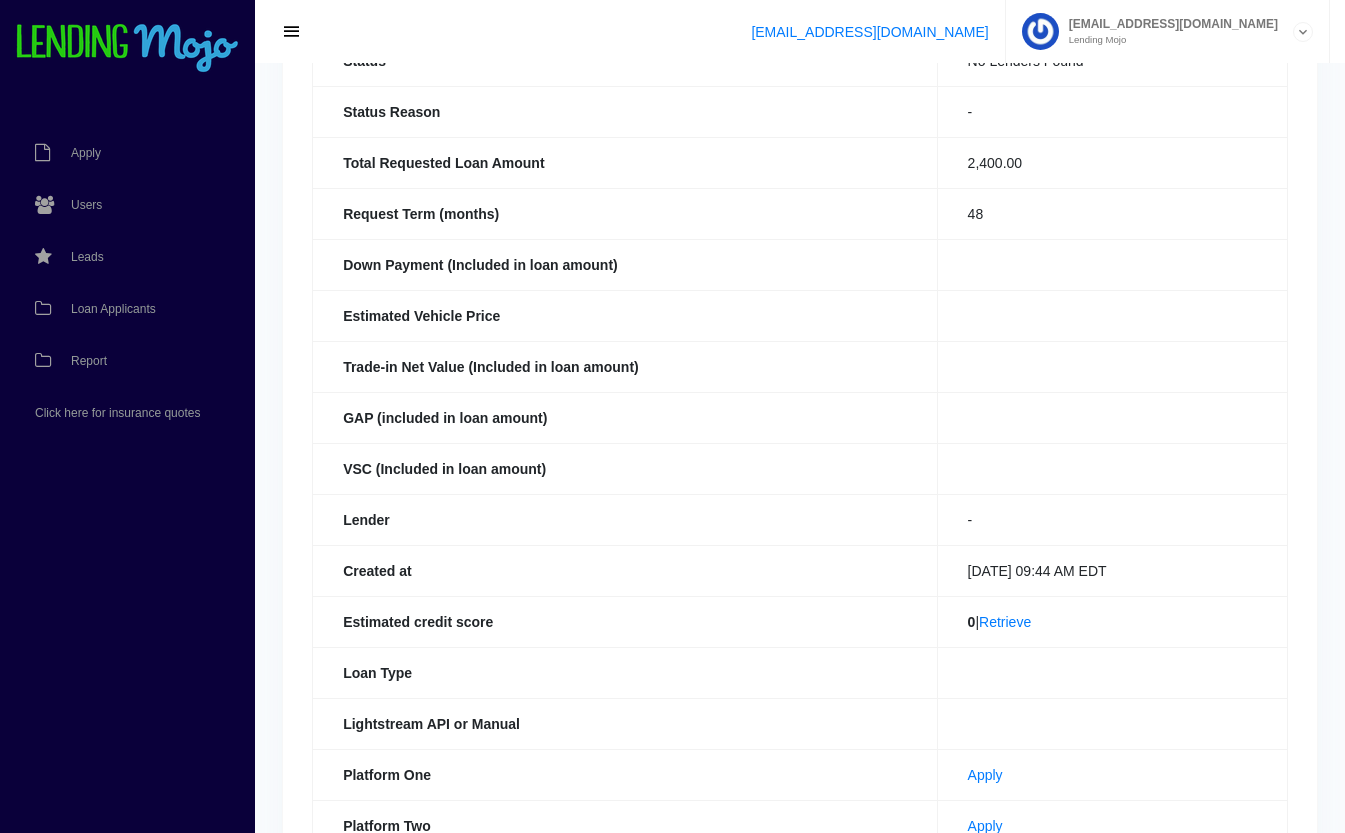 scroll, scrollTop: 437, scrollLeft: 0, axis: vertical 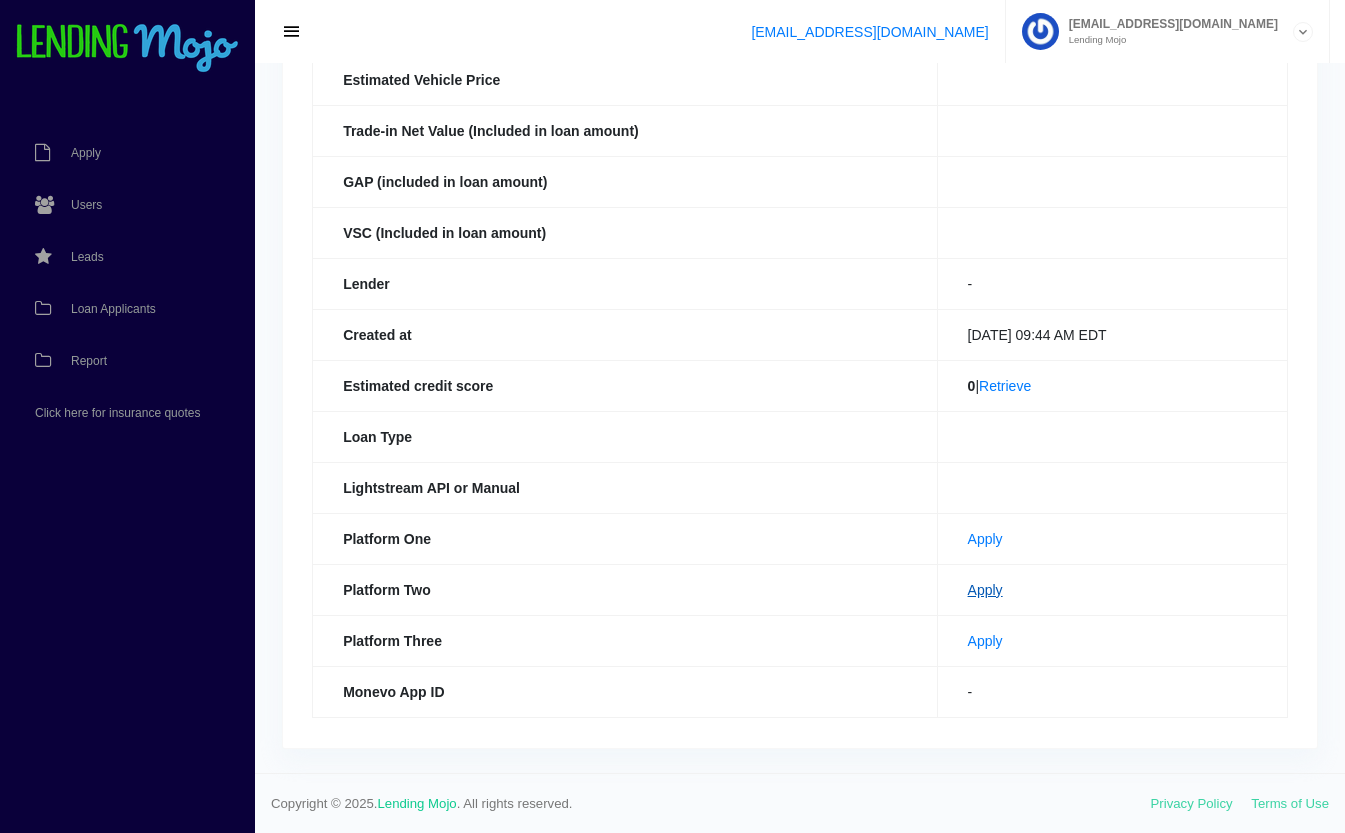 click on "Apply" at bounding box center (985, 590) 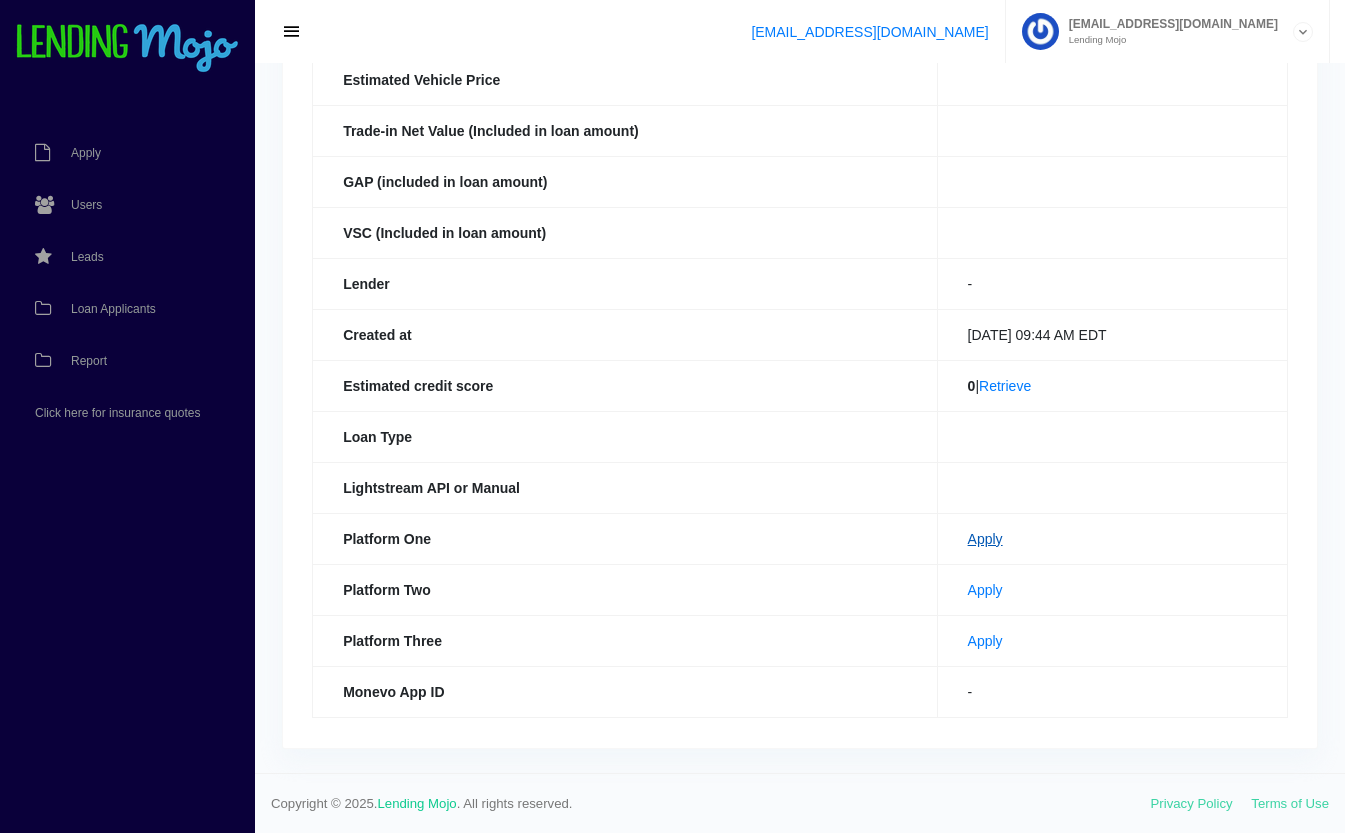 click on "Apply" at bounding box center (985, 539) 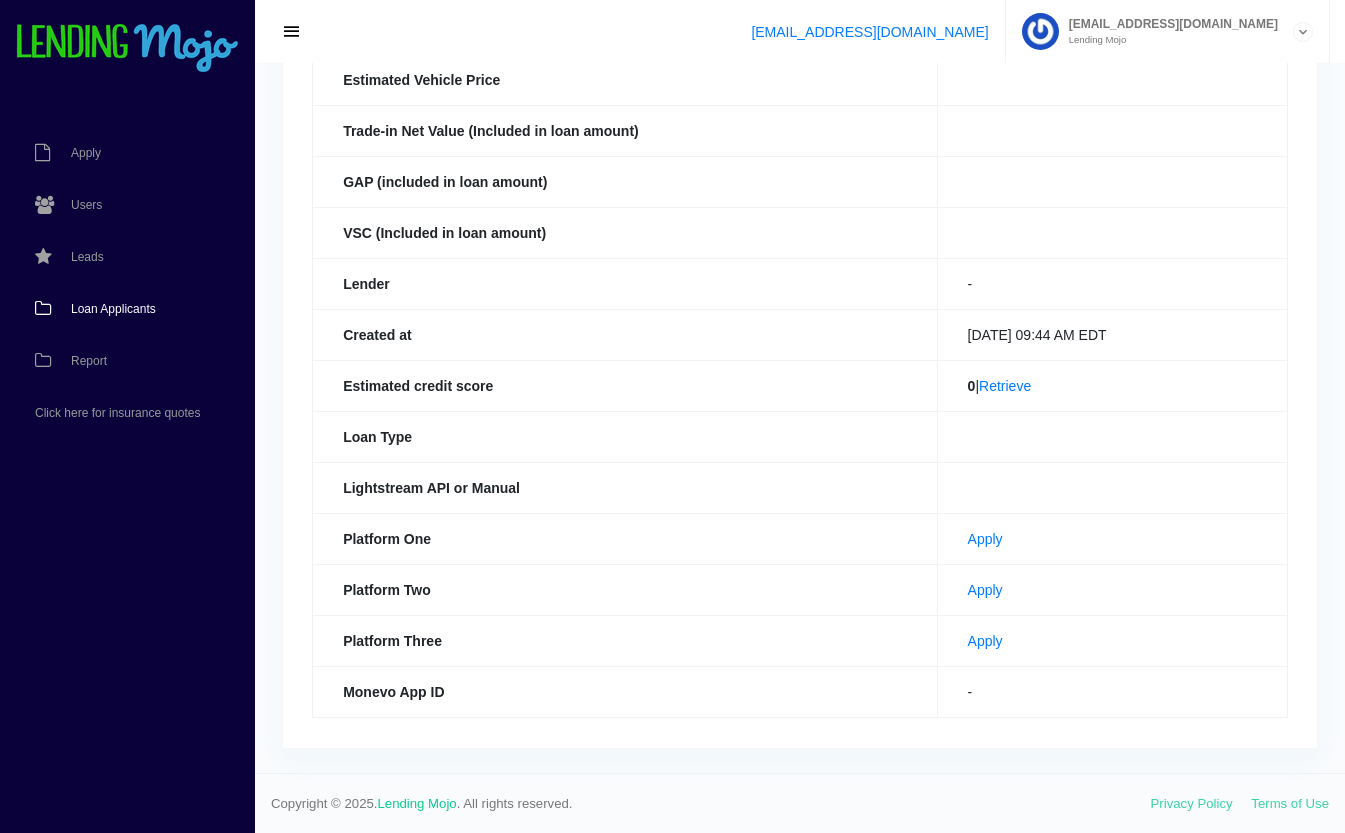 click on "Loan Applicants" at bounding box center (113, 309) 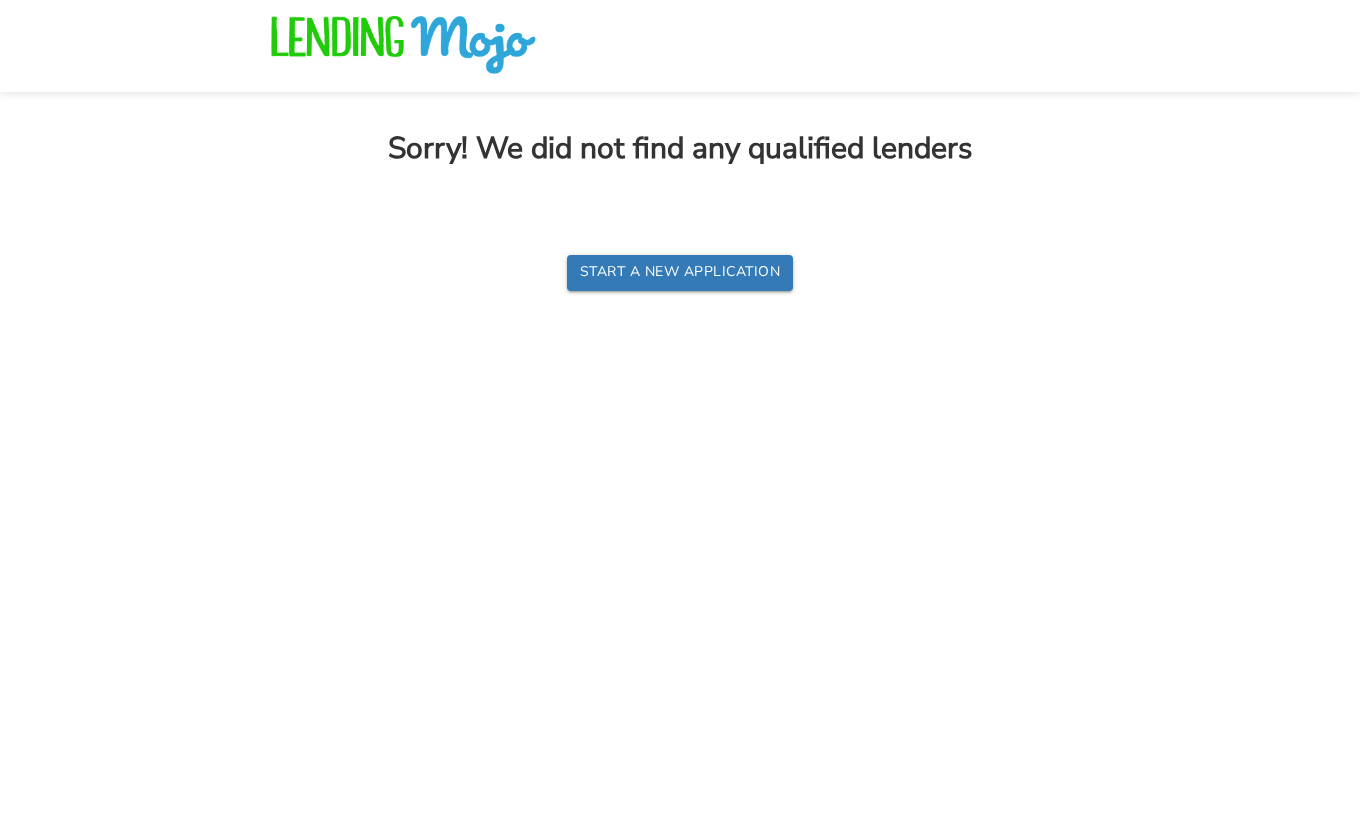 scroll, scrollTop: 0, scrollLeft: 0, axis: both 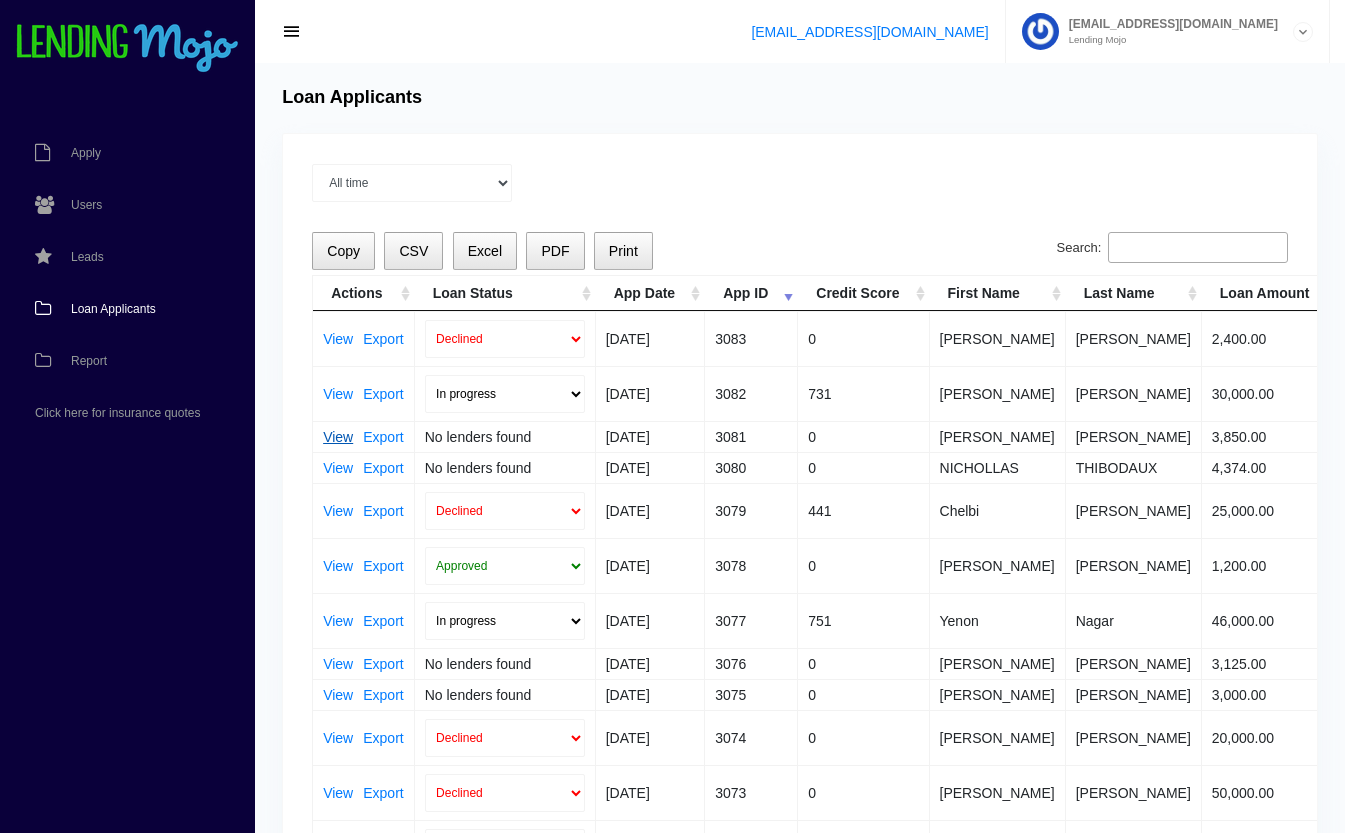 click on "View" at bounding box center (338, 437) 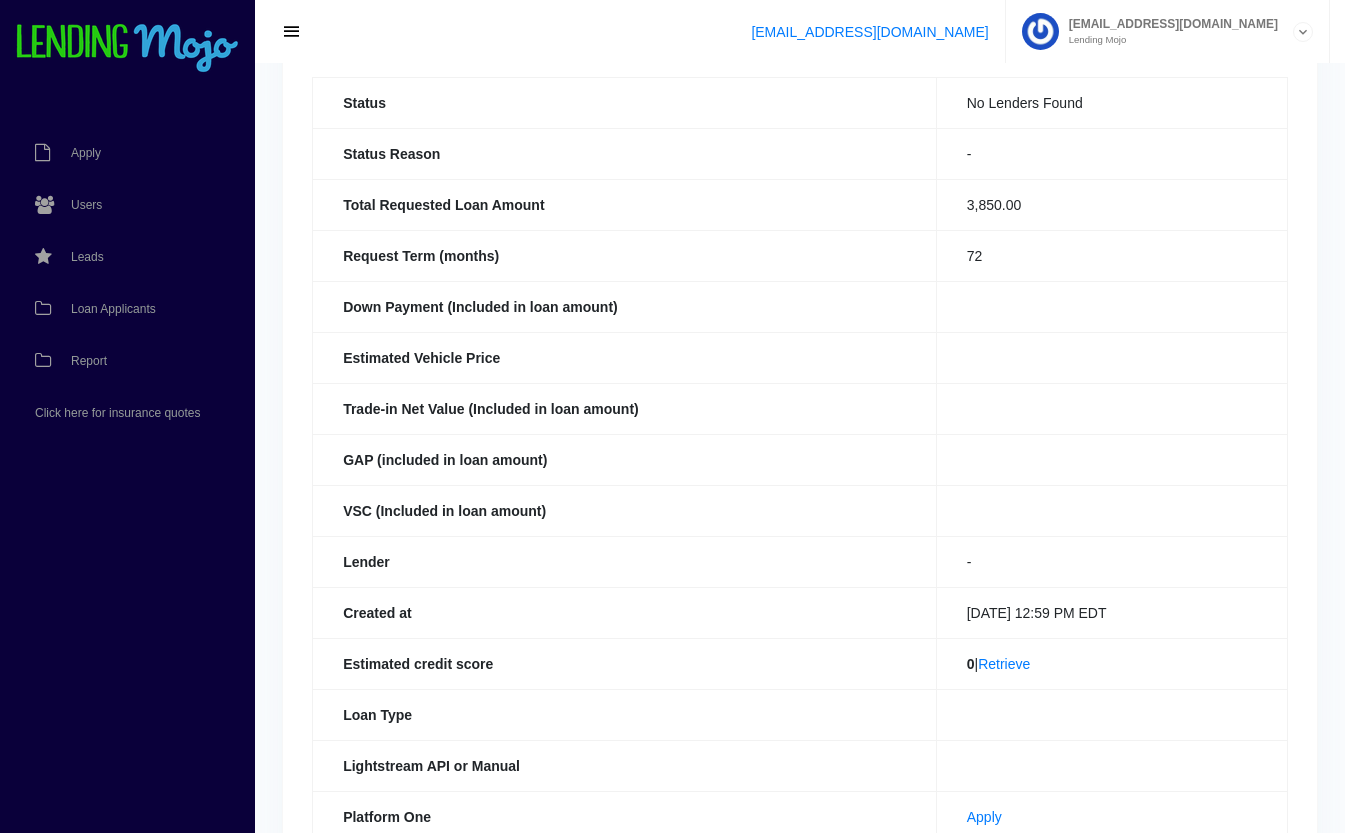 scroll, scrollTop: 437, scrollLeft: 0, axis: vertical 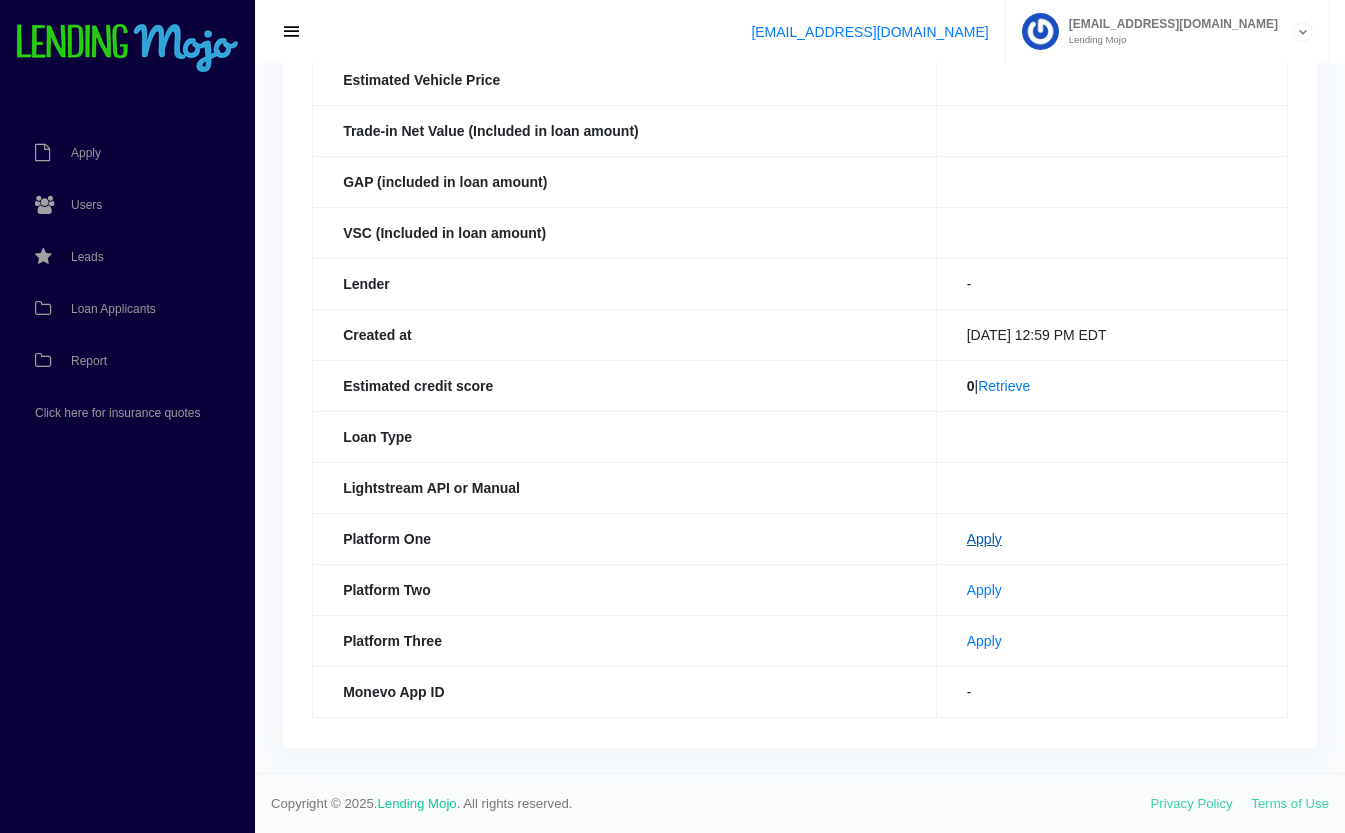 click on "Apply" at bounding box center (984, 539) 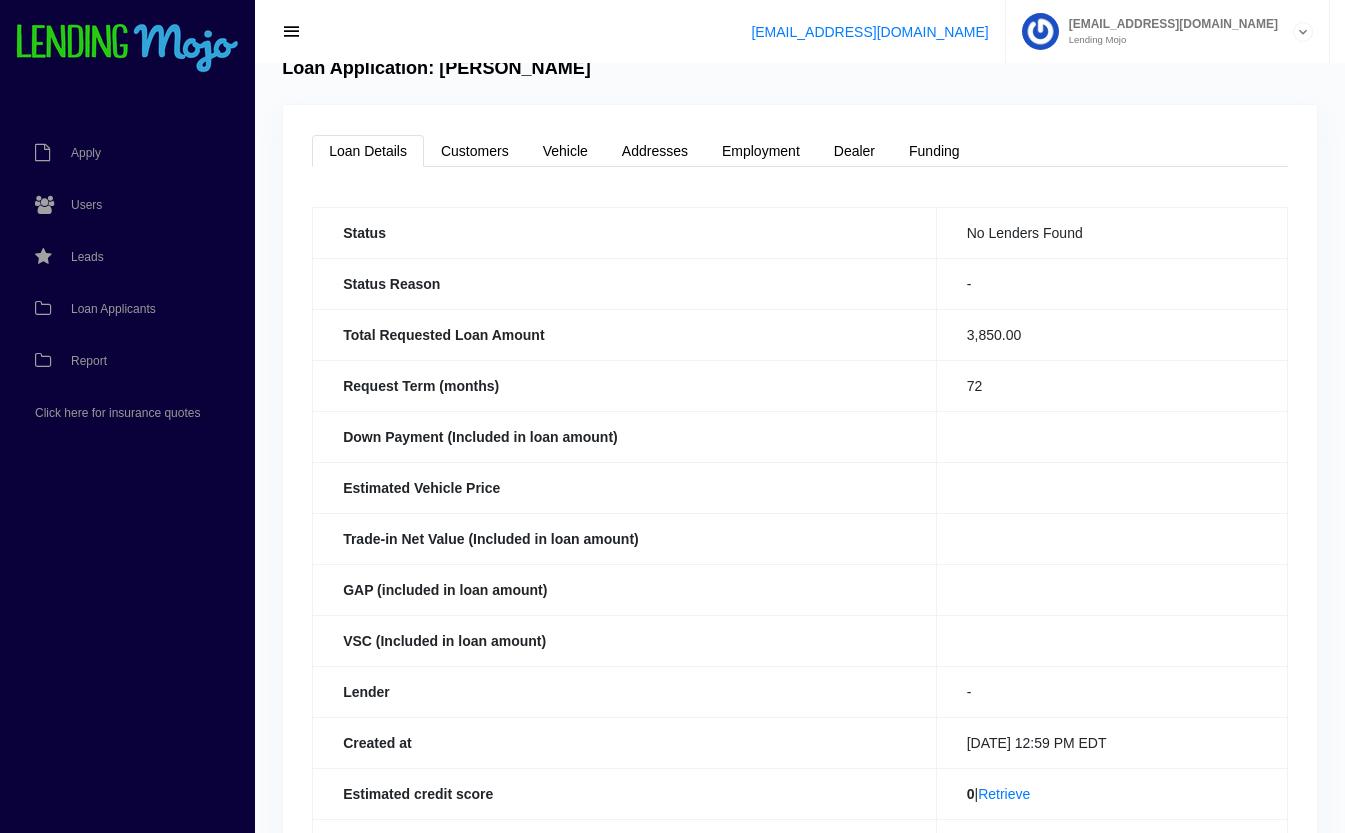 scroll, scrollTop: 0, scrollLeft: 0, axis: both 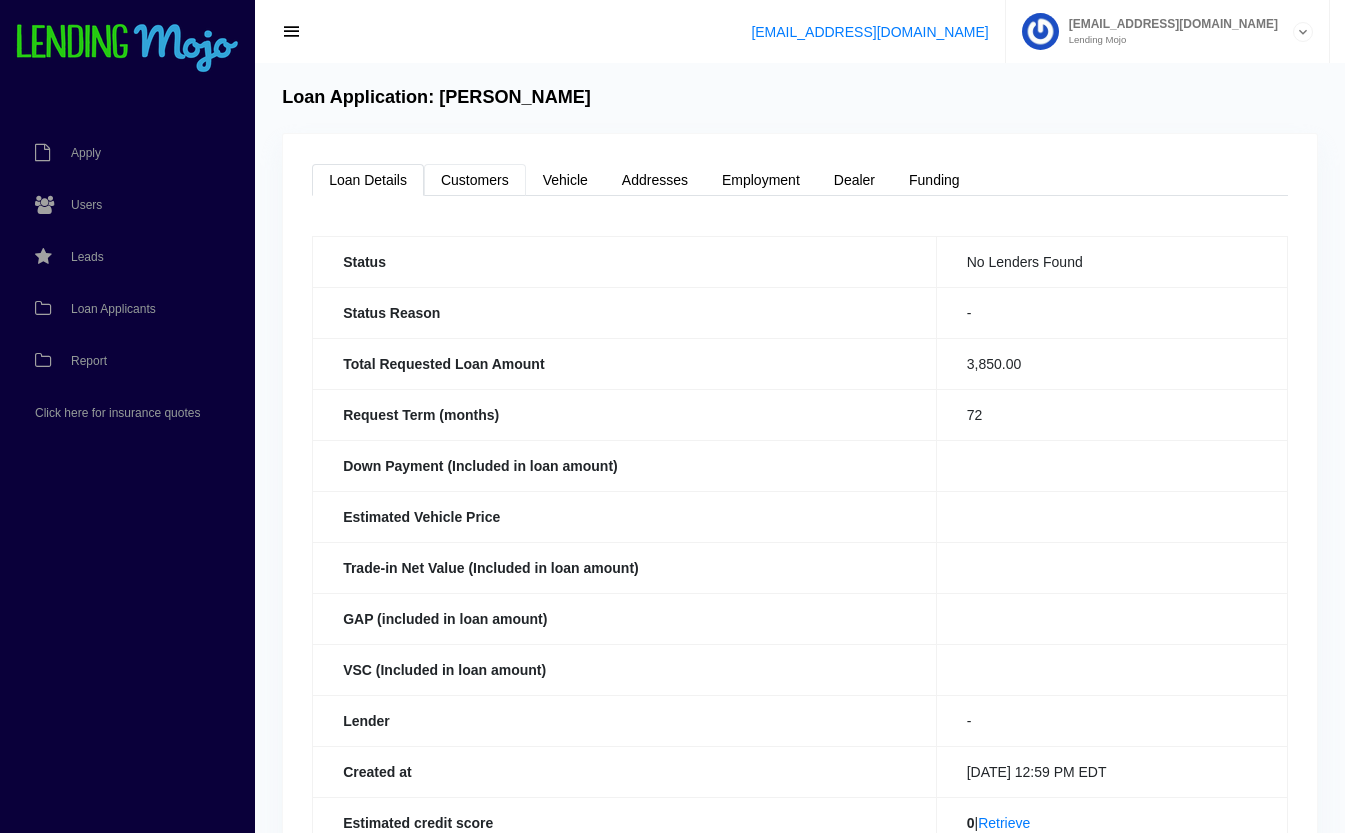 click on "Customers" at bounding box center [475, 180] 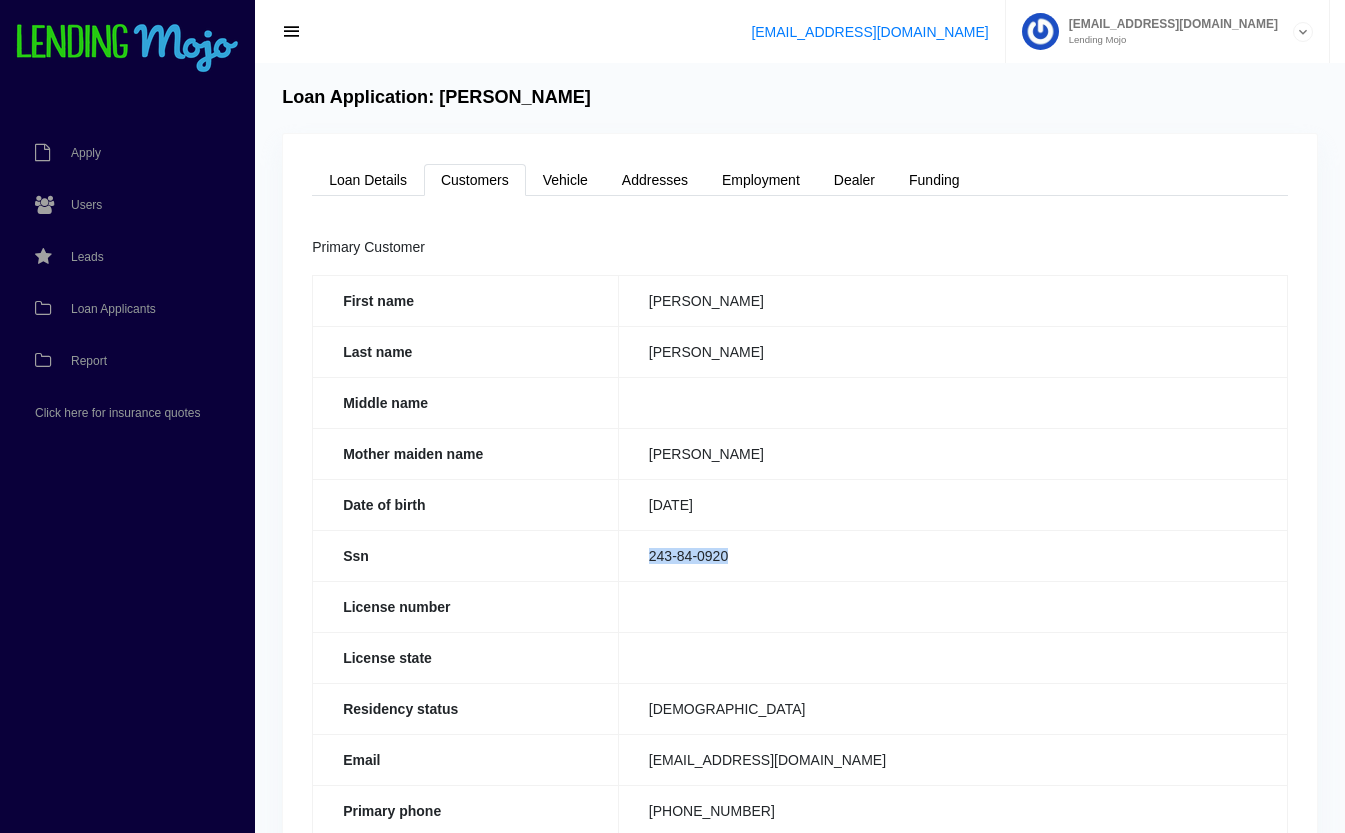 drag, startPoint x: 749, startPoint y: 547, endPoint x: 639, endPoint y: 565, distance: 111.463 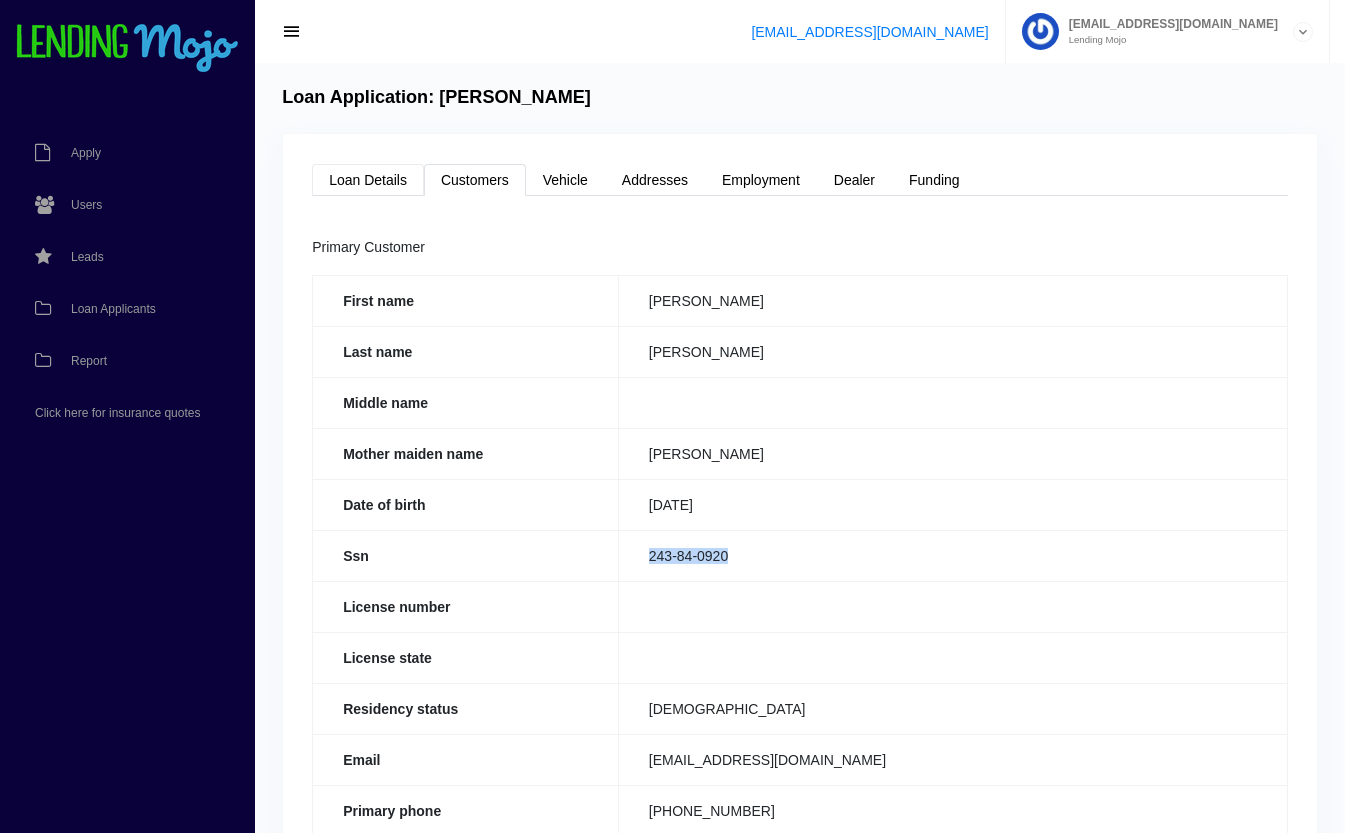 click on "Loan Details" at bounding box center (368, 180) 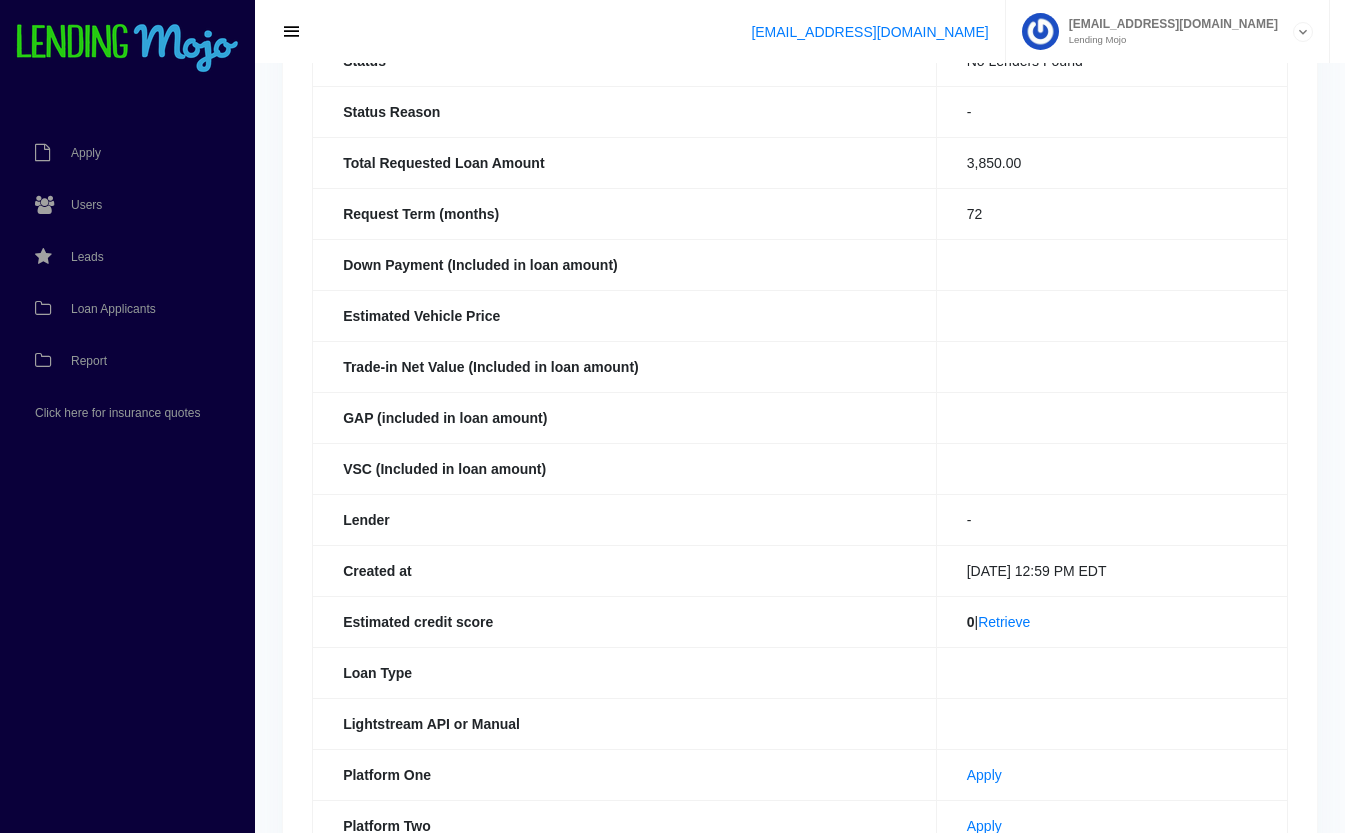 scroll, scrollTop: 437, scrollLeft: 0, axis: vertical 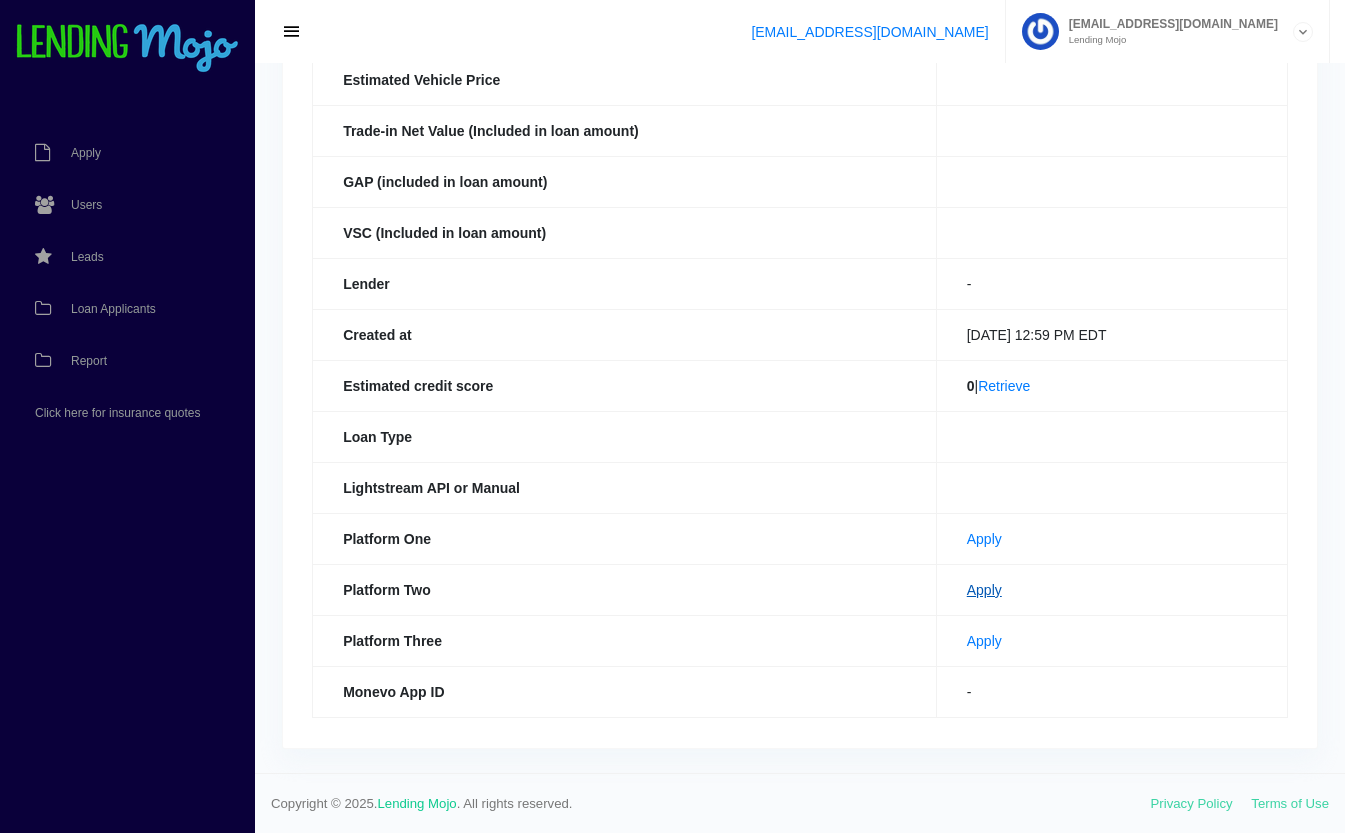 click on "Apply" at bounding box center (984, 590) 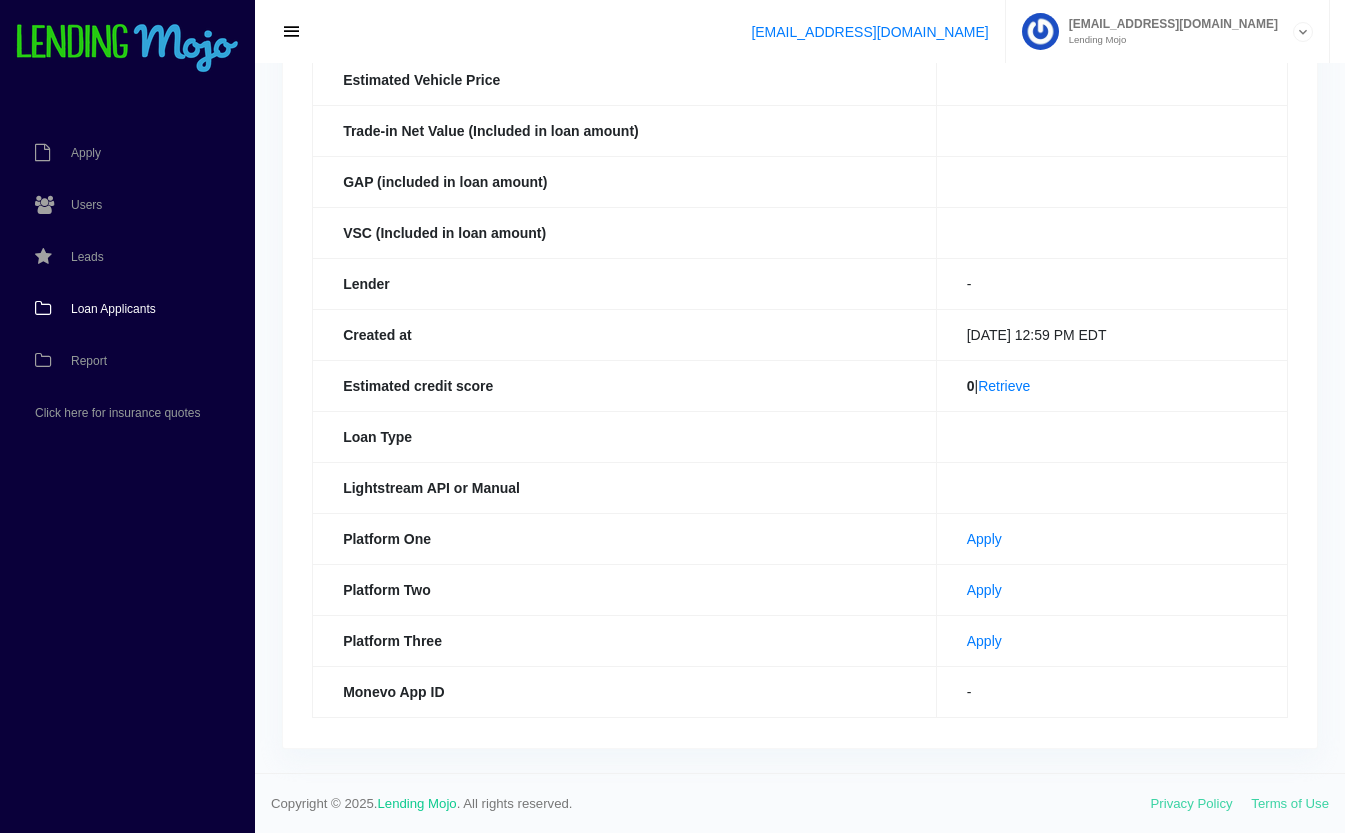 click on "Loan Applicants" at bounding box center (117, 309) 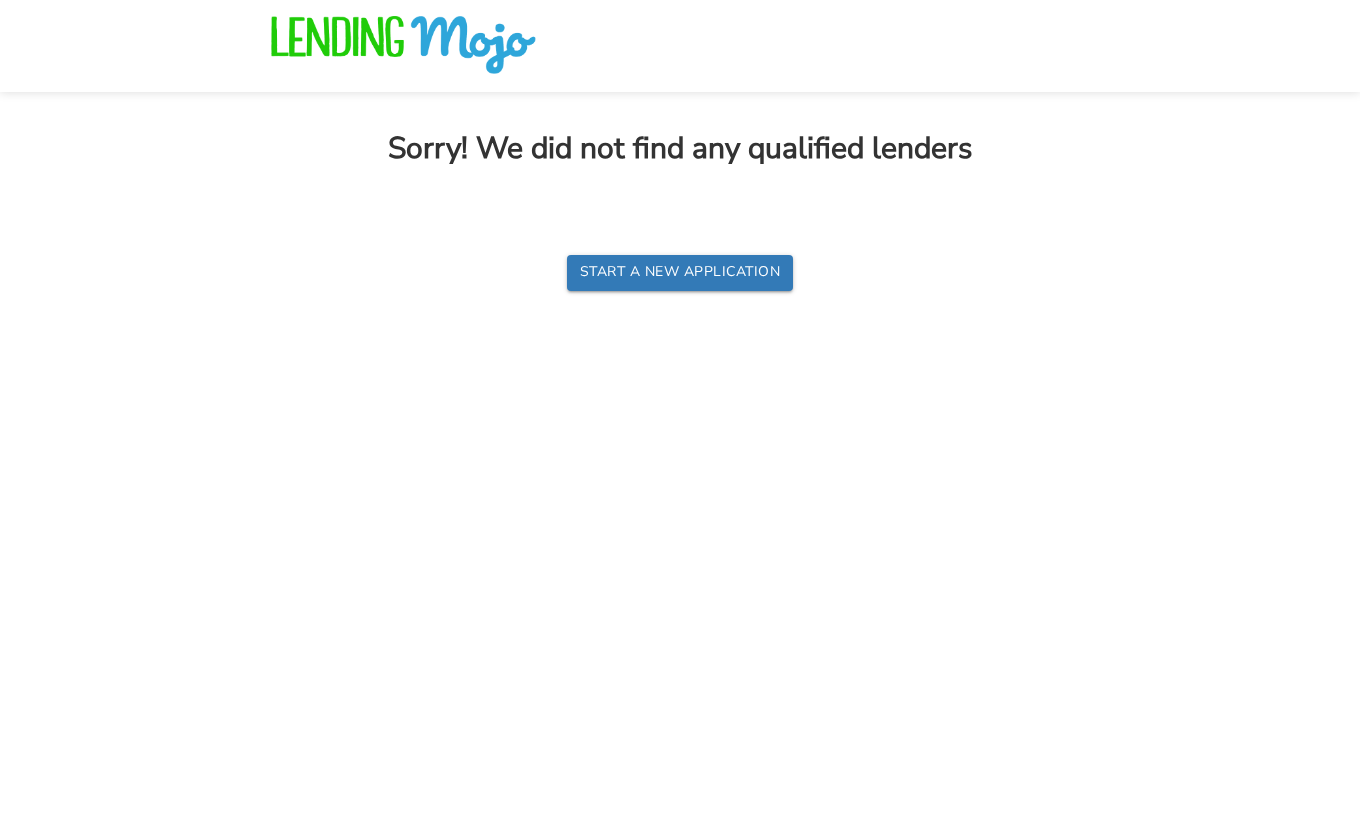 scroll, scrollTop: 0, scrollLeft: 0, axis: both 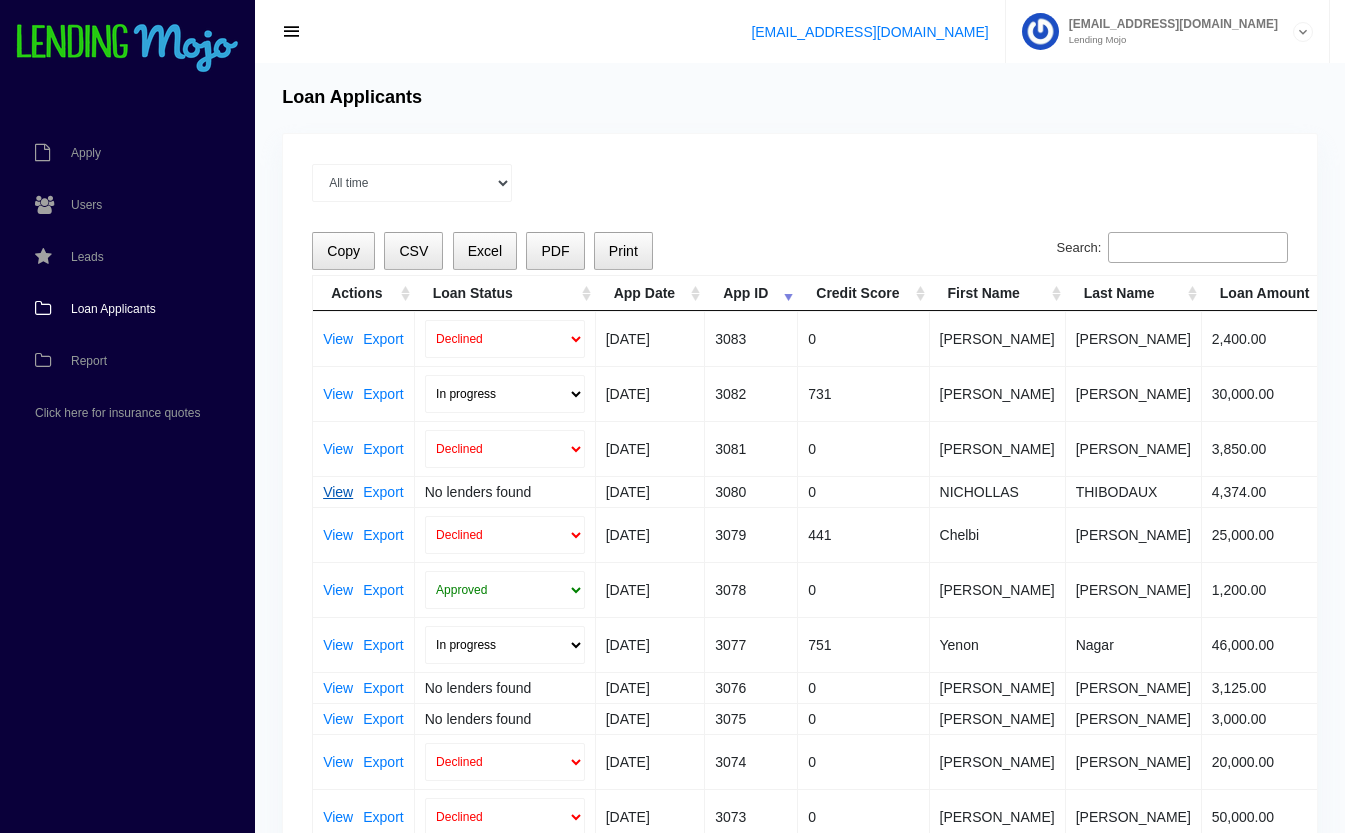 click on "View" at bounding box center (338, 492) 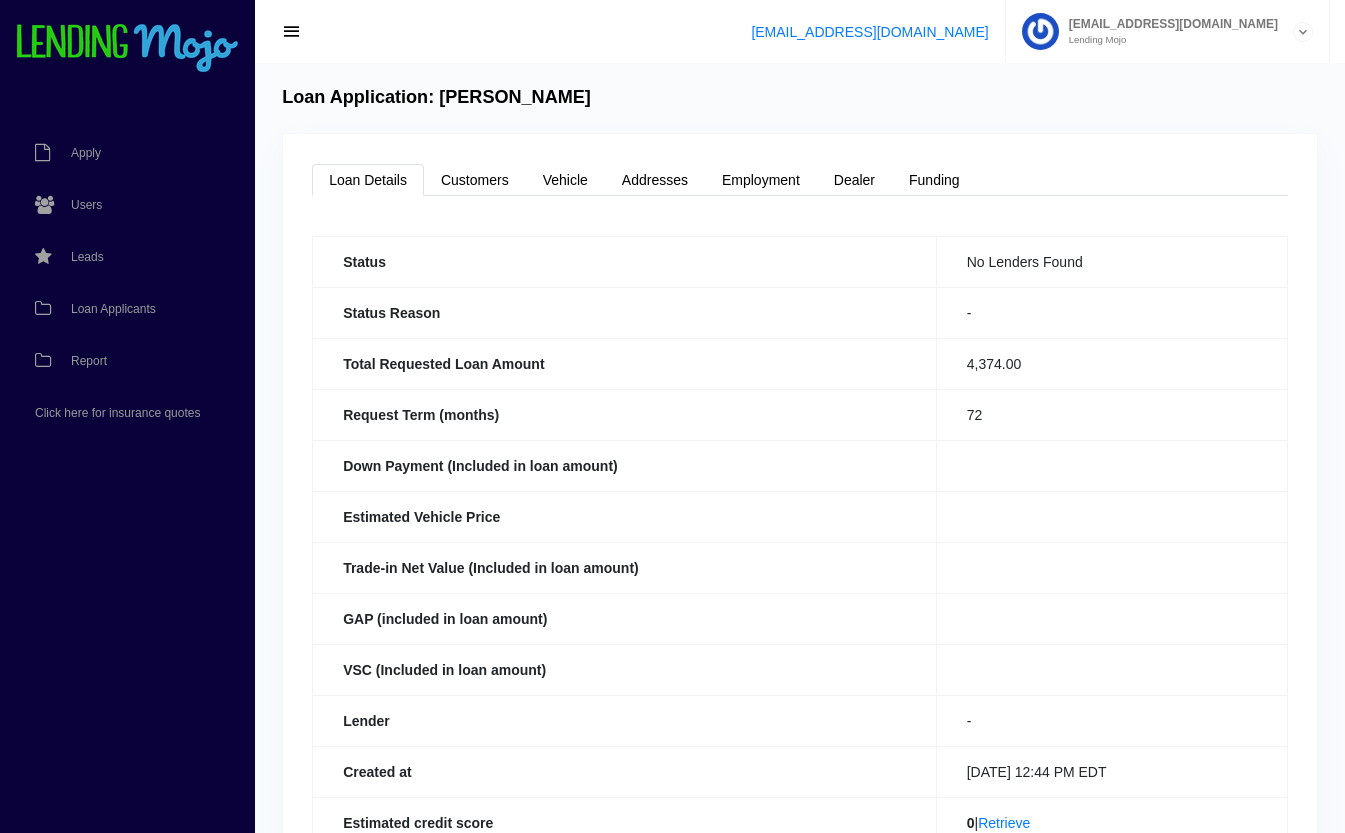scroll, scrollTop: 0, scrollLeft: 0, axis: both 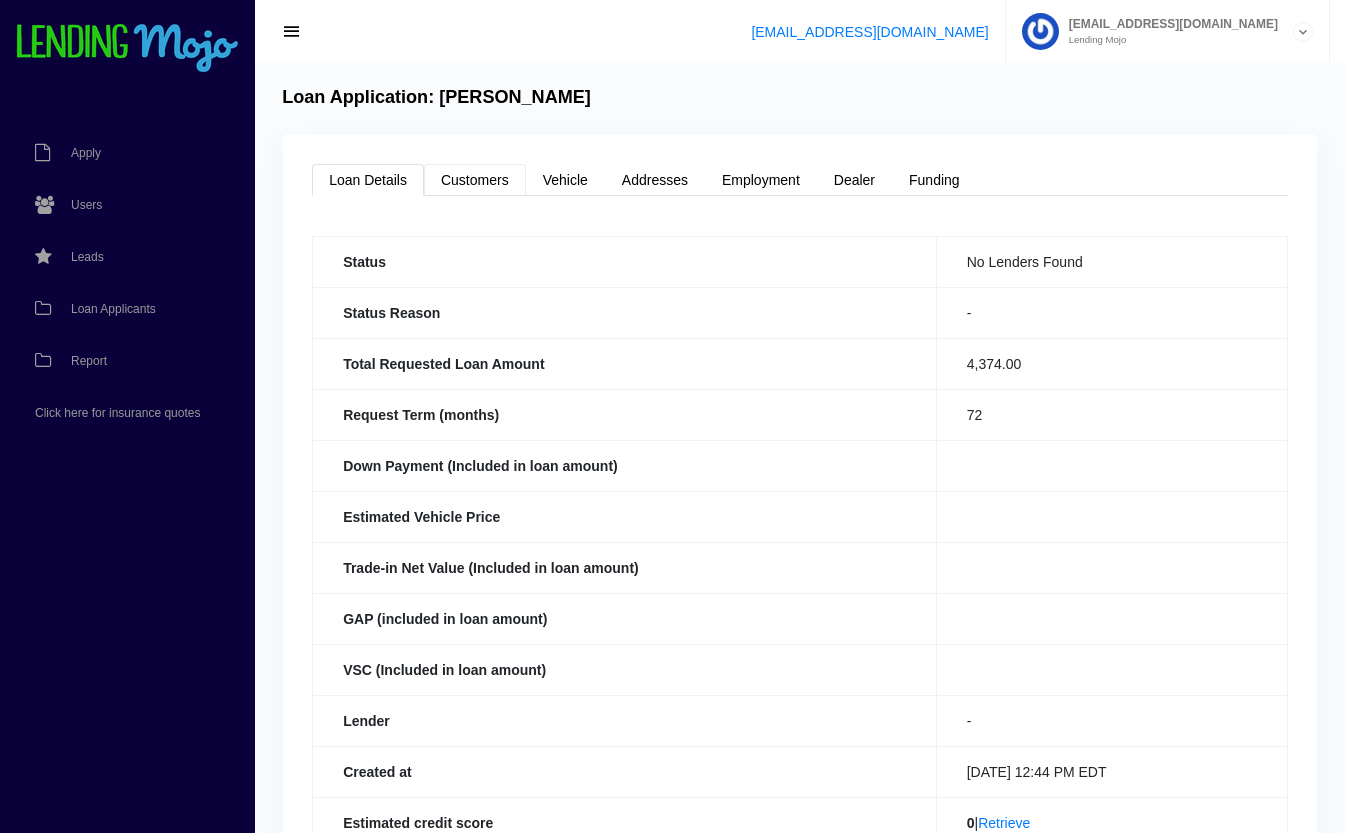 click on "Customers" at bounding box center (475, 180) 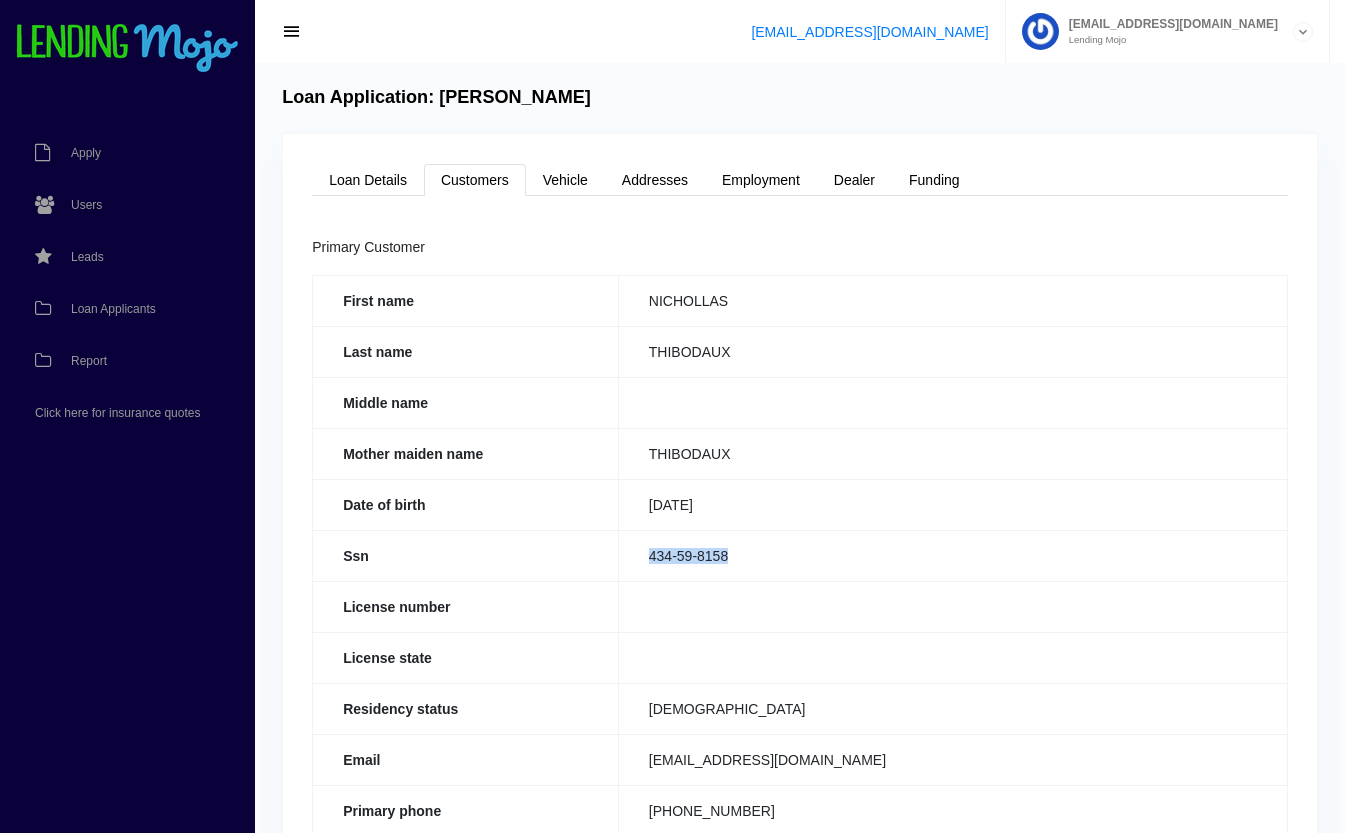 drag, startPoint x: 739, startPoint y: 551, endPoint x: 640, endPoint y: 559, distance: 99.32271 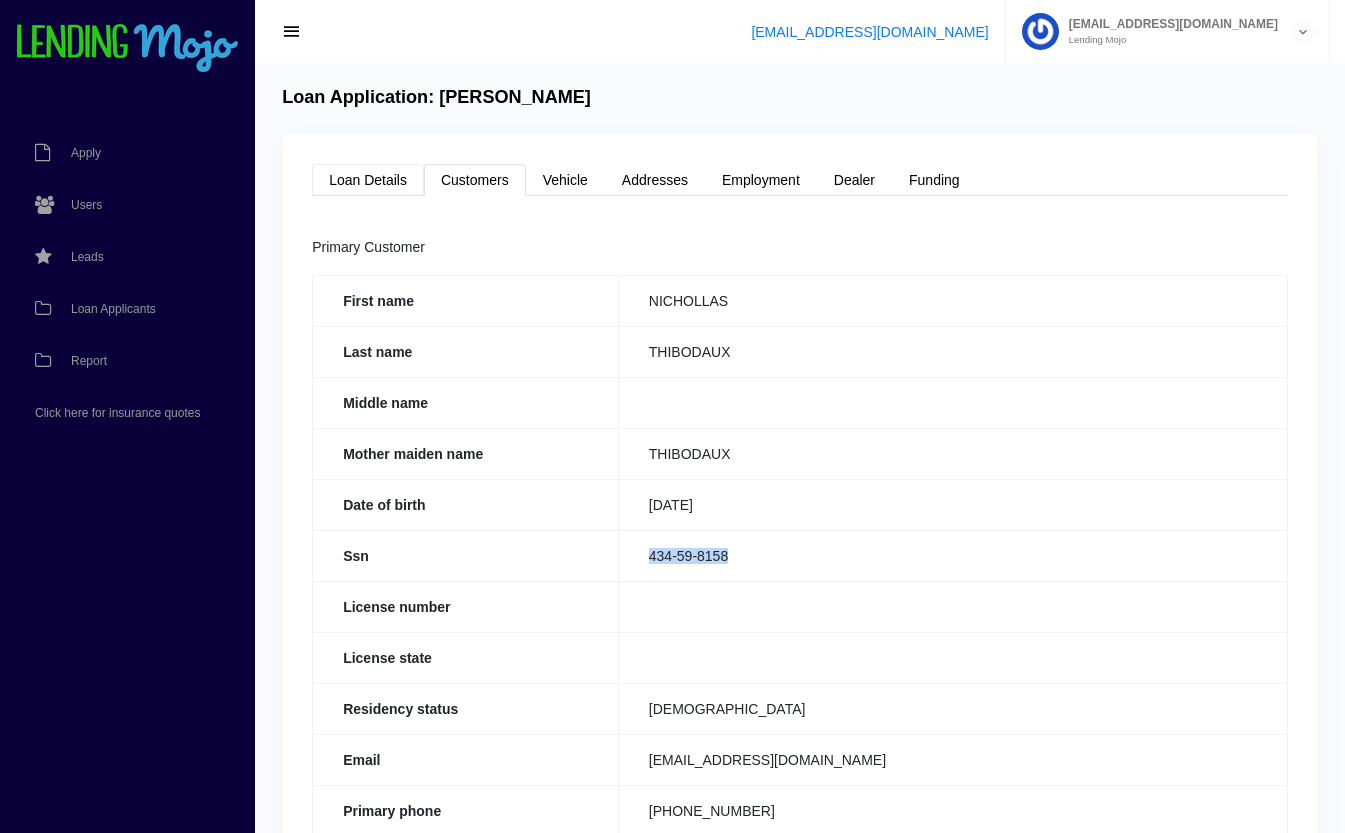 click on "Loan Details" at bounding box center [368, 180] 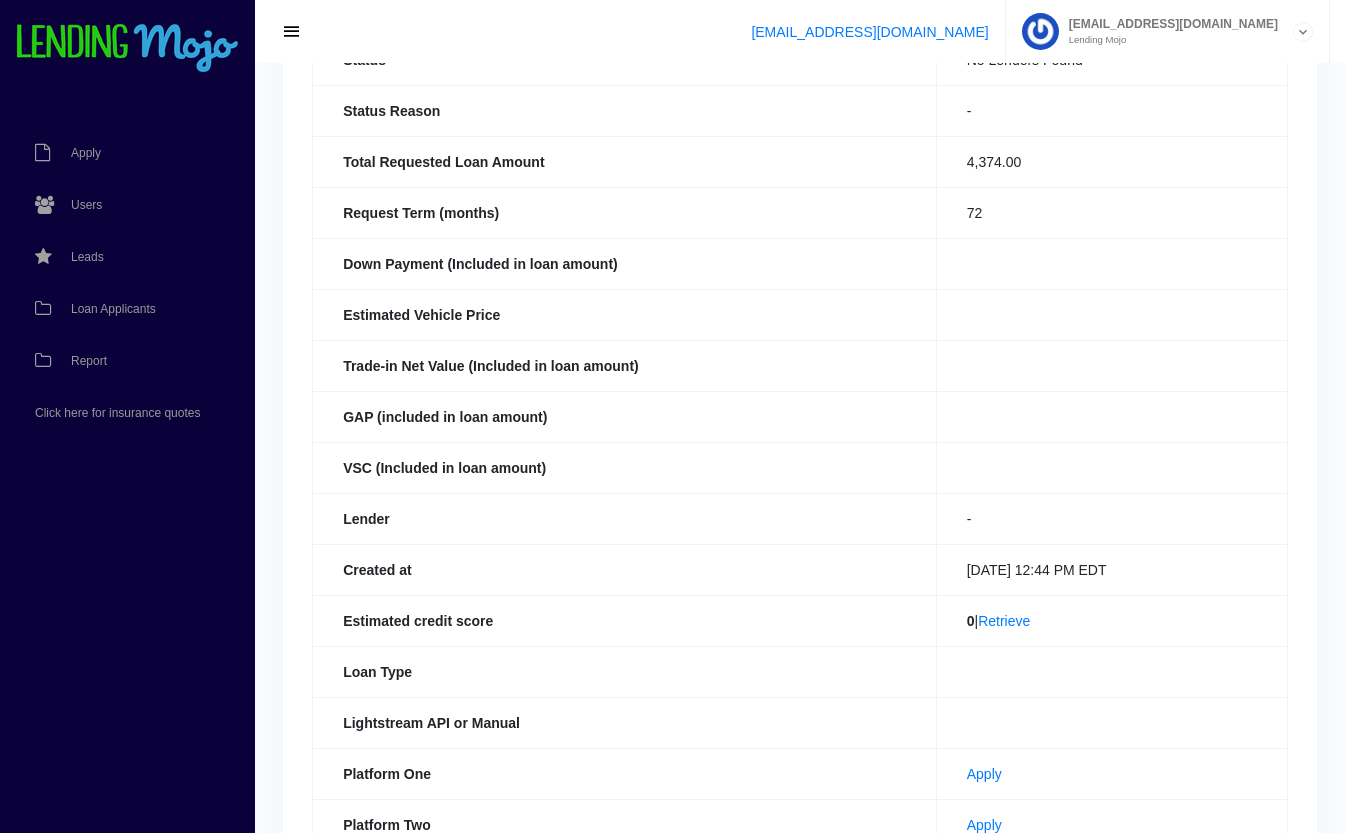 scroll, scrollTop: 437, scrollLeft: 0, axis: vertical 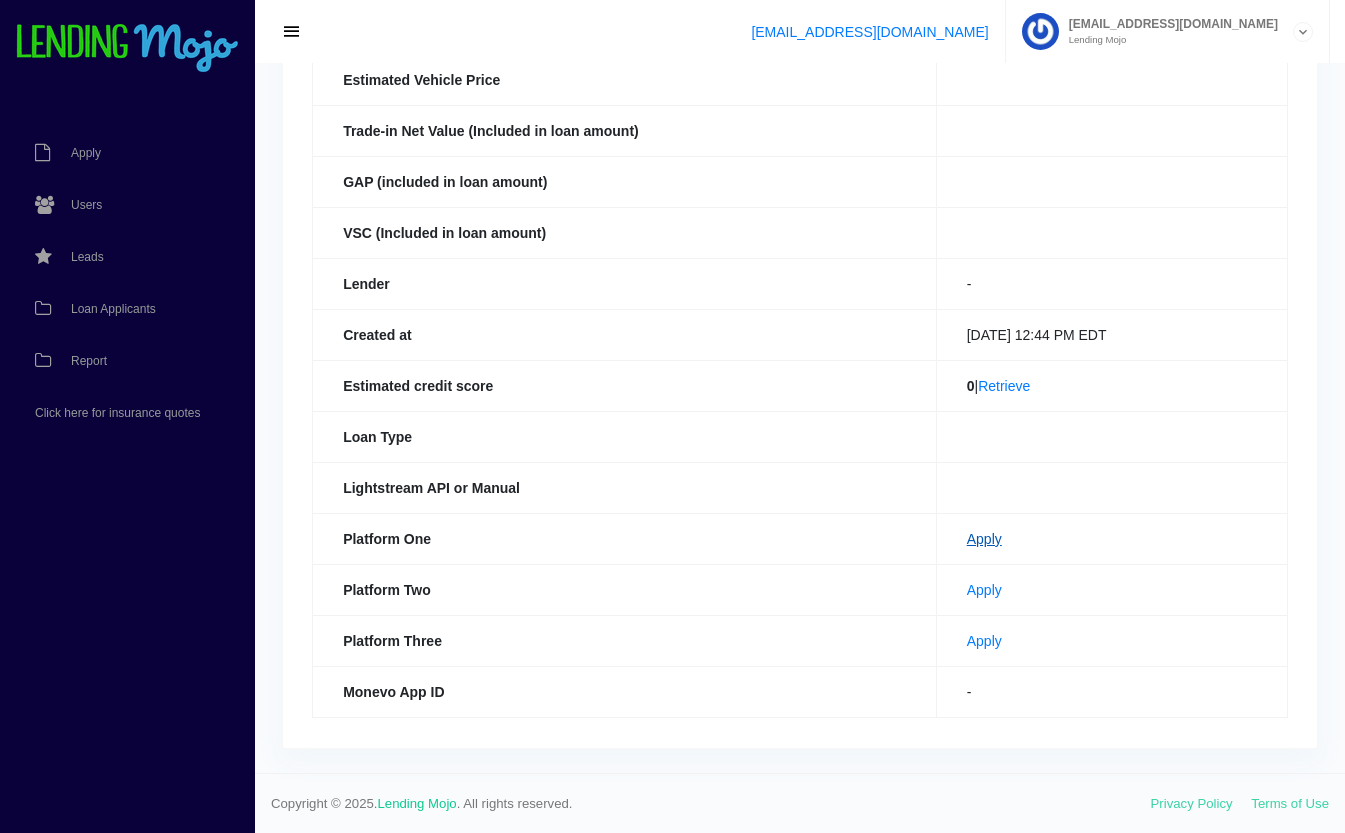 click on "Apply" at bounding box center (984, 539) 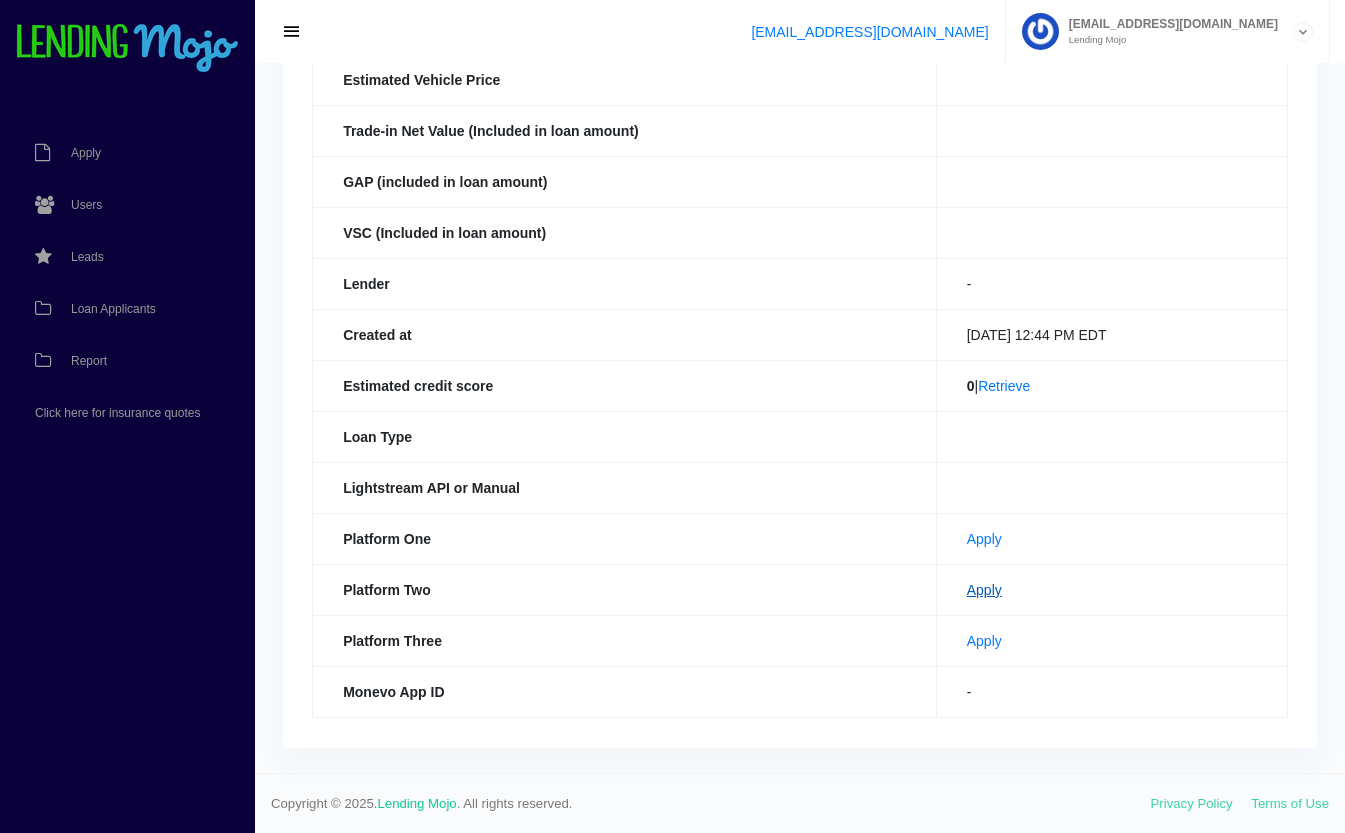 click on "Apply" at bounding box center [984, 590] 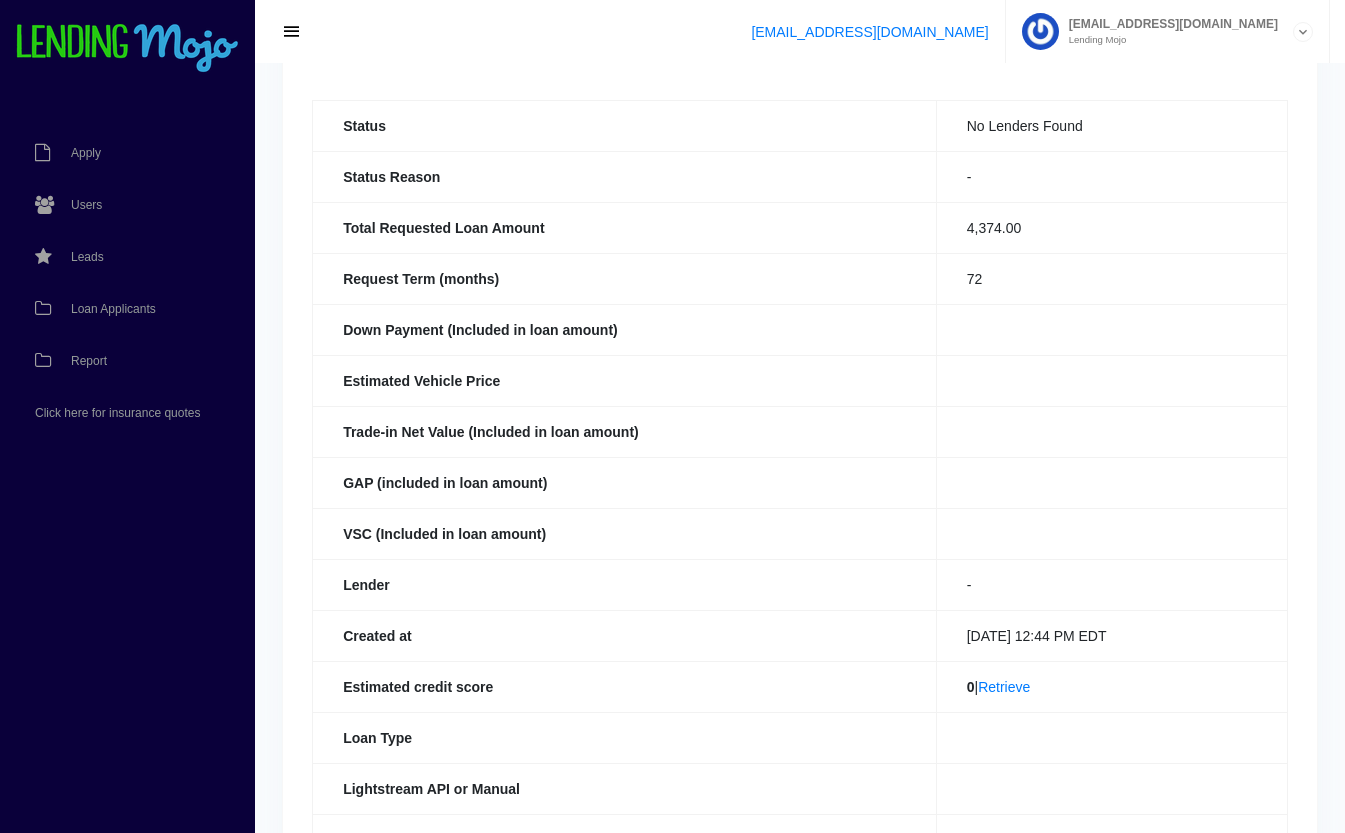 scroll, scrollTop: 0, scrollLeft: 0, axis: both 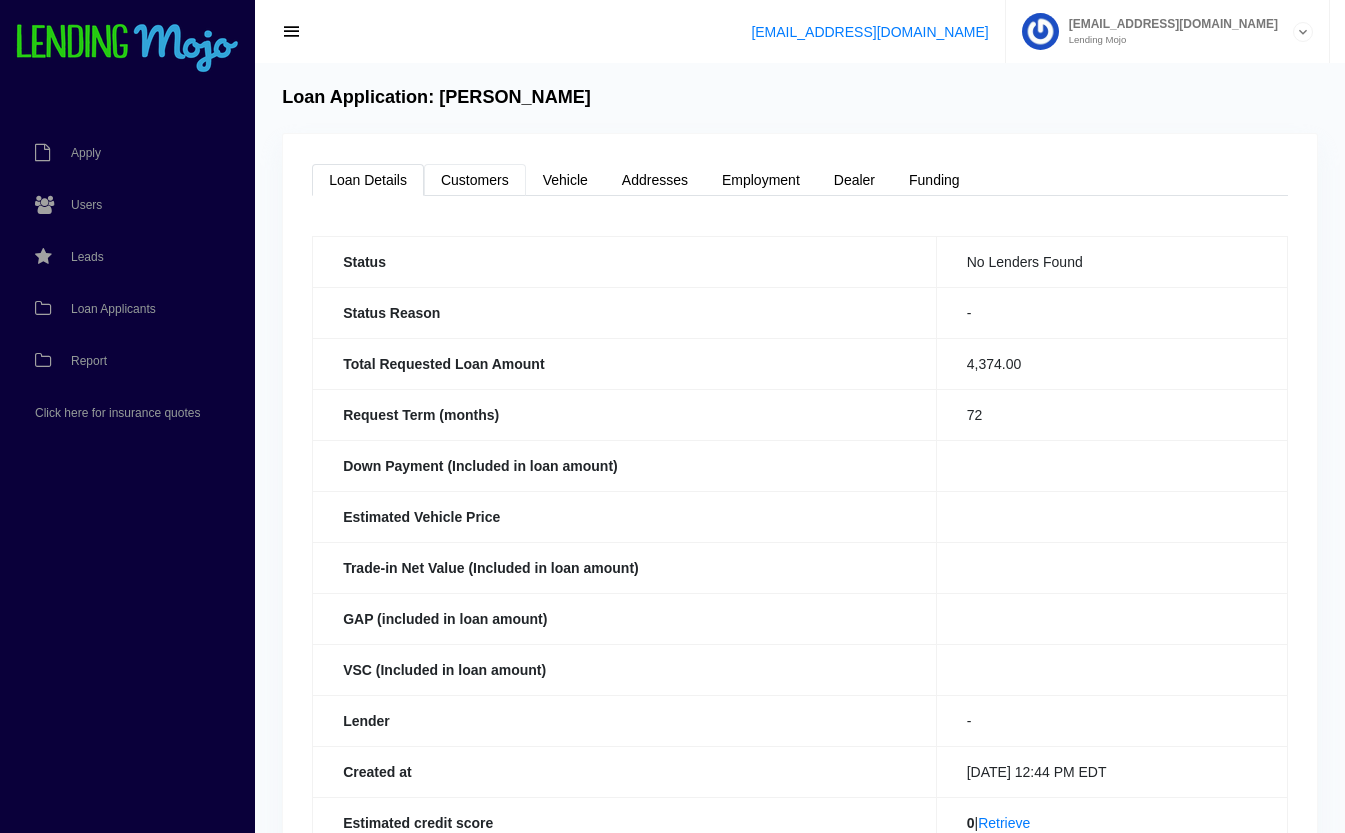 click on "Customers" at bounding box center [475, 180] 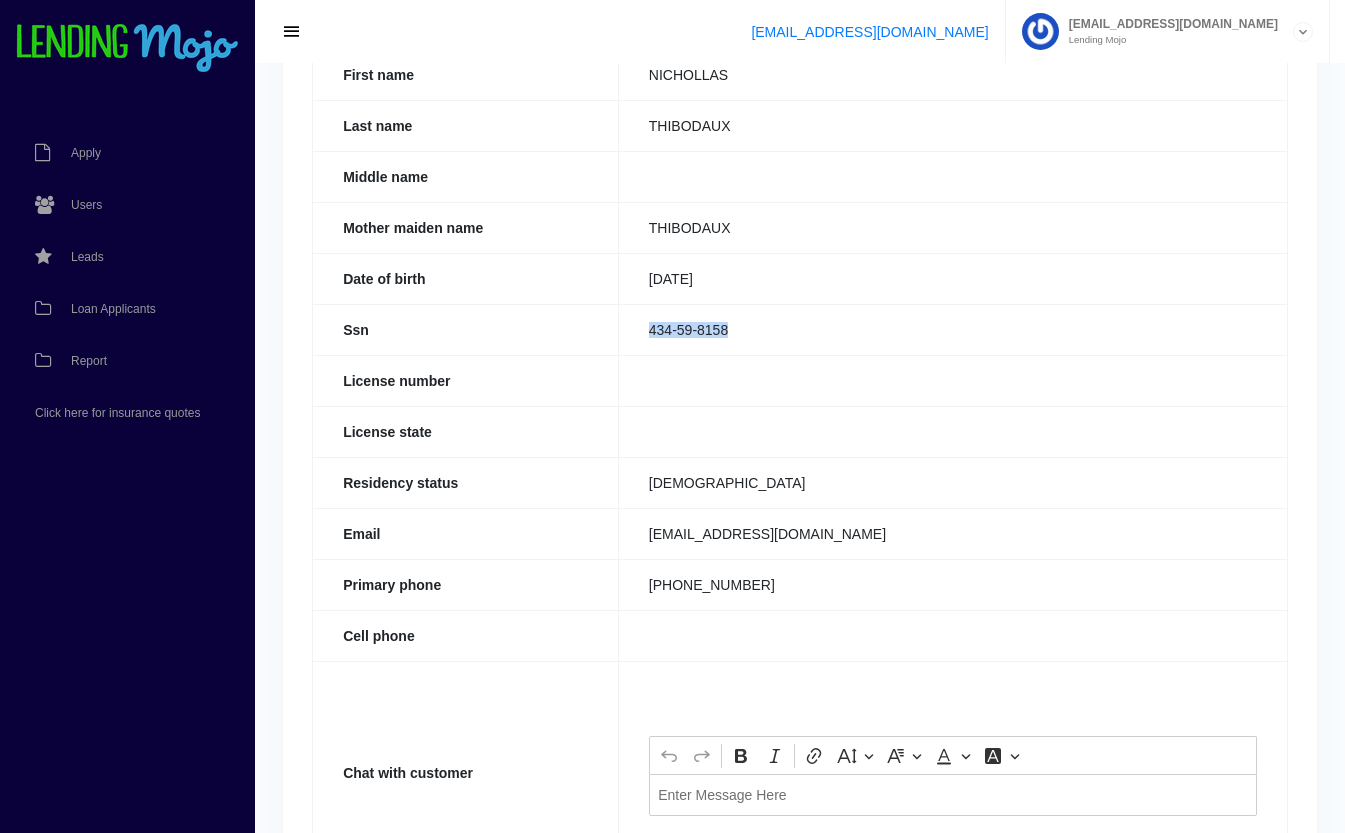 scroll, scrollTop: 393, scrollLeft: 0, axis: vertical 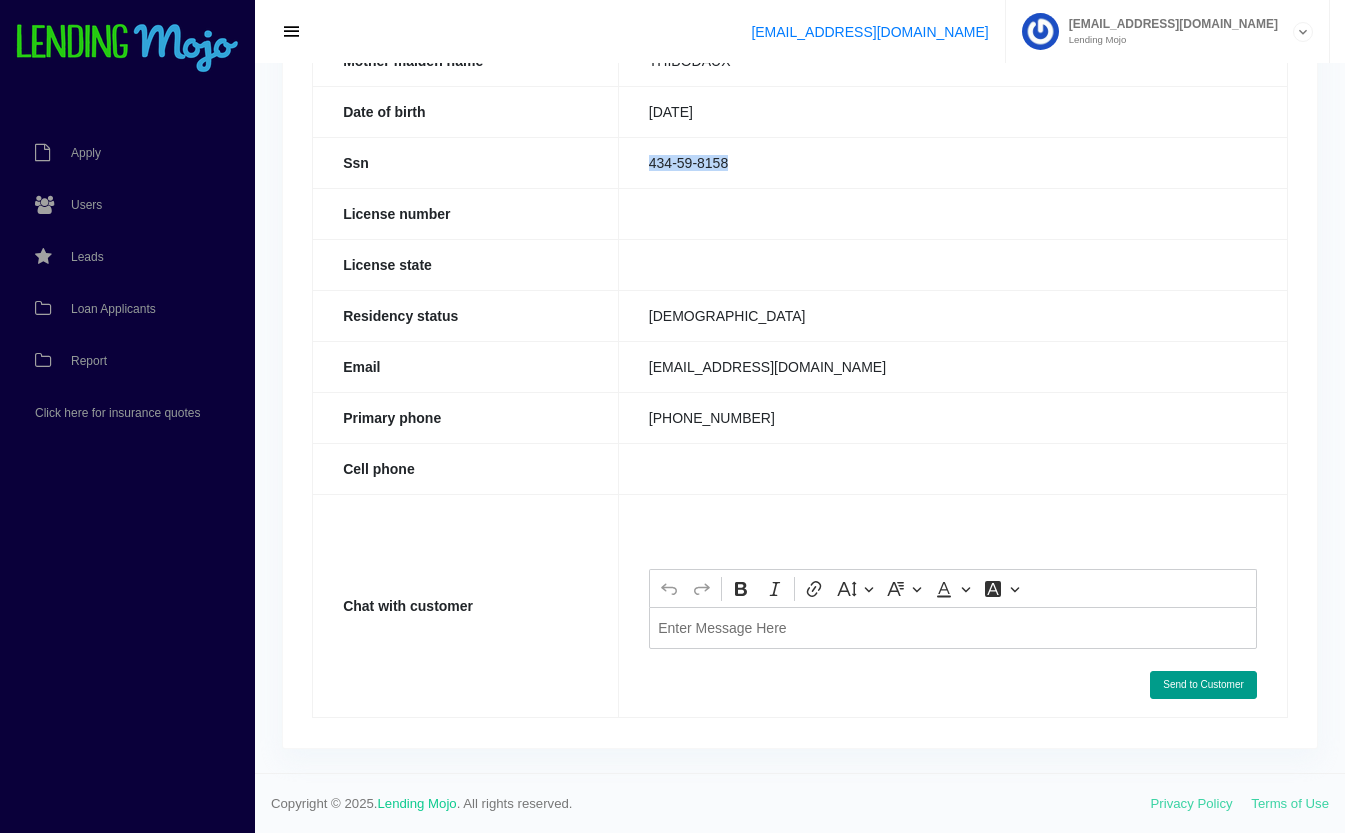 click at bounding box center [953, 627] 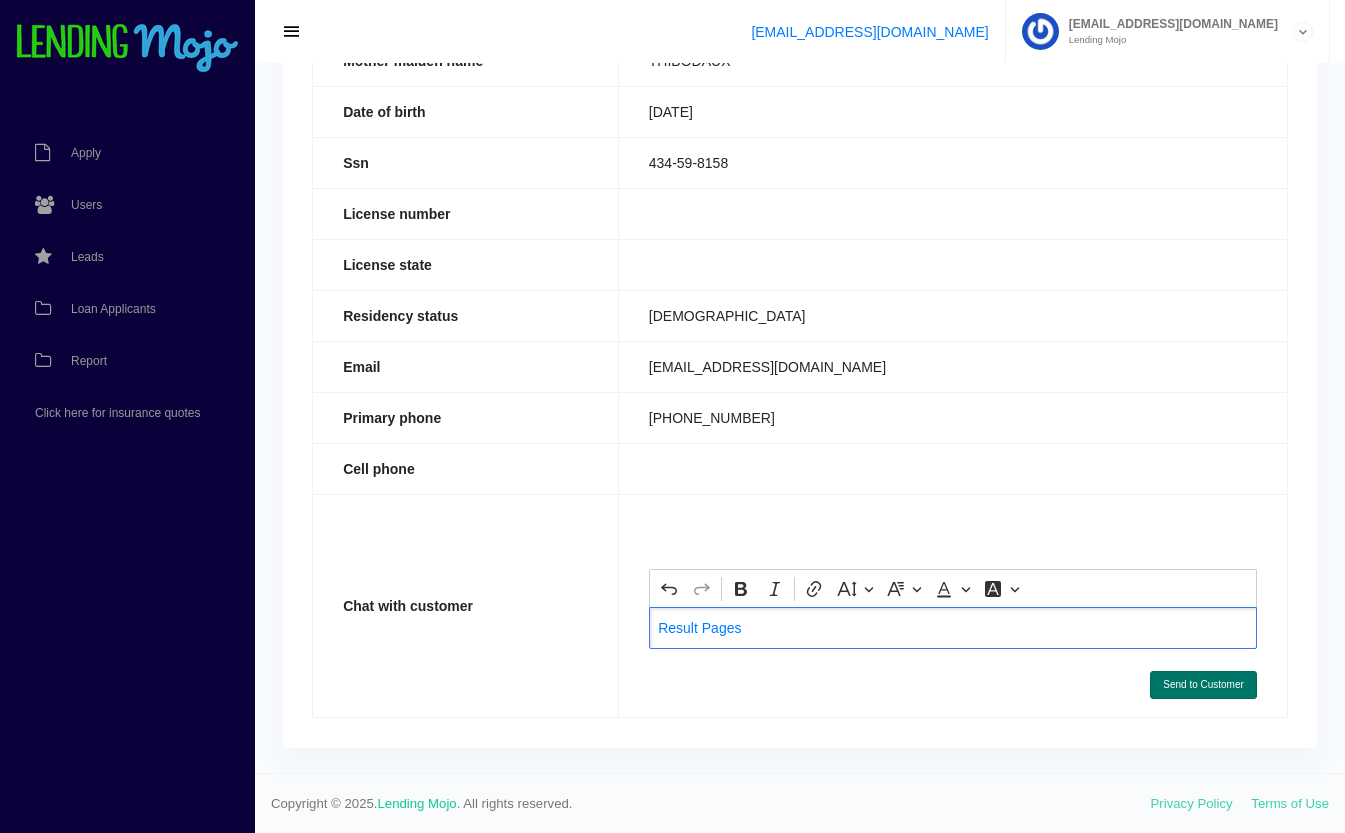 click on "Send to Customer" at bounding box center (1203, 685) 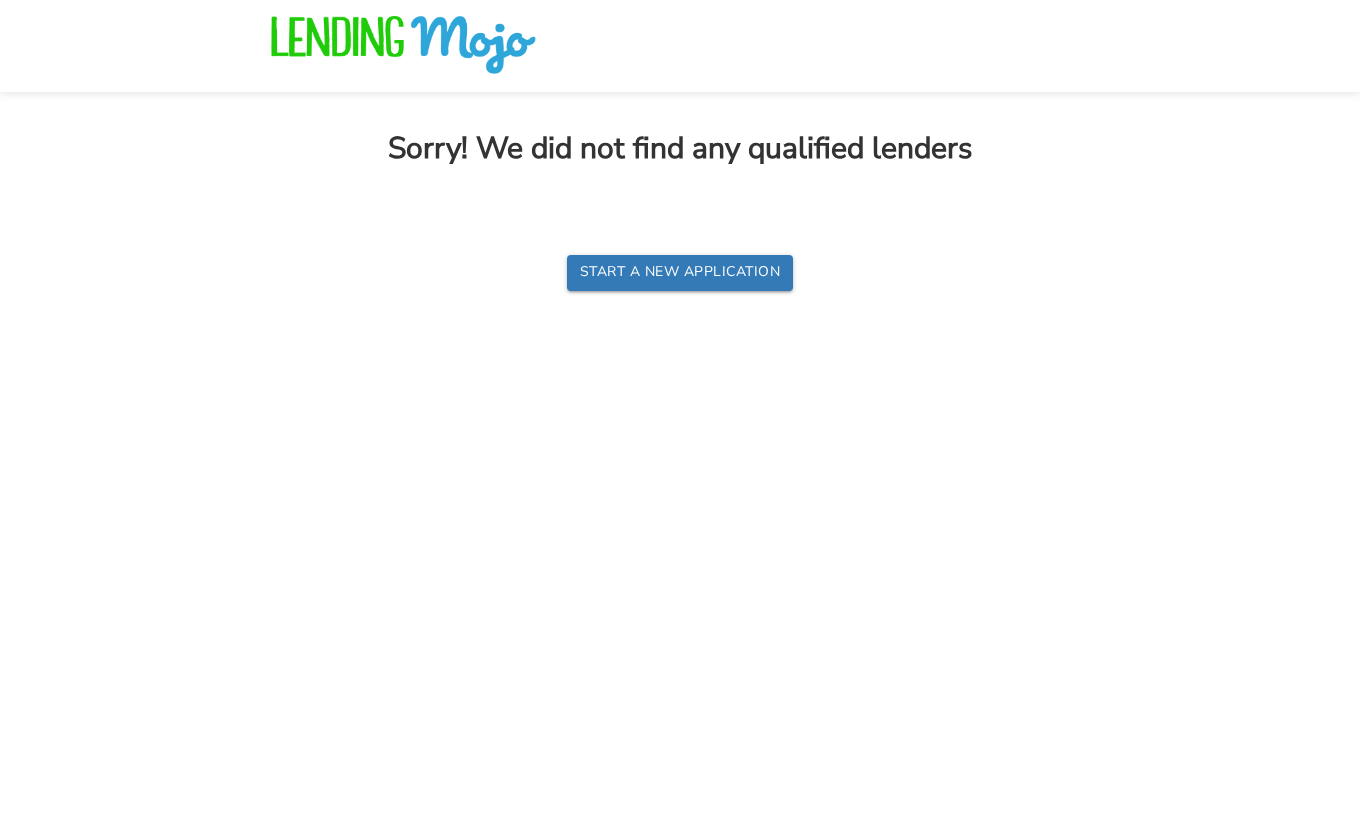scroll, scrollTop: 0, scrollLeft: 0, axis: both 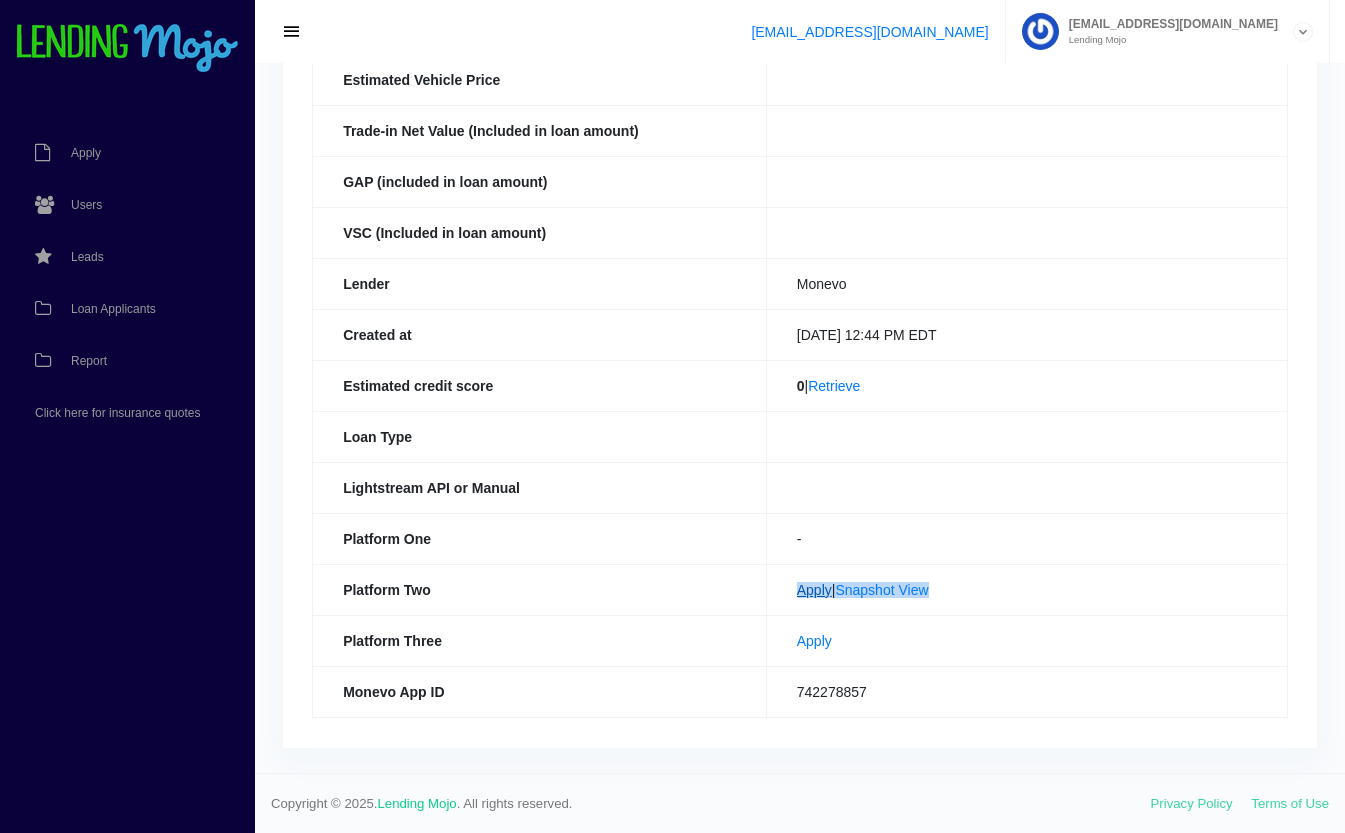 drag, startPoint x: 980, startPoint y: 591, endPoint x: 800, endPoint y: 595, distance: 180.04443 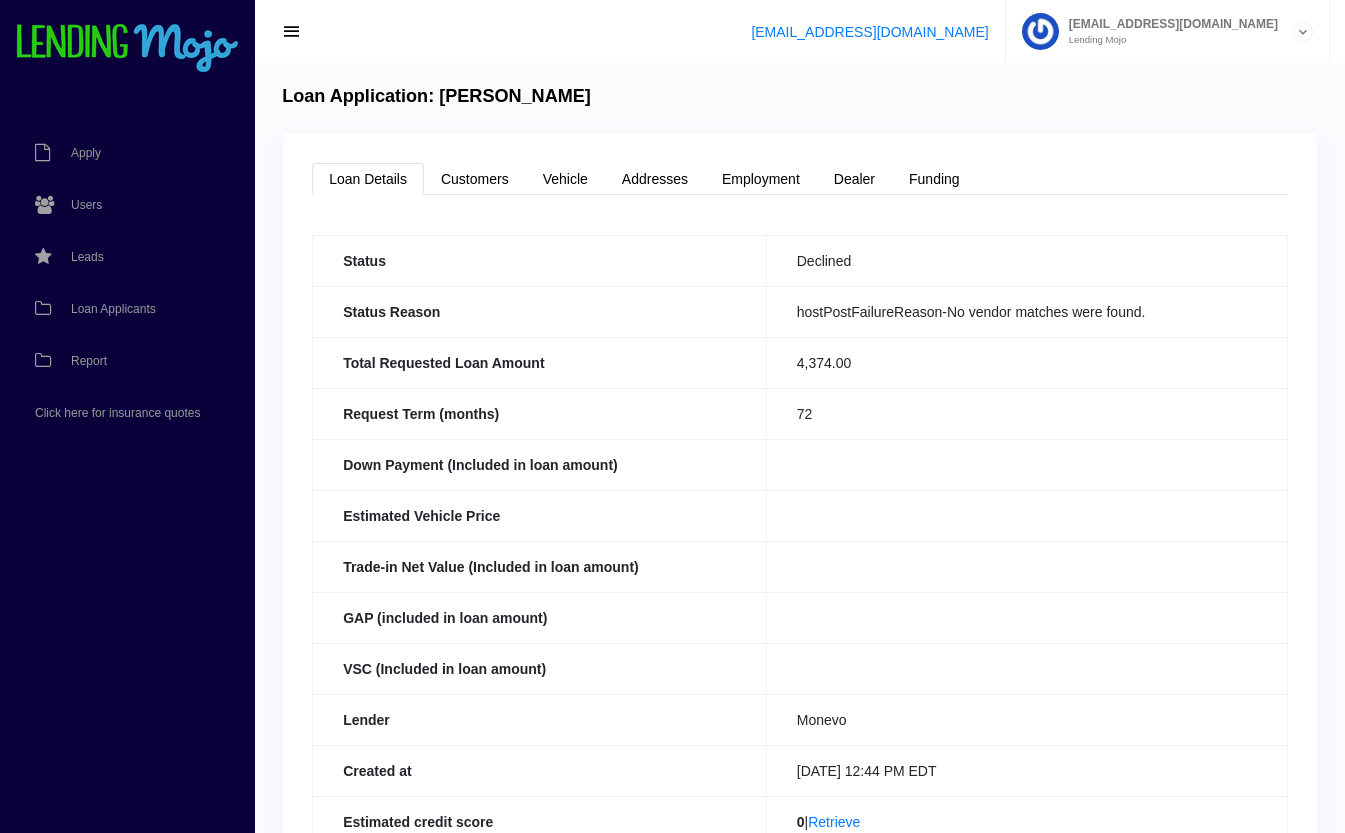 scroll, scrollTop: 0, scrollLeft: 0, axis: both 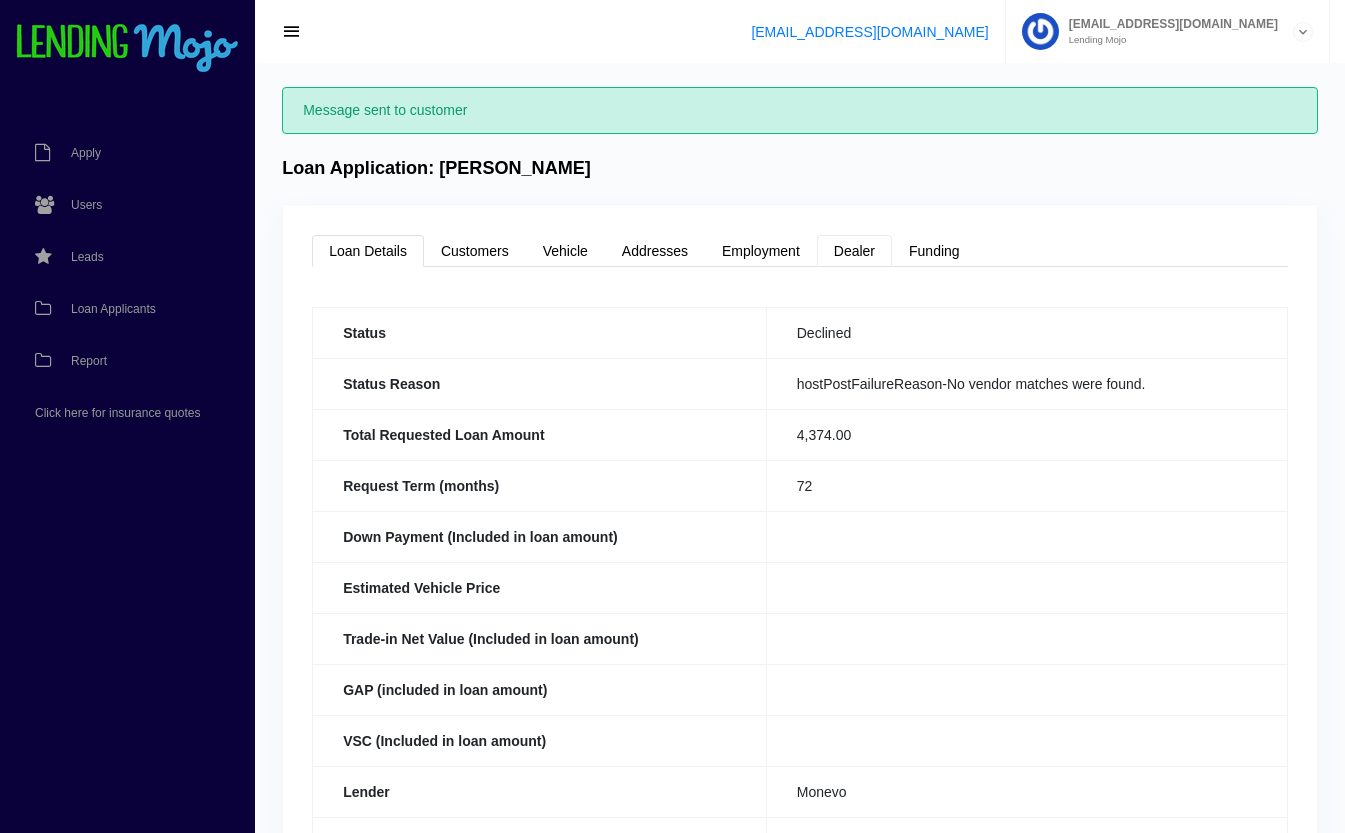 click on "Dealer" at bounding box center (854, 251) 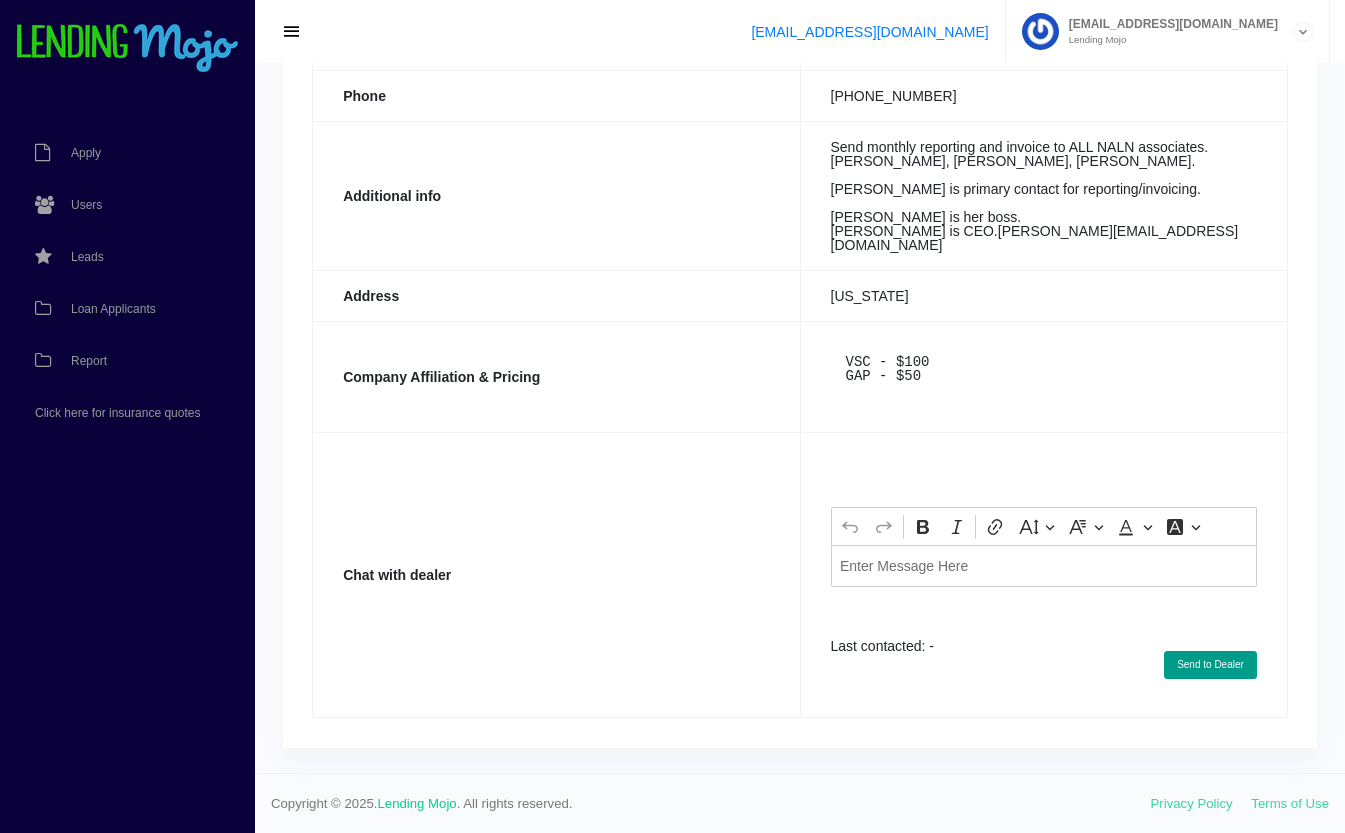 scroll, scrollTop: 457, scrollLeft: 0, axis: vertical 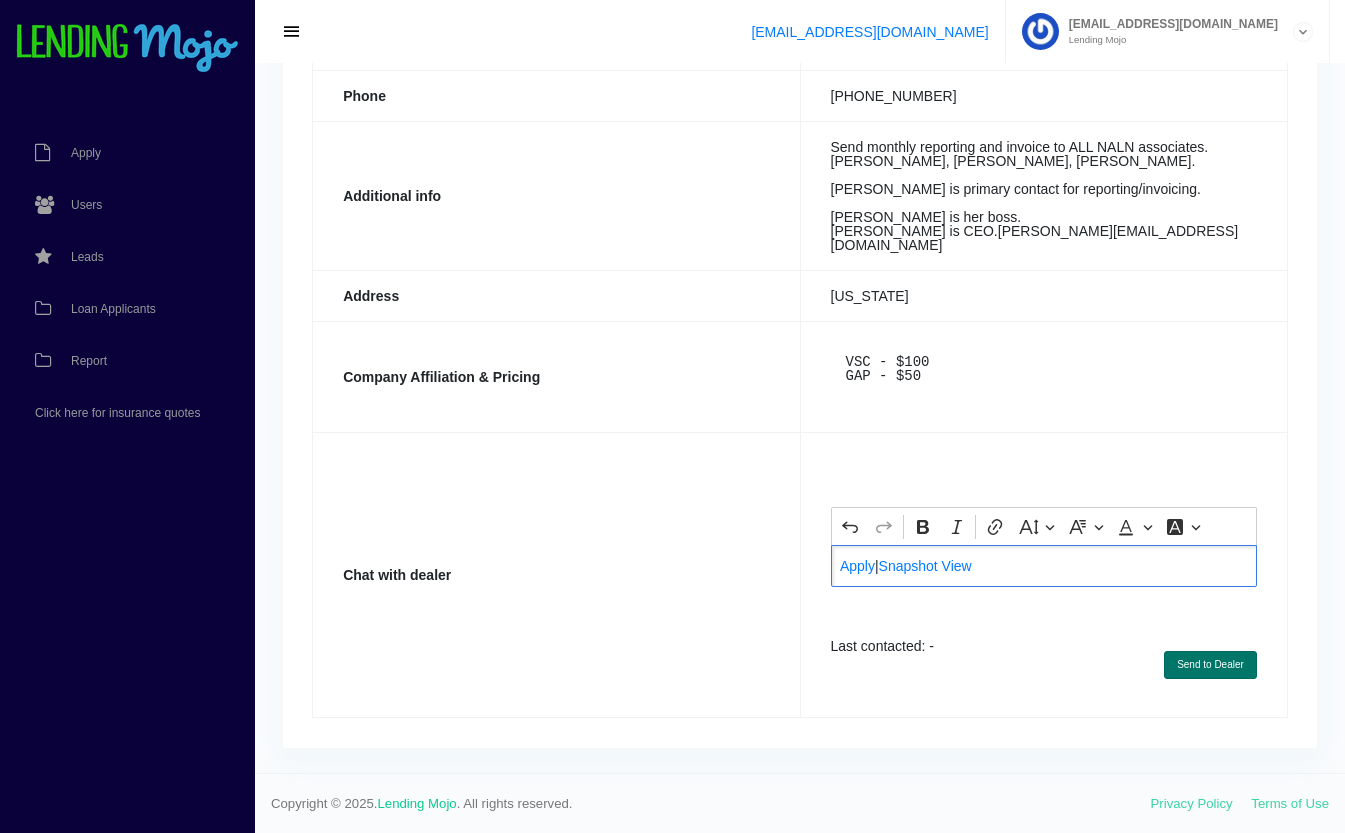 click on "Send to Dealer" at bounding box center (1210, 665) 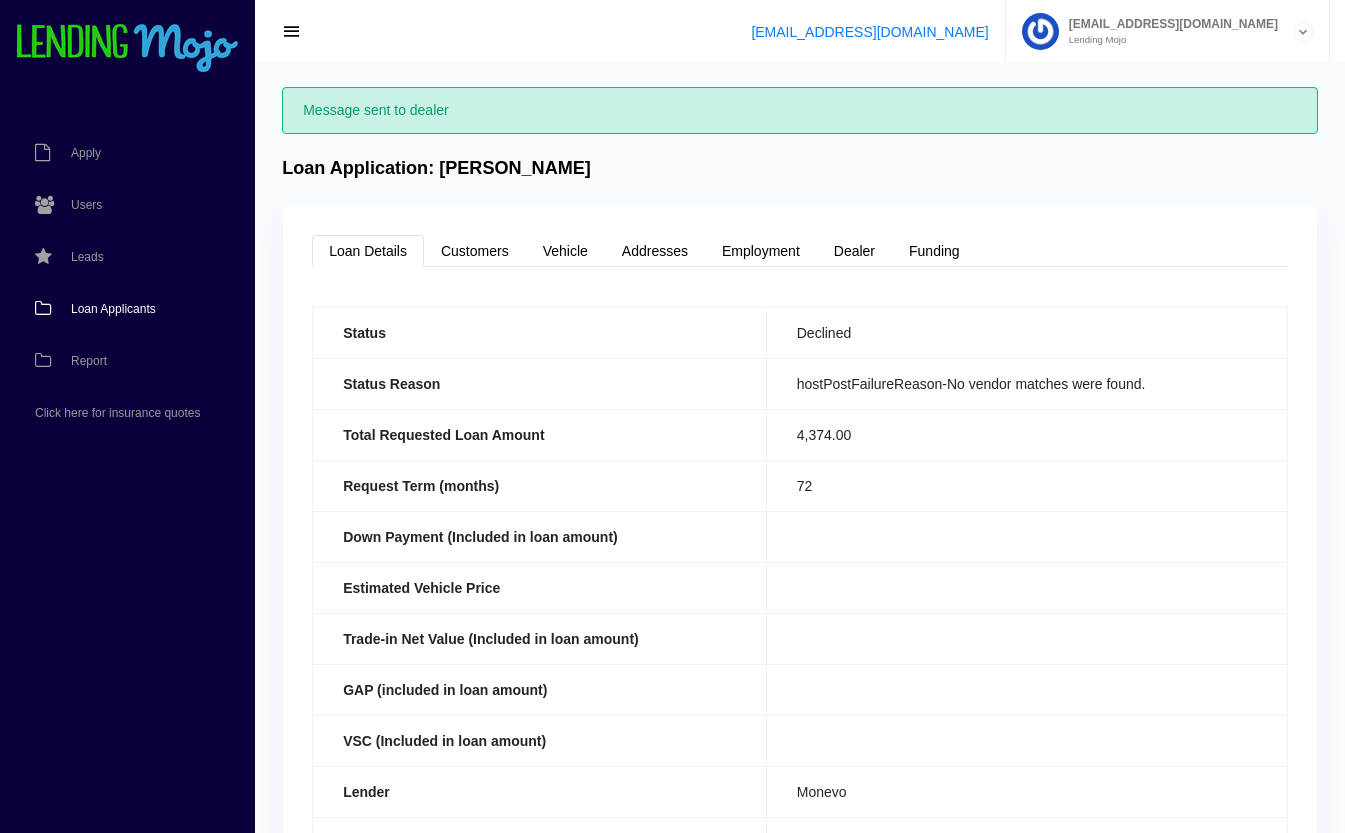 scroll, scrollTop: 0, scrollLeft: 0, axis: both 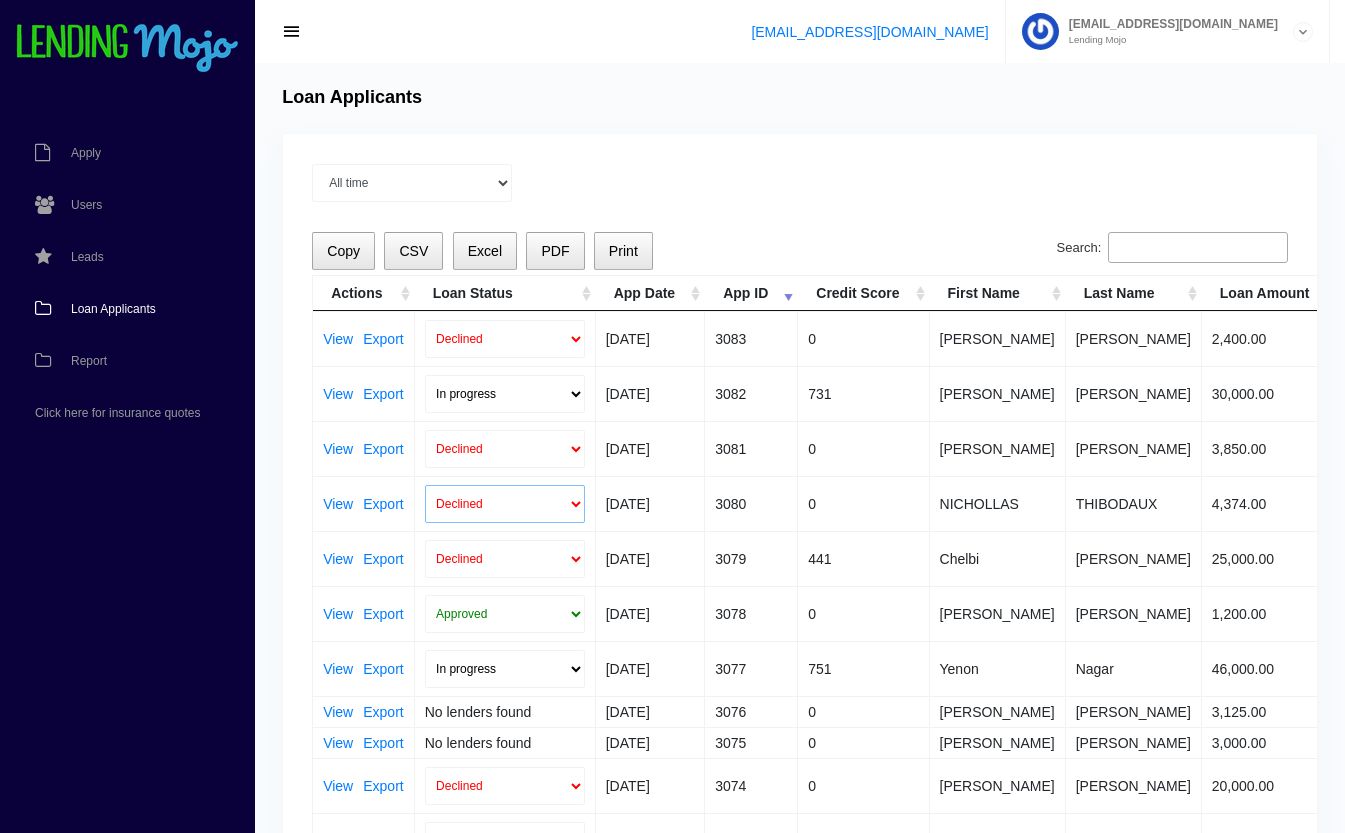 click on "Declined Approved" at bounding box center [505, 504] 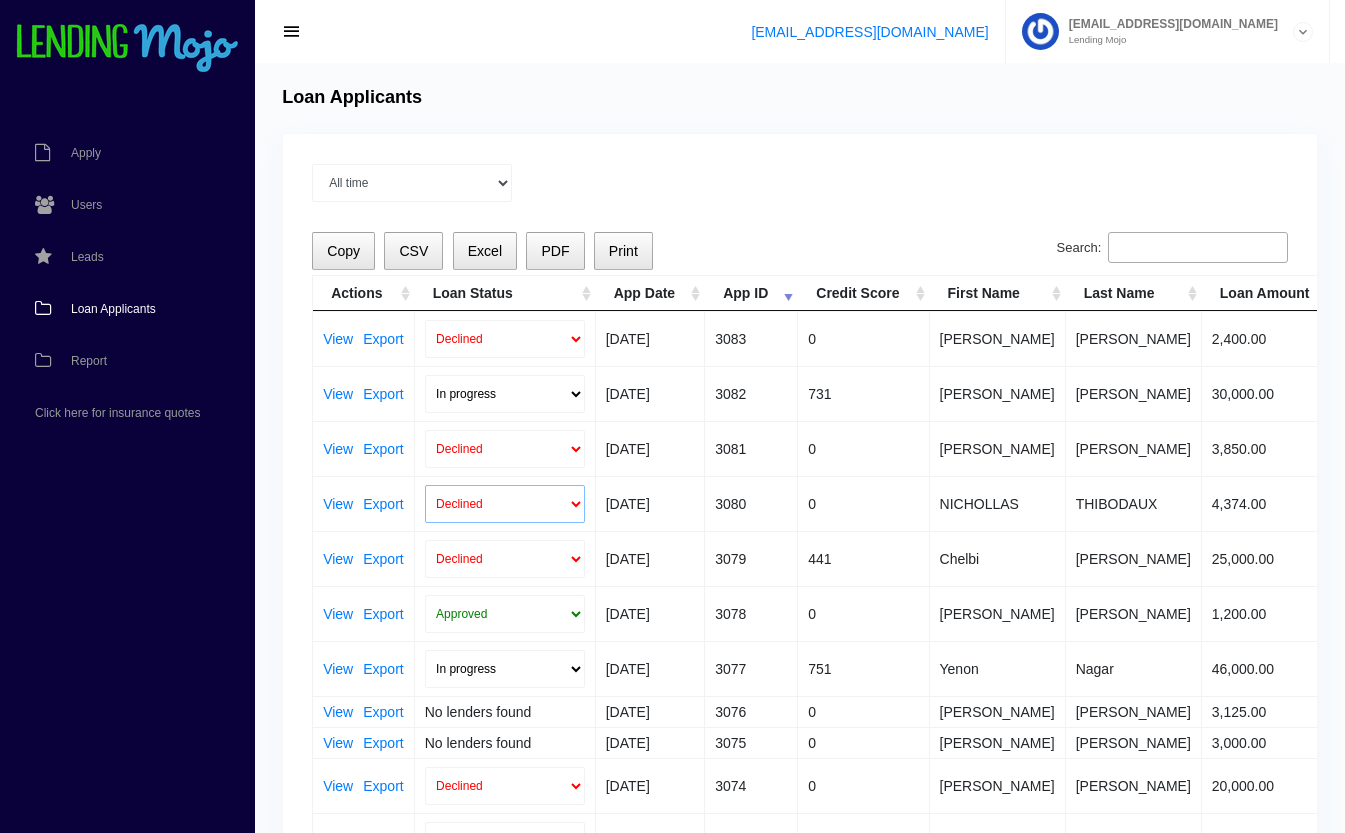 select on "approved" 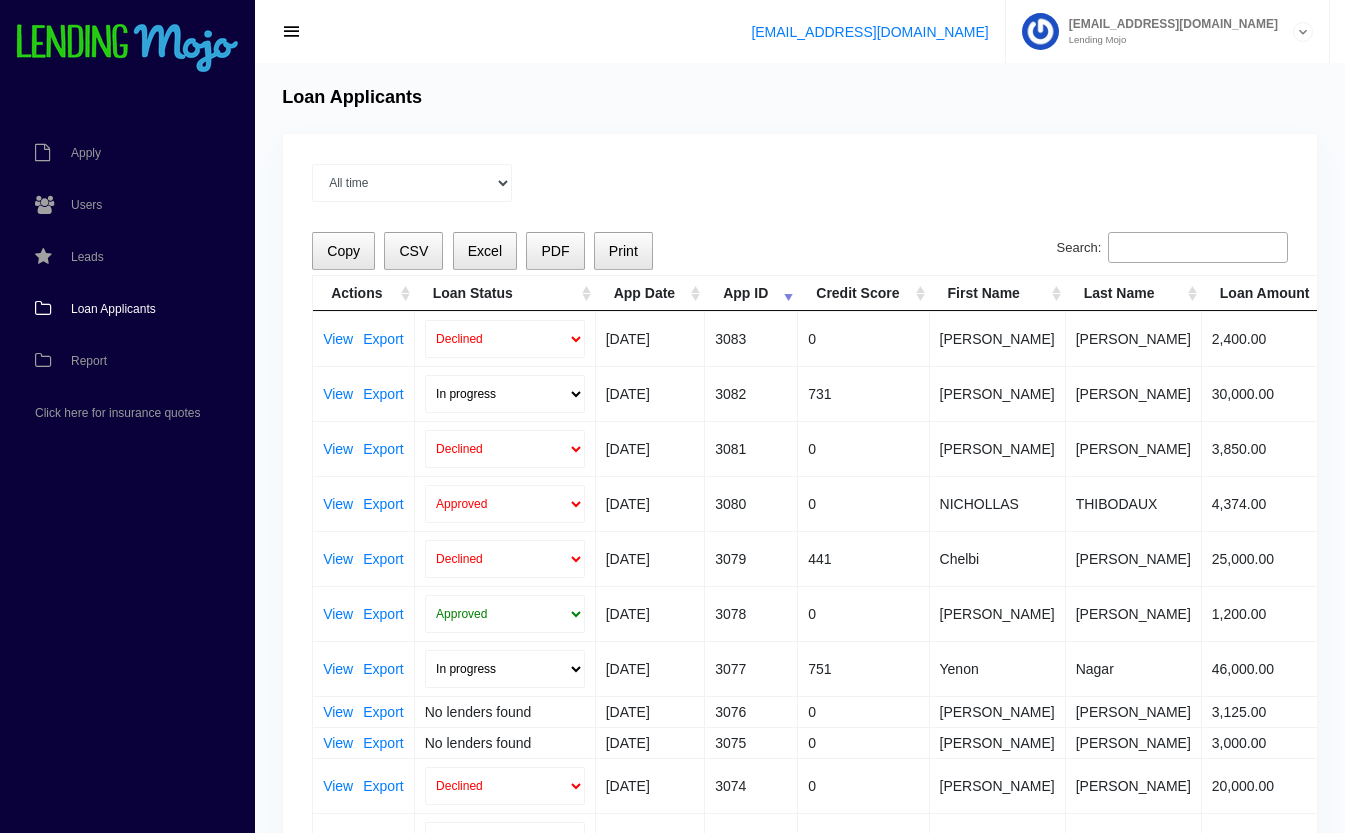 click on "Declined Approved" at bounding box center (505, 504) 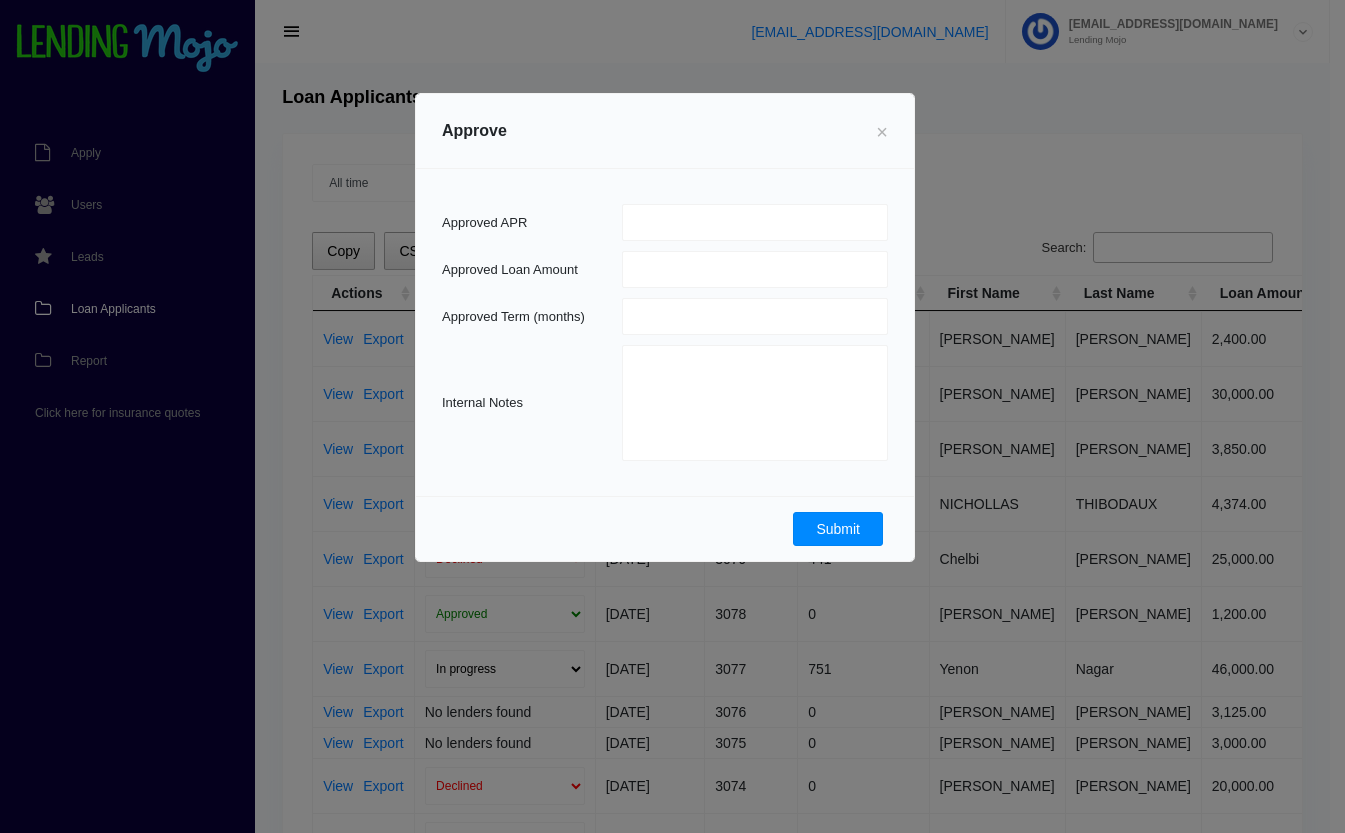 click on "Submit" at bounding box center (838, 529) 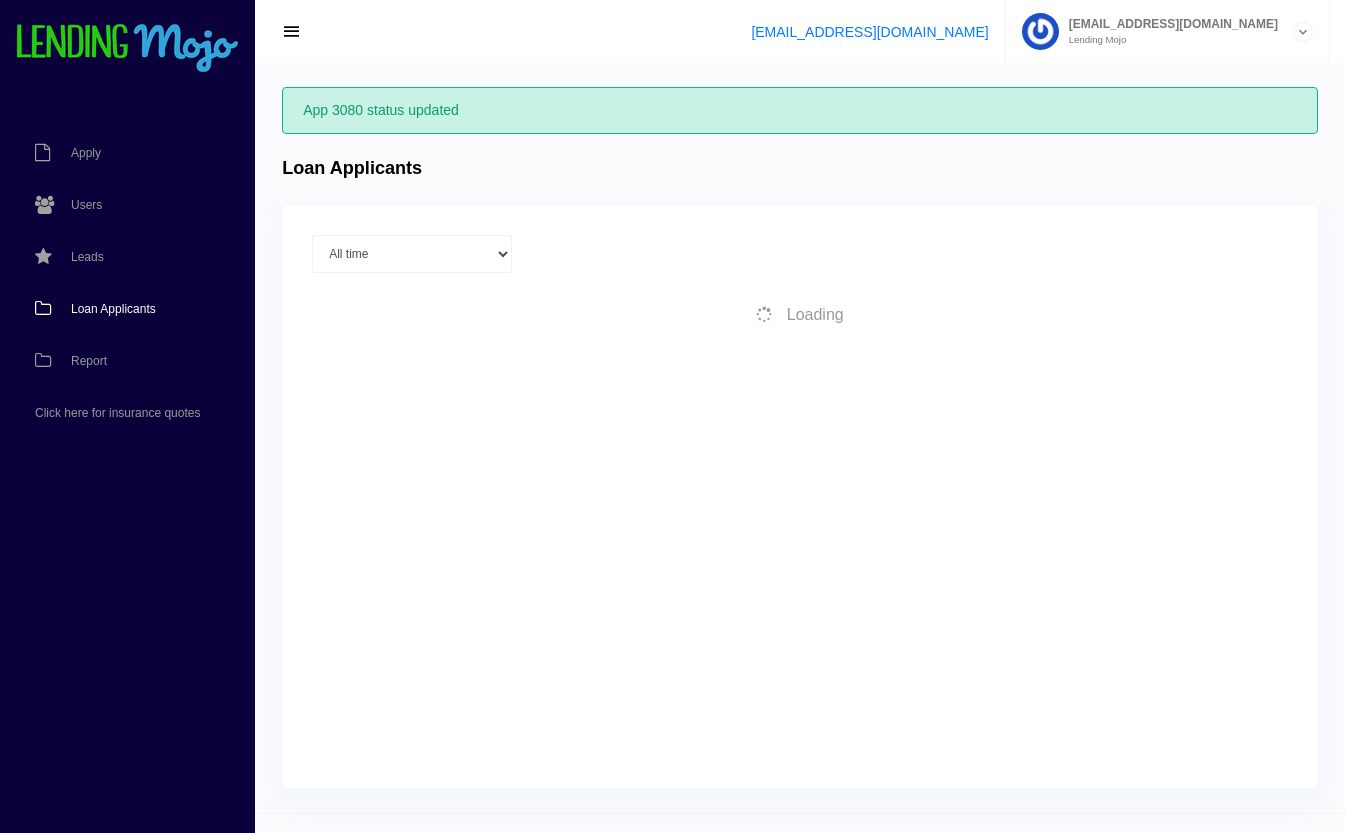 scroll, scrollTop: 0, scrollLeft: 0, axis: both 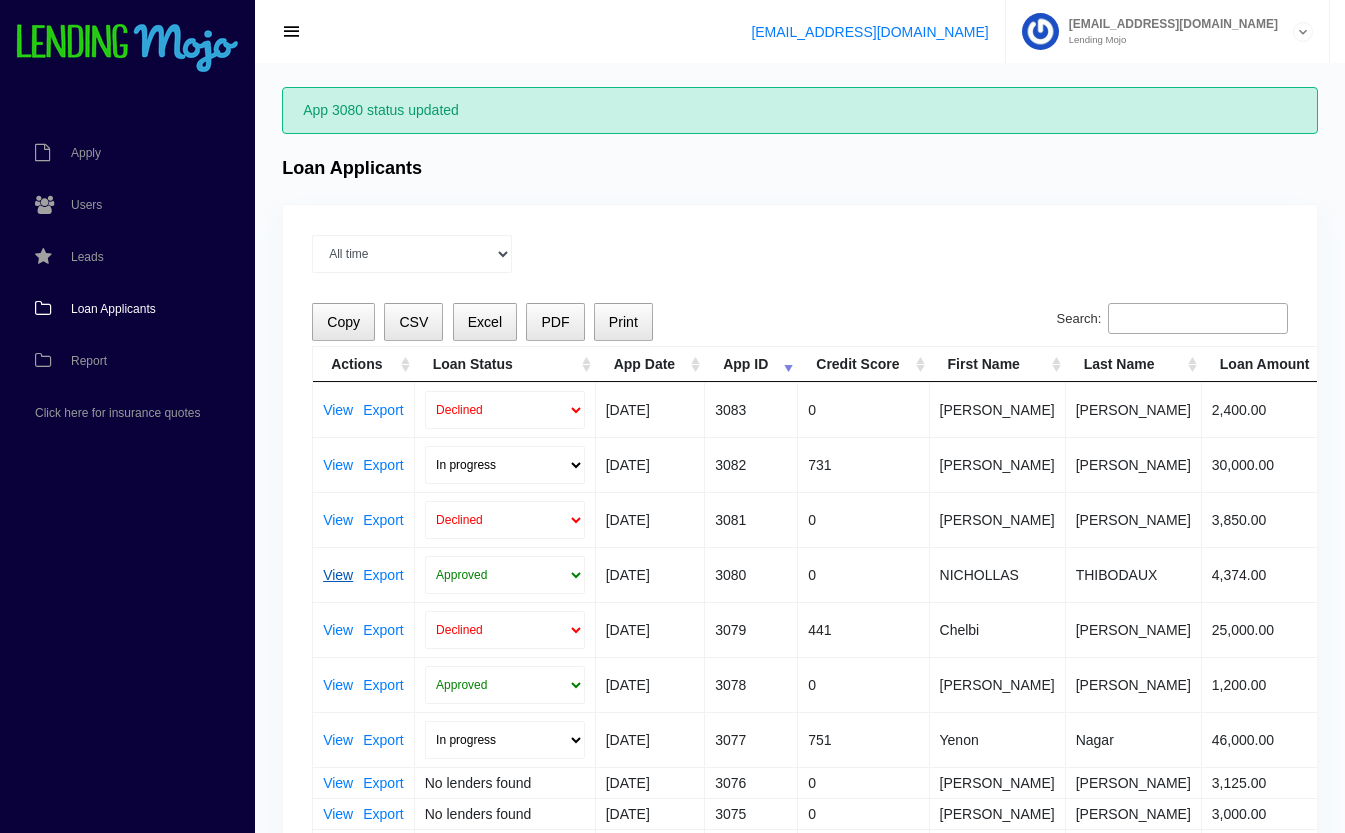 click on "View" at bounding box center (338, 575) 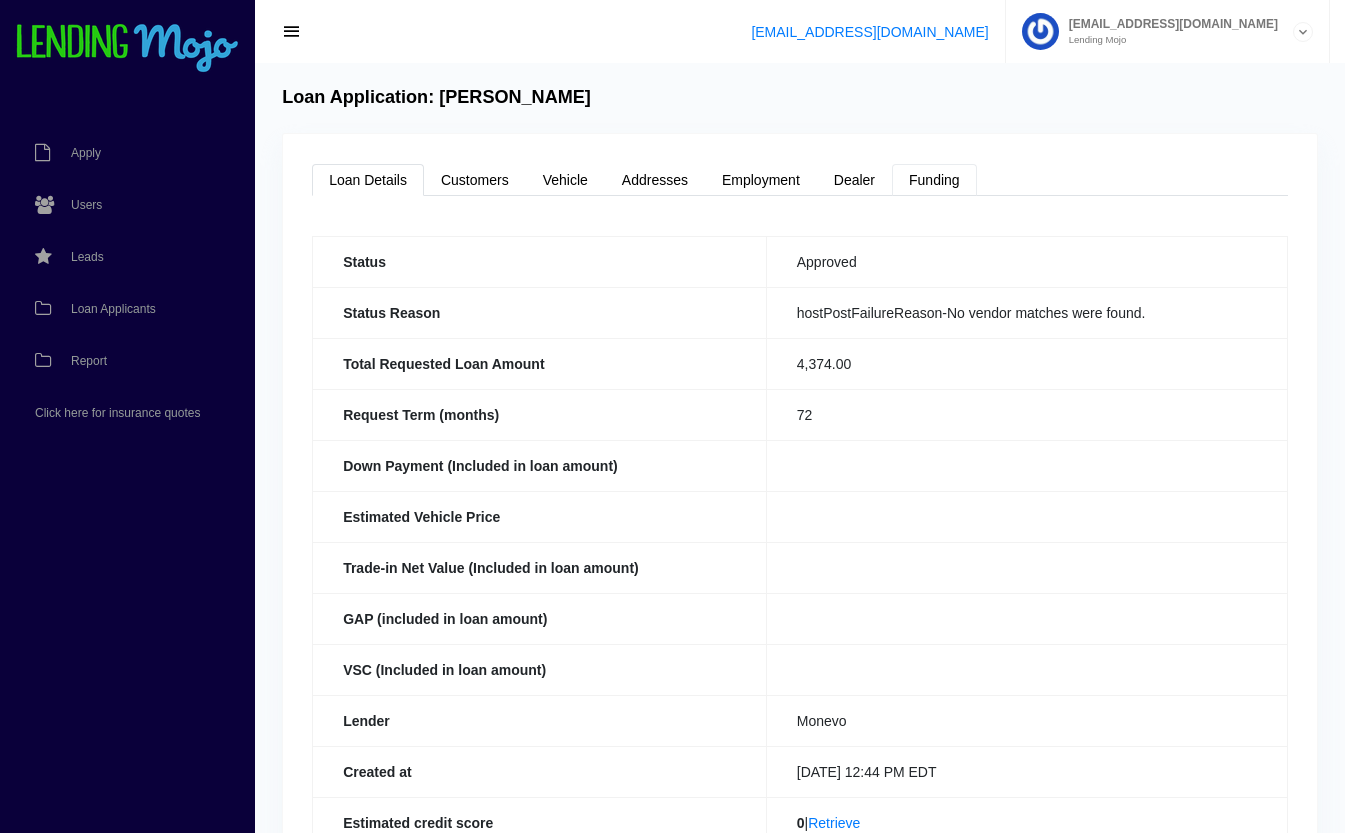 scroll, scrollTop: 0, scrollLeft: 0, axis: both 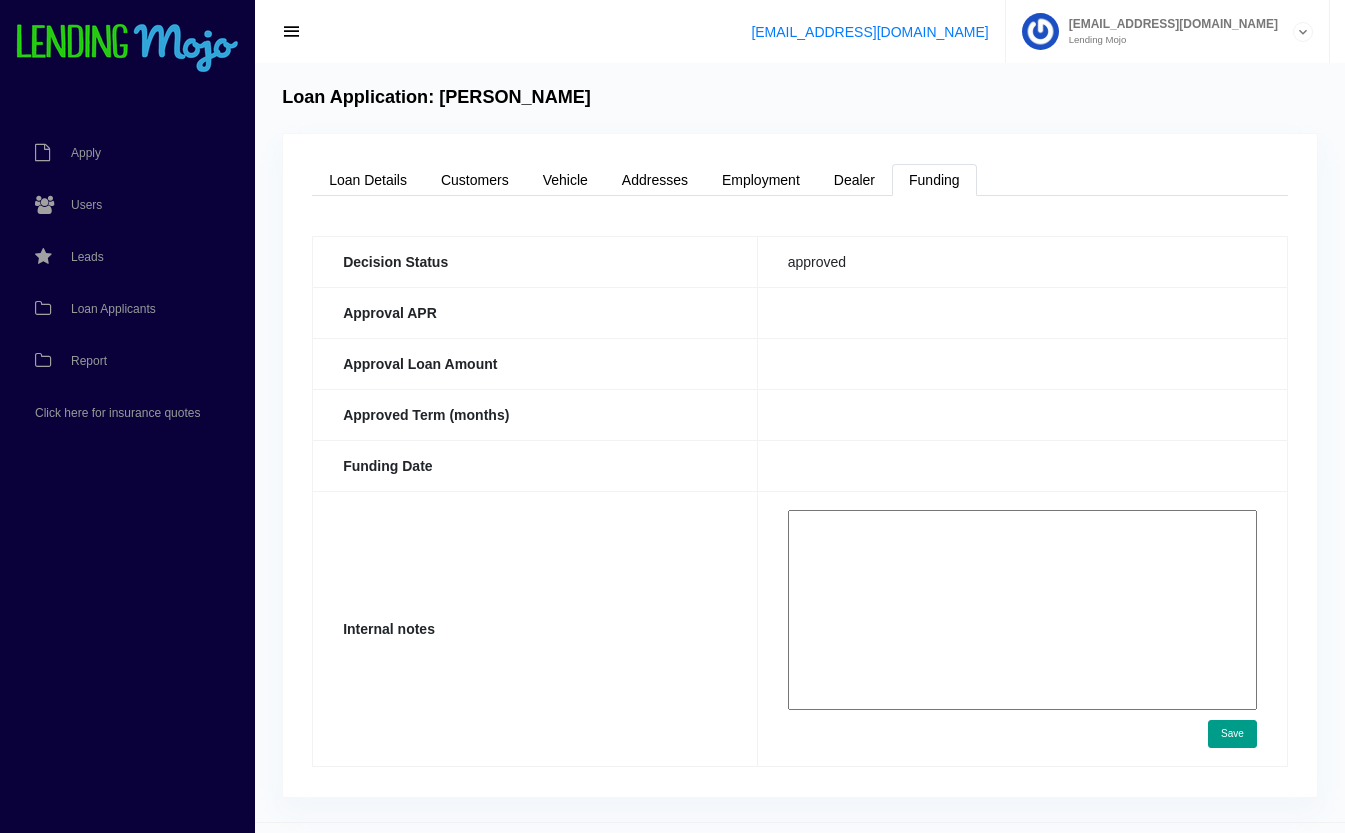 click at bounding box center [1022, 610] 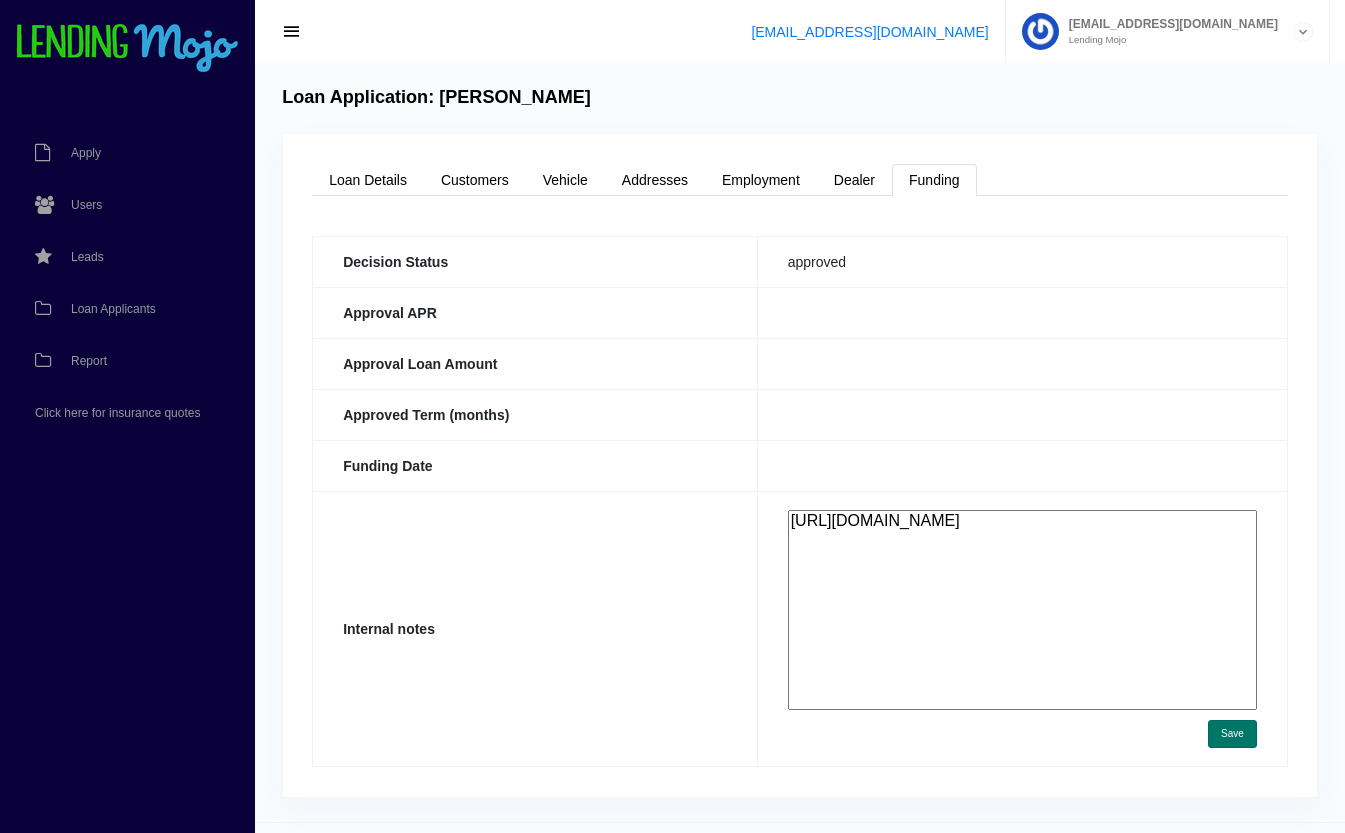 type on "https://app.monevo.us/result/0838673d6f566739af0d631f9ccdcb8e" 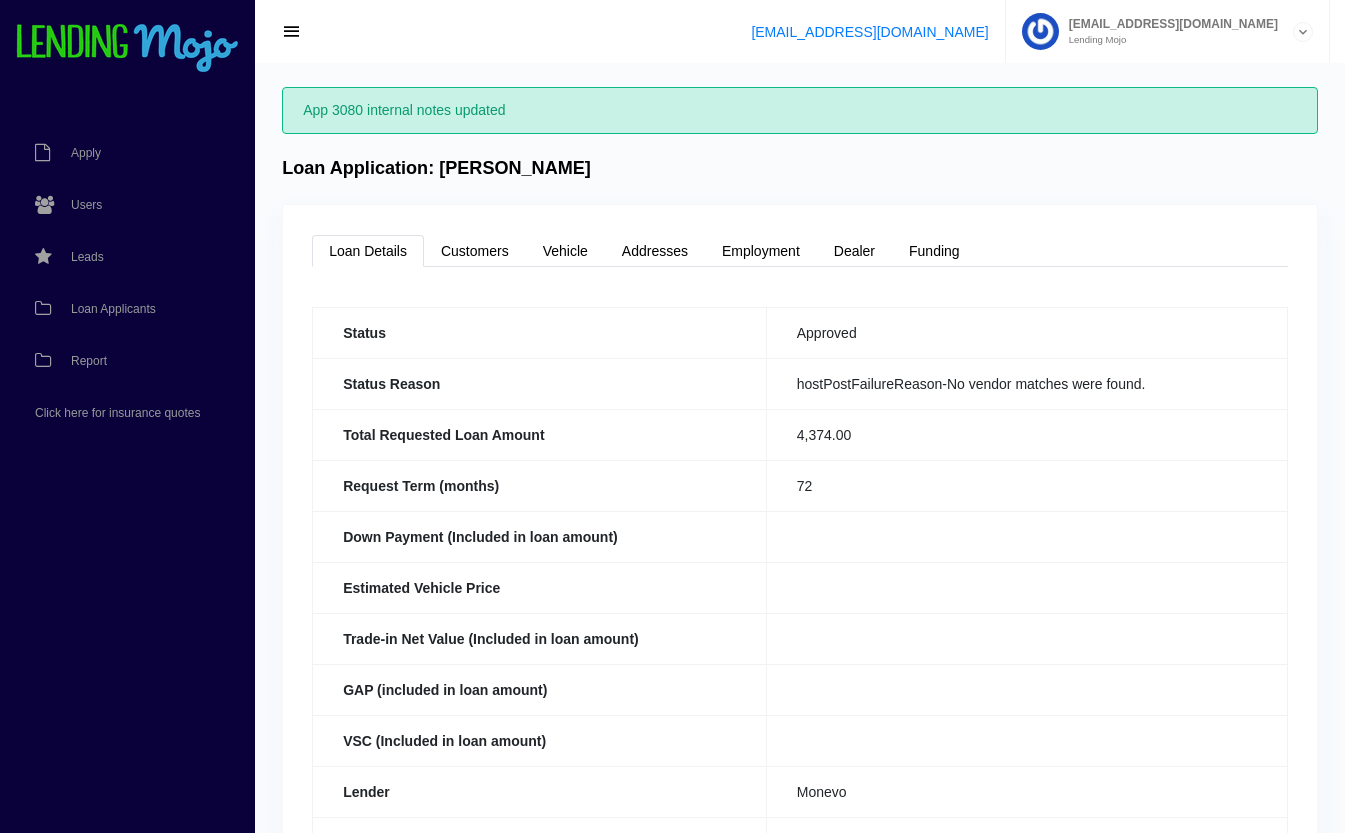 scroll, scrollTop: 0, scrollLeft: 0, axis: both 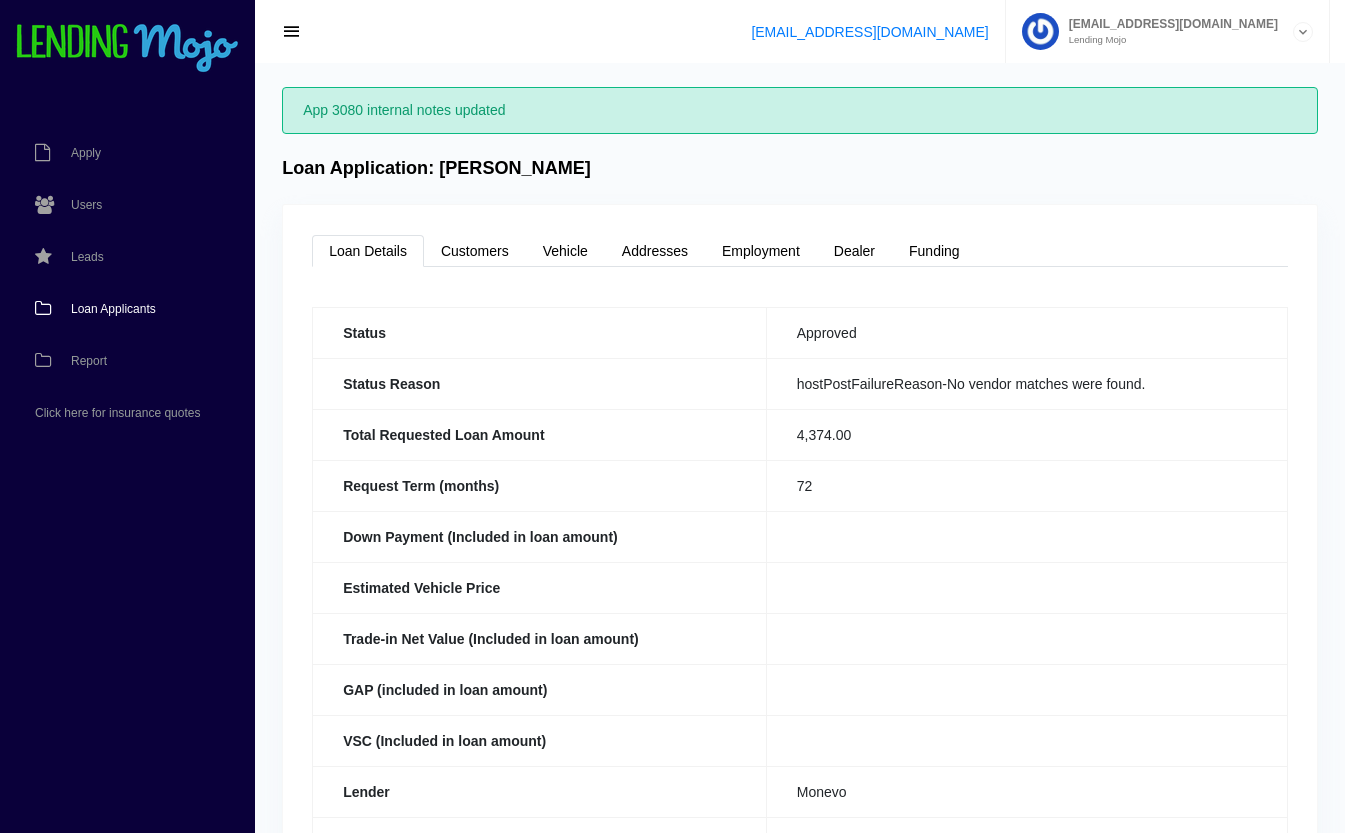 click on "Loan Applicants" at bounding box center (113, 309) 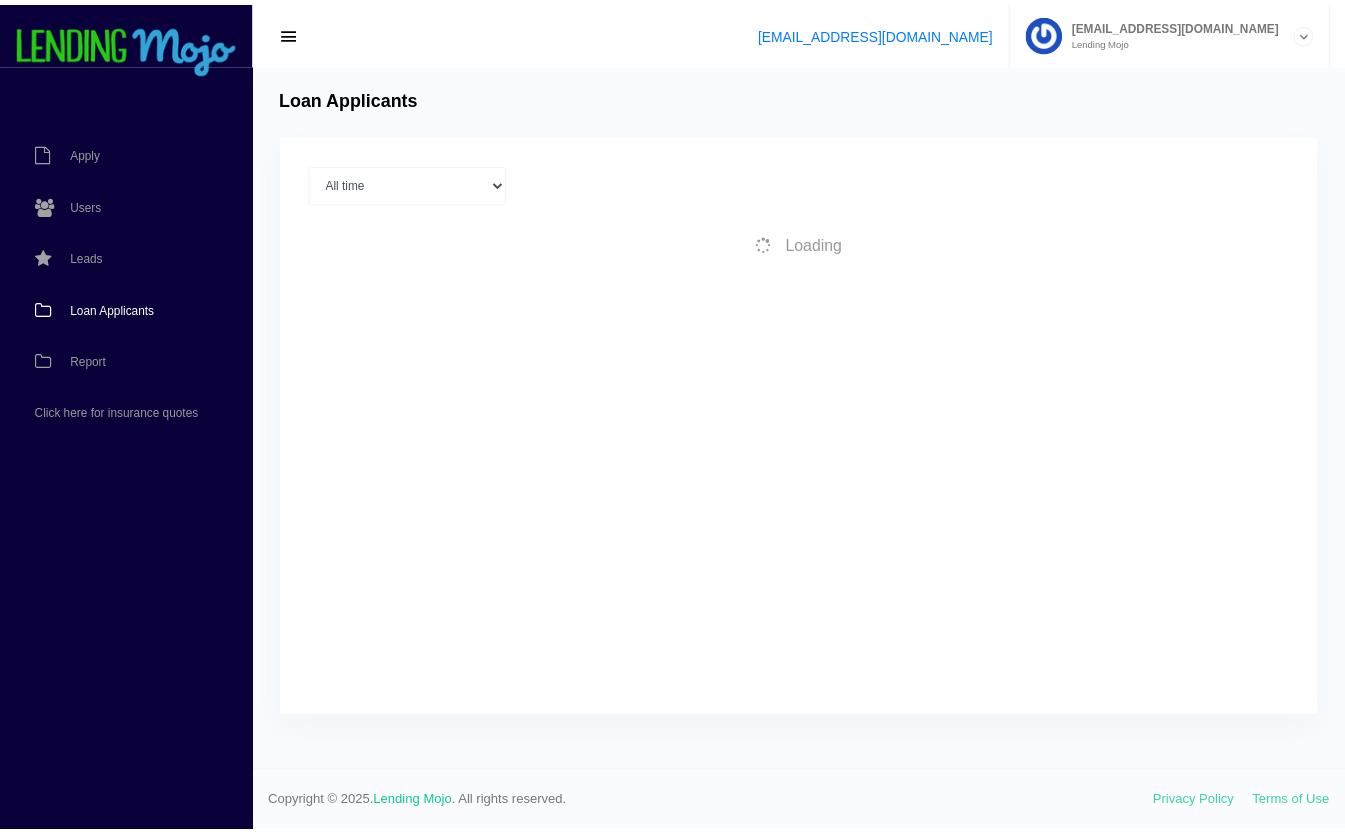 scroll, scrollTop: 0, scrollLeft: 0, axis: both 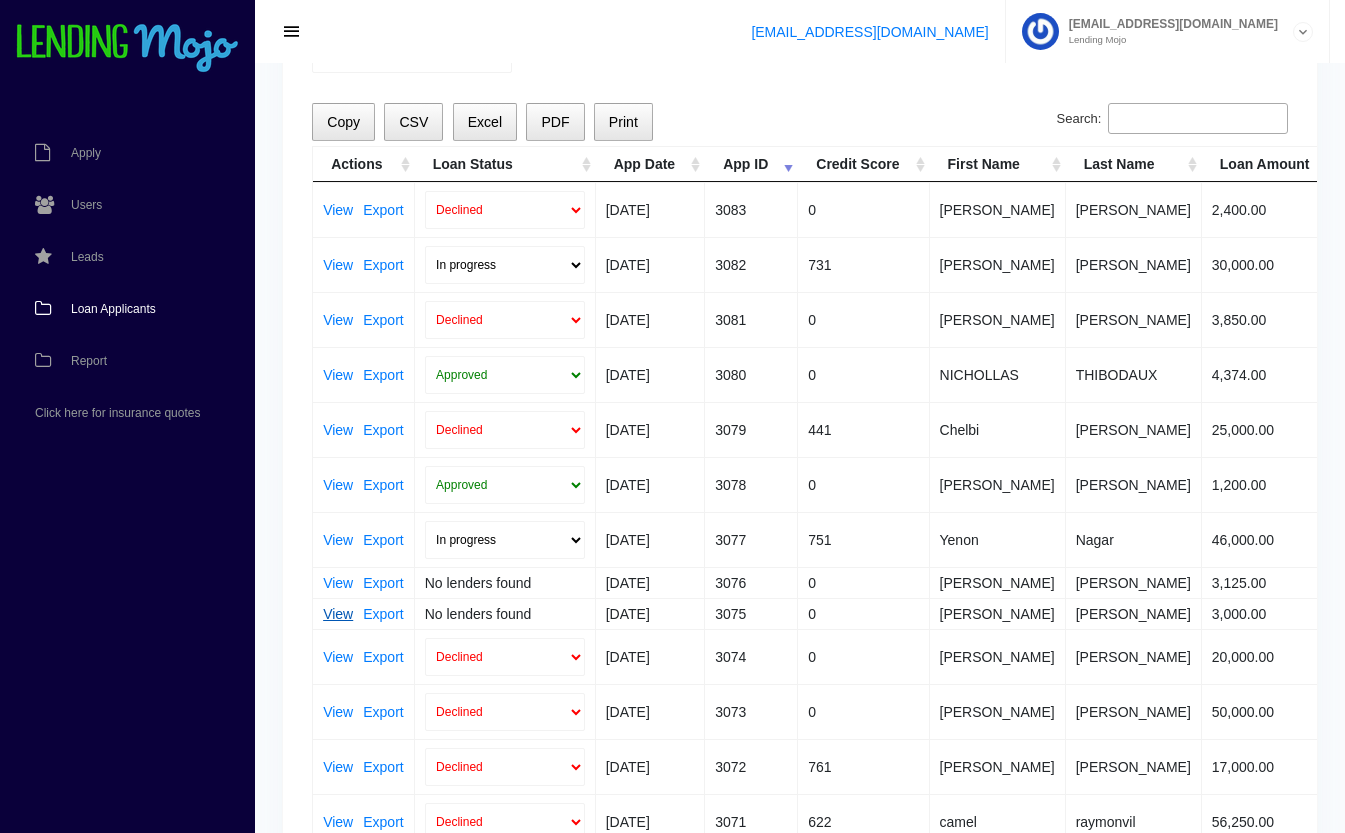 click on "View" at bounding box center [338, 614] 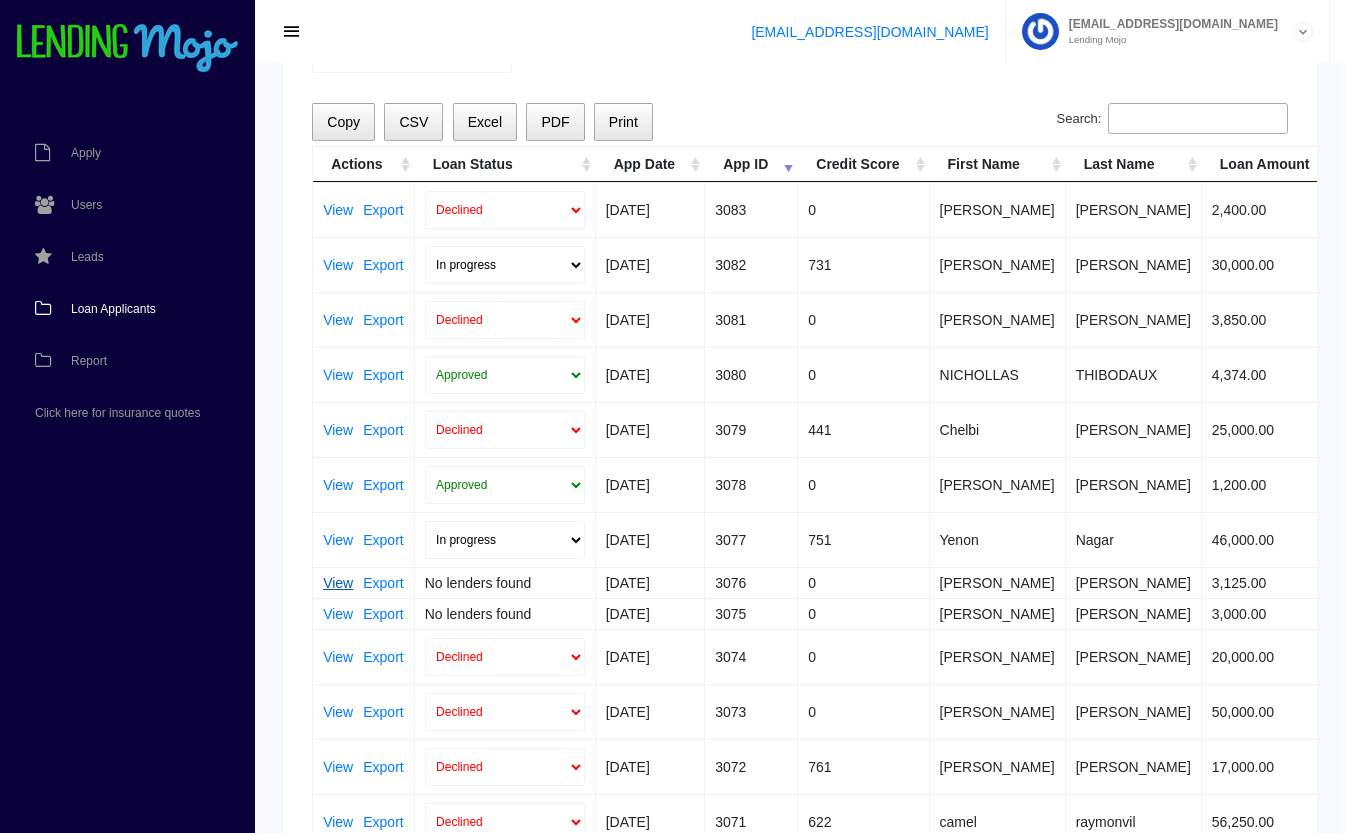 click on "View" at bounding box center (338, 583) 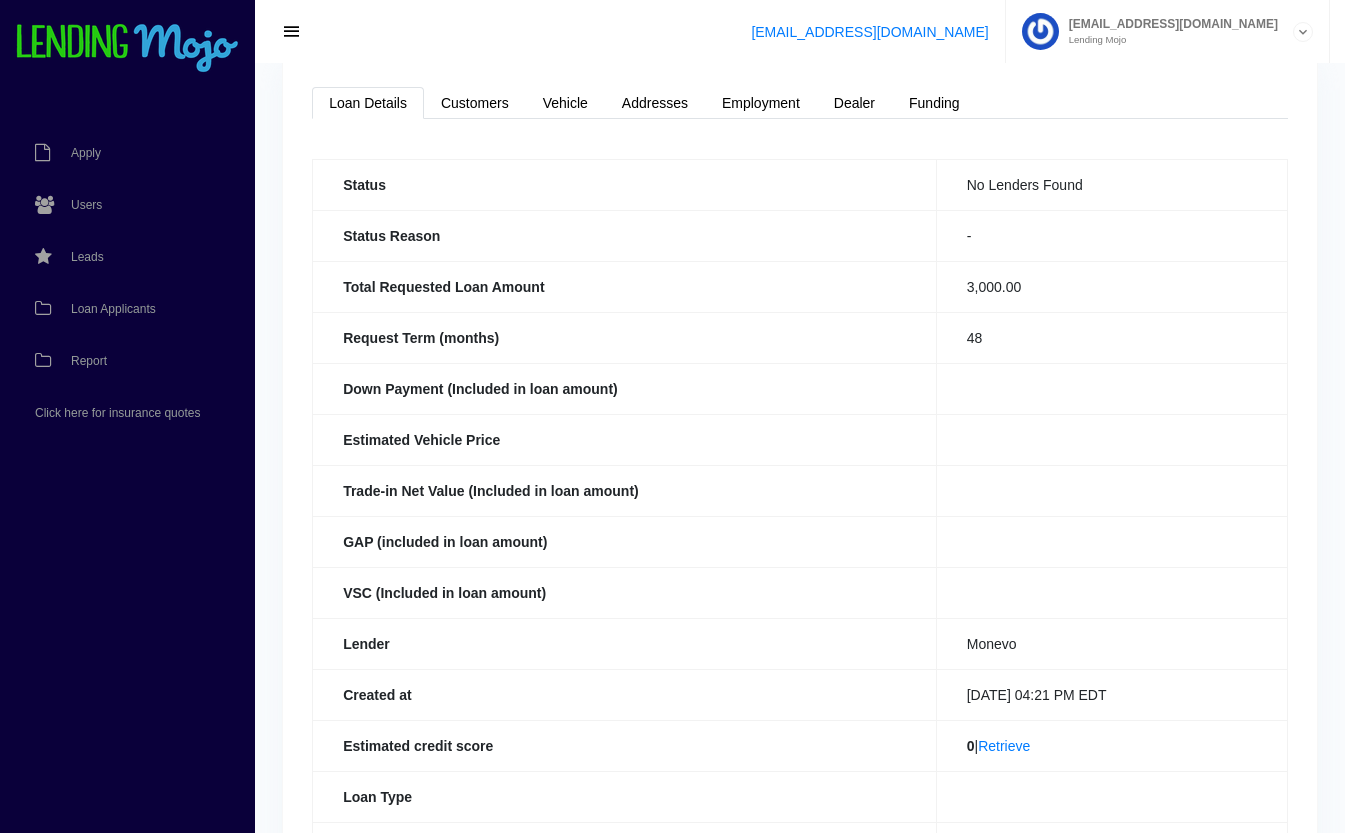 scroll, scrollTop: 437, scrollLeft: 0, axis: vertical 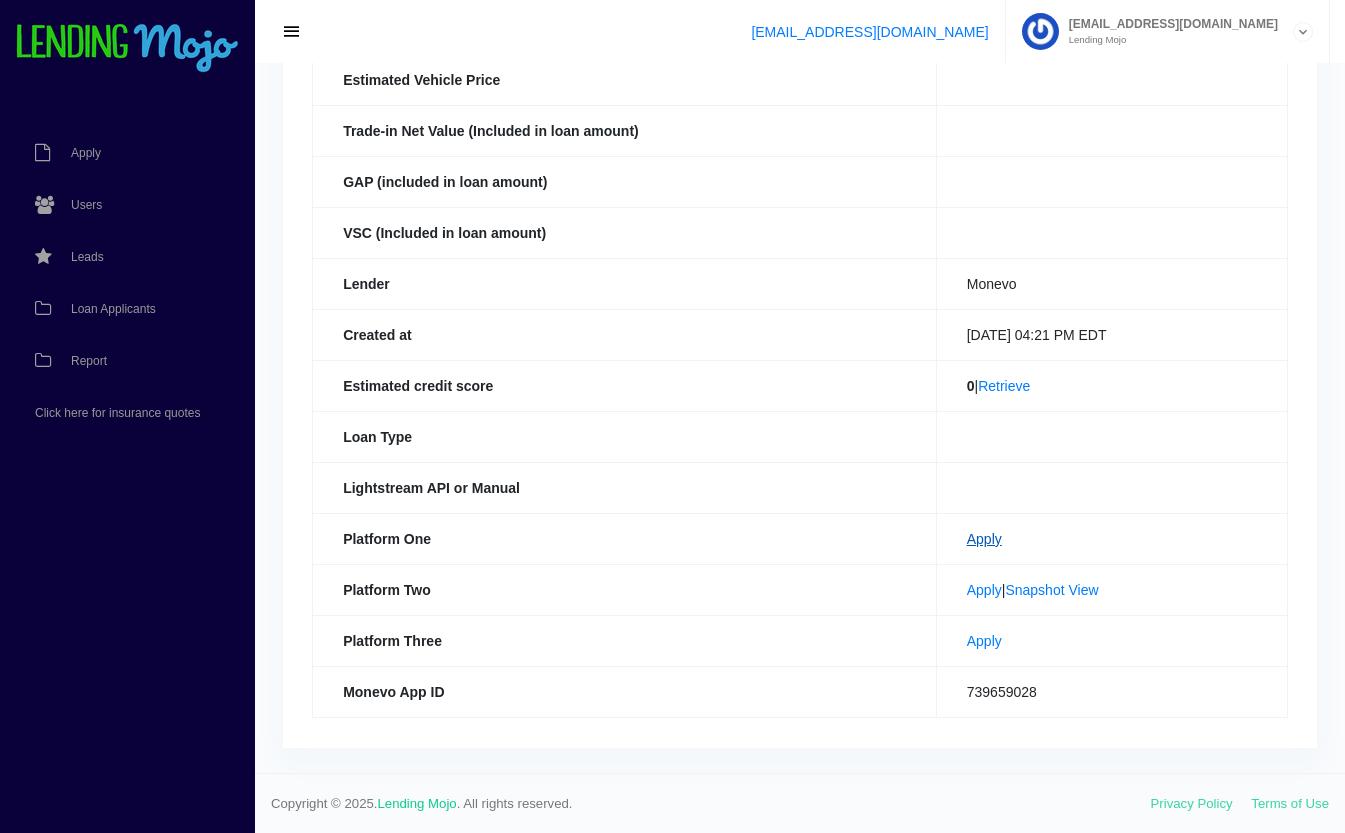 click on "Apply" at bounding box center [984, 539] 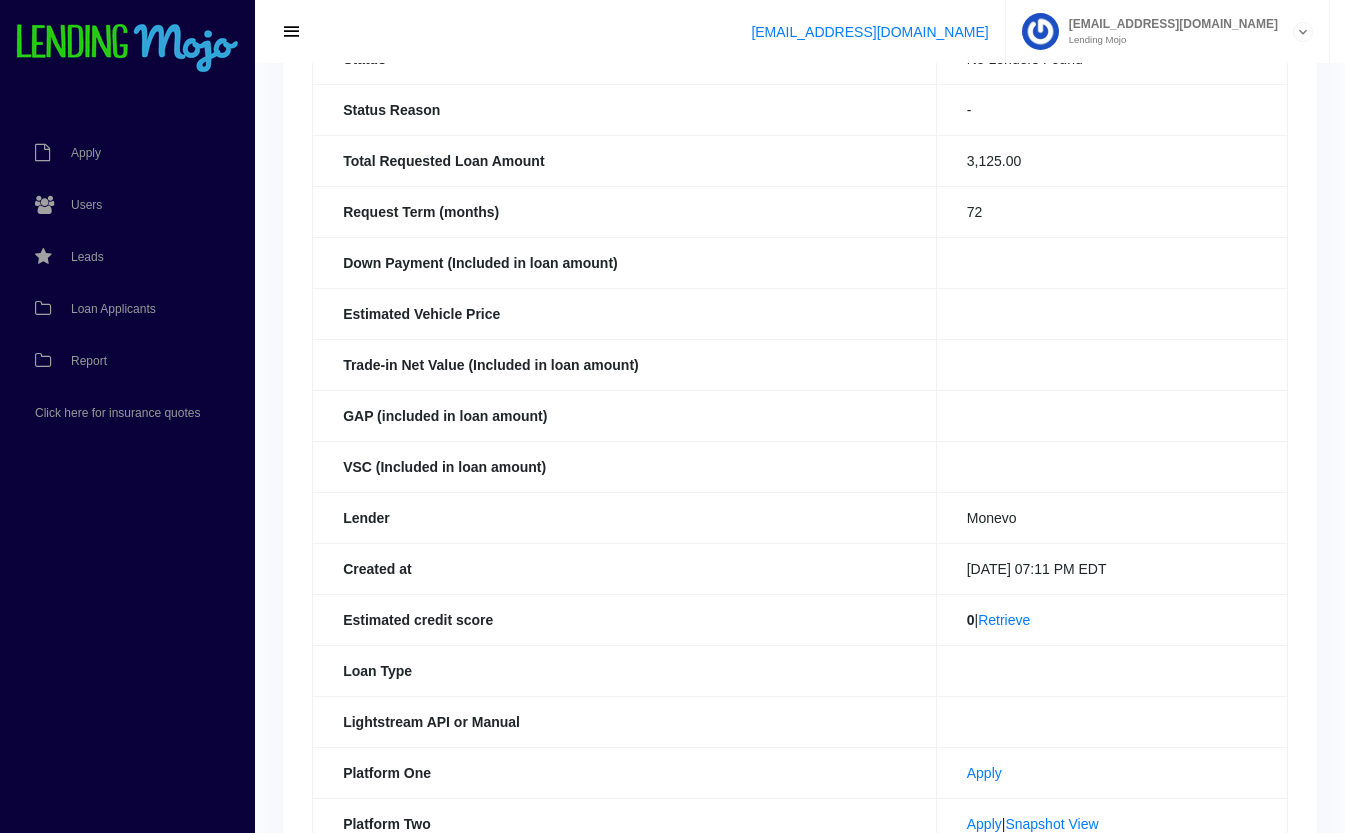 scroll, scrollTop: 437, scrollLeft: 0, axis: vertical 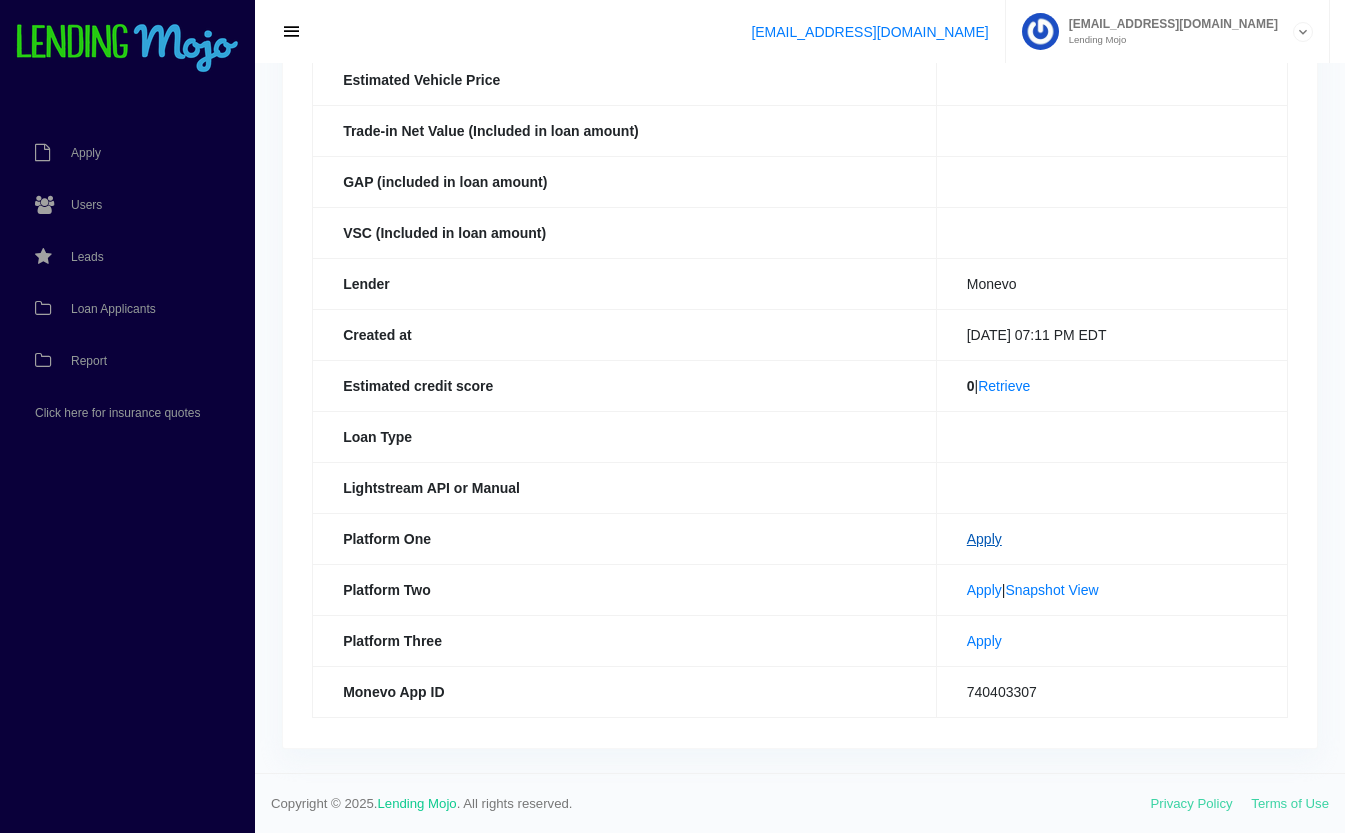 click on "Apply" at bounding box center (984, 539) 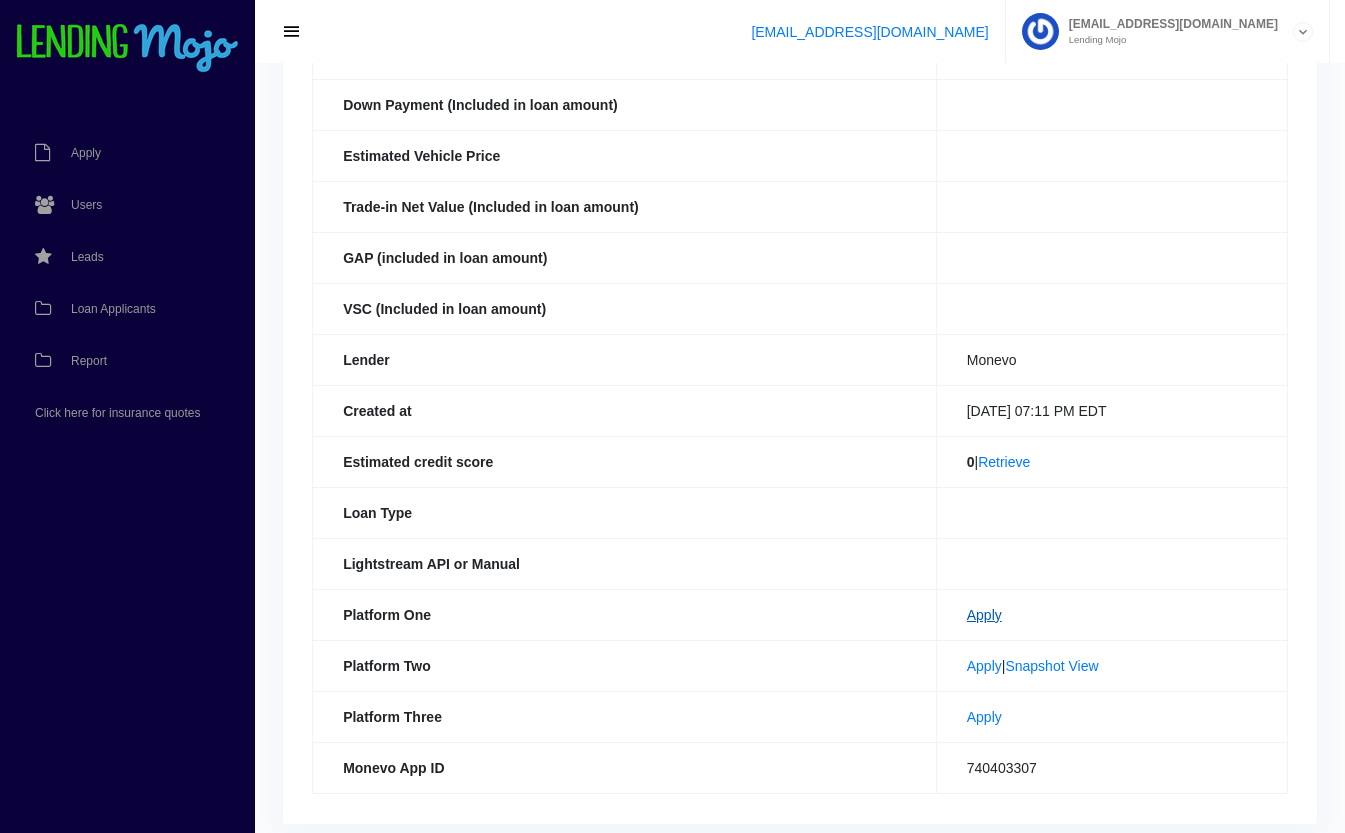 scroll, scrollTop: 0, scrollLeft: 0, axis: both 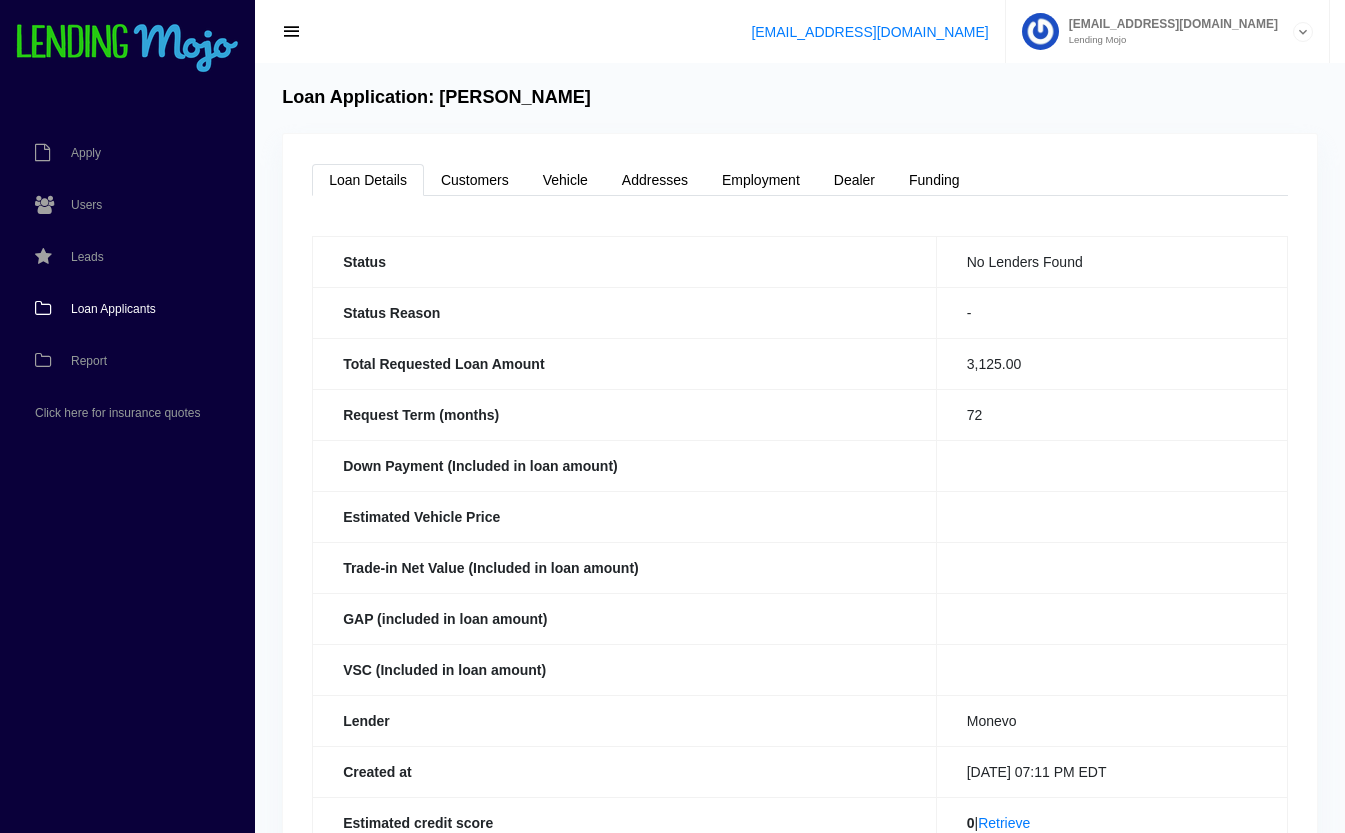 click on "Loan Applicants" at bounding box center (113, 309) 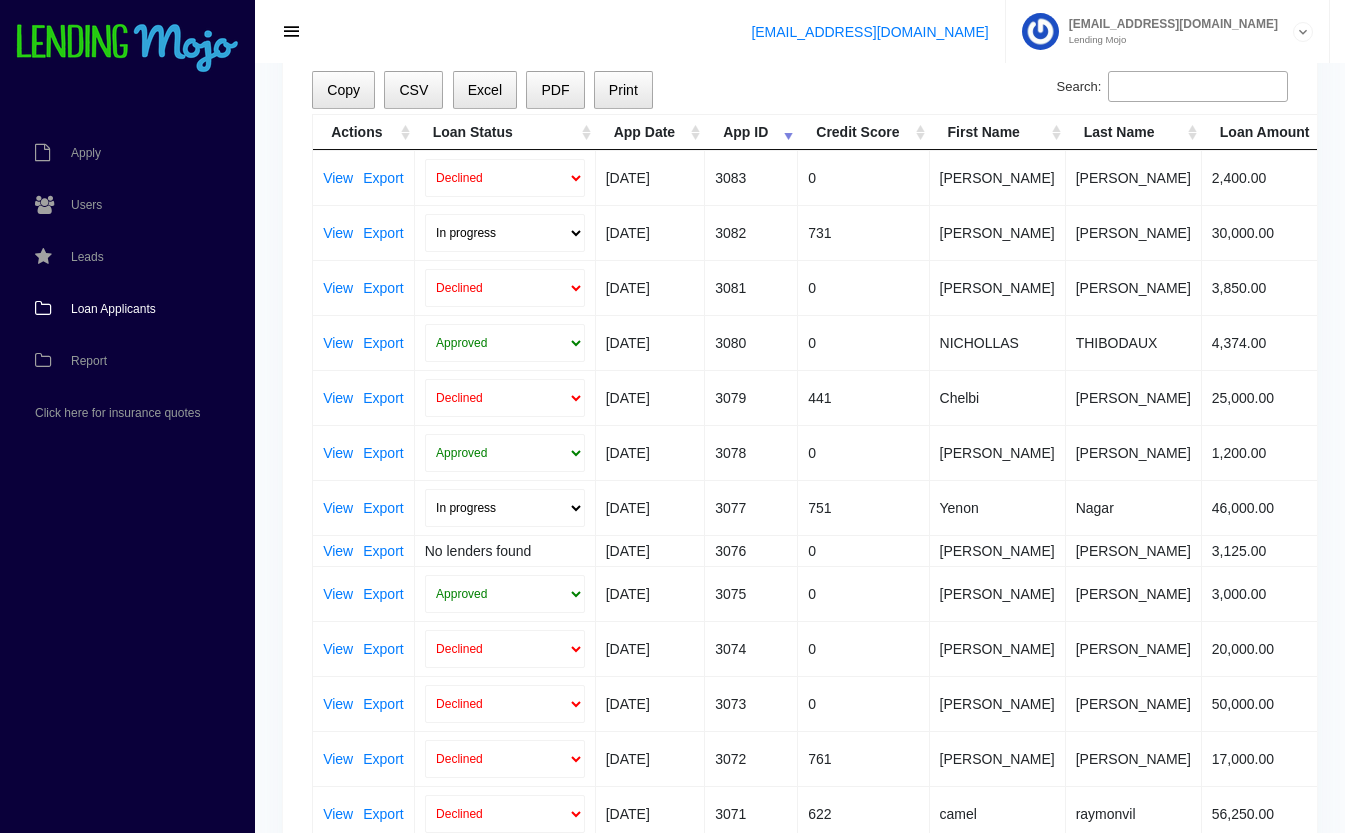scroll, scrollTop: 166, scrollLeft: 0, axis: vertical 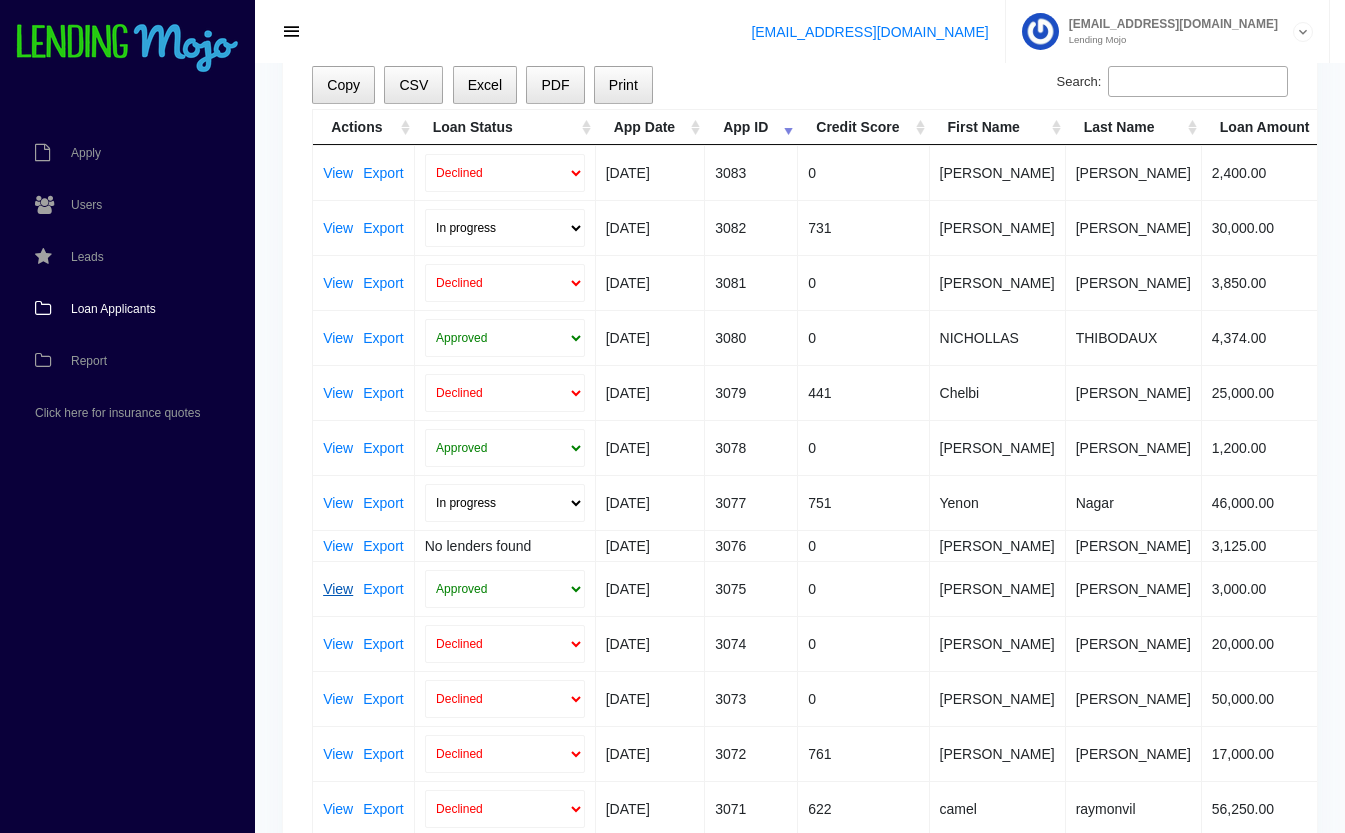 click on "View" at bounding box center [338, 589] 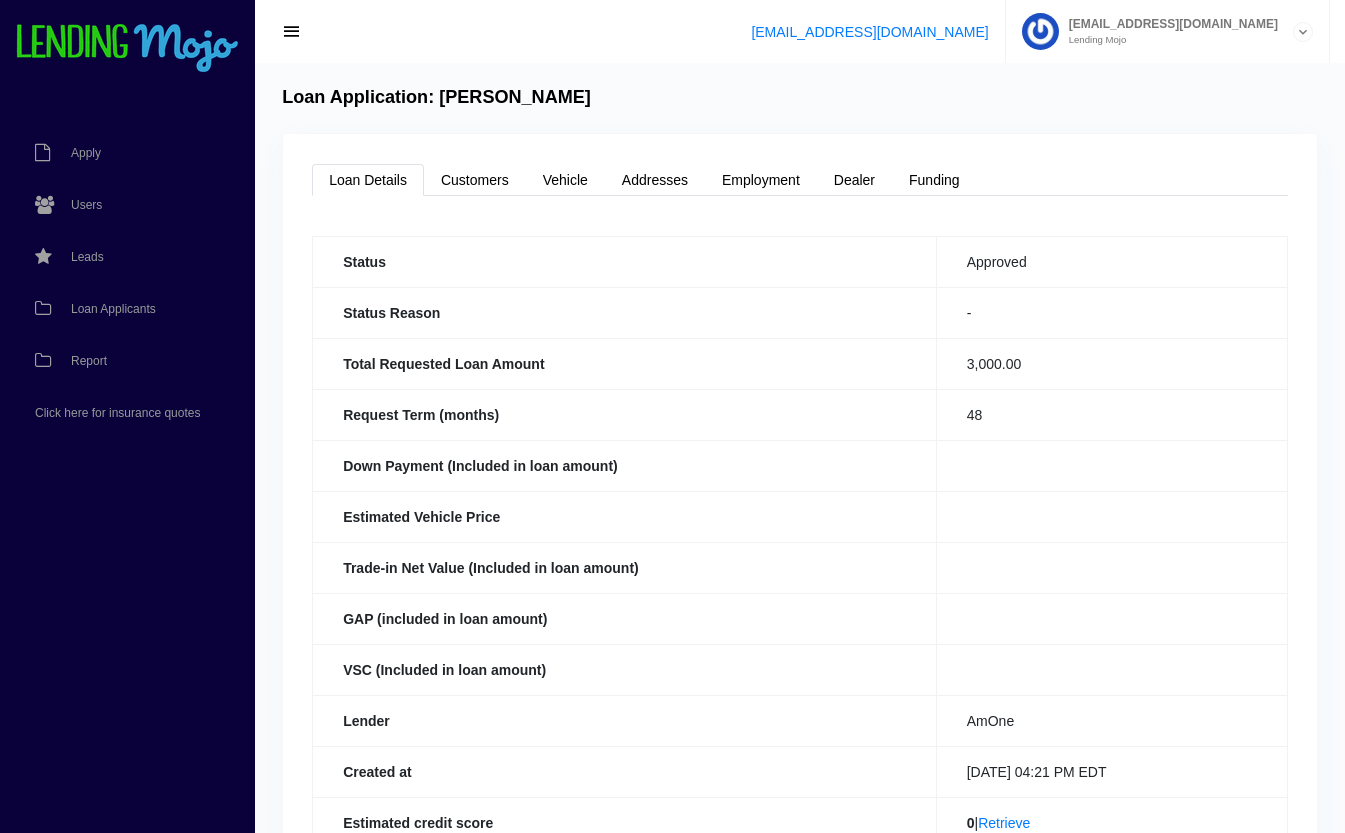 scroll, scrollTop: 0, scrollLeft: 0, axis: both 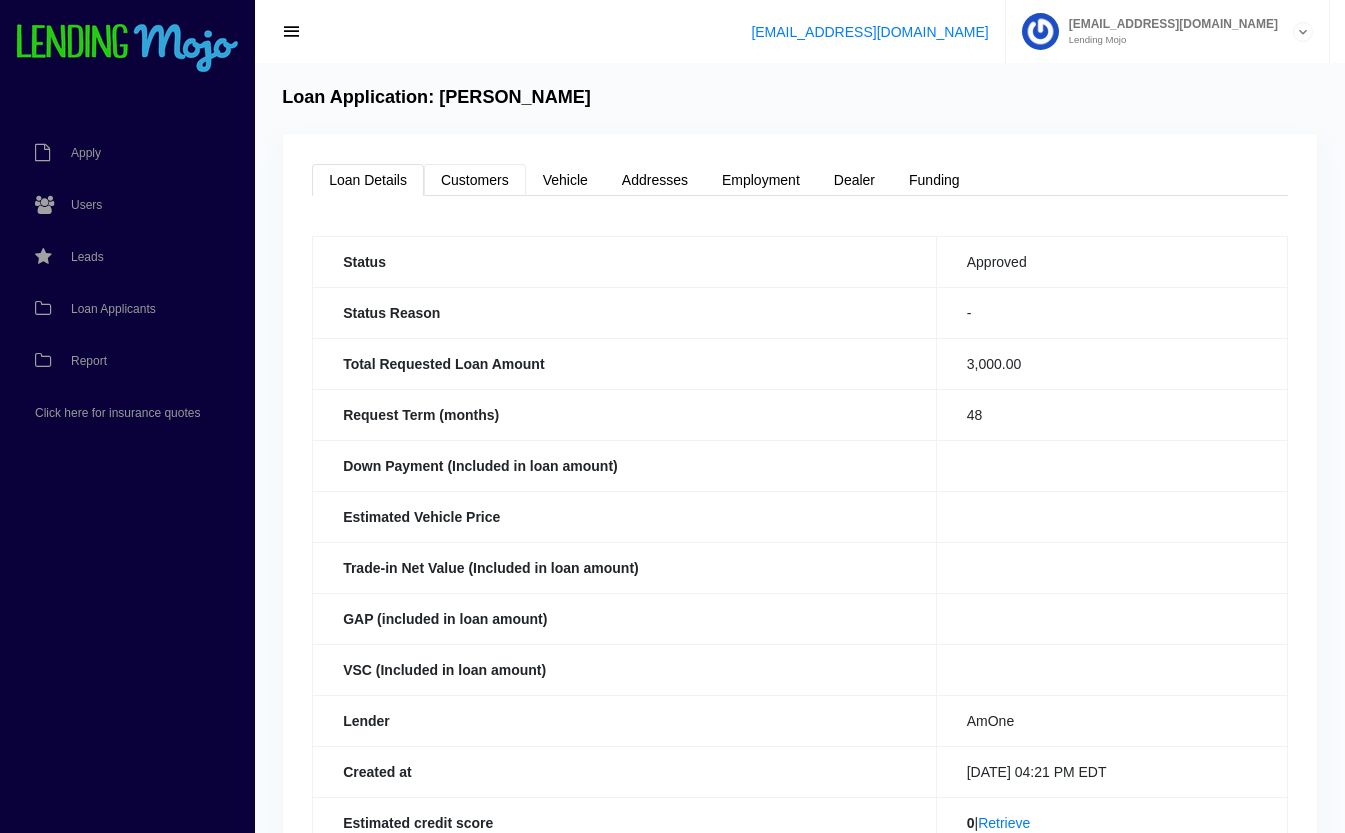 click on "Customers" at bounding box center [475, 180] 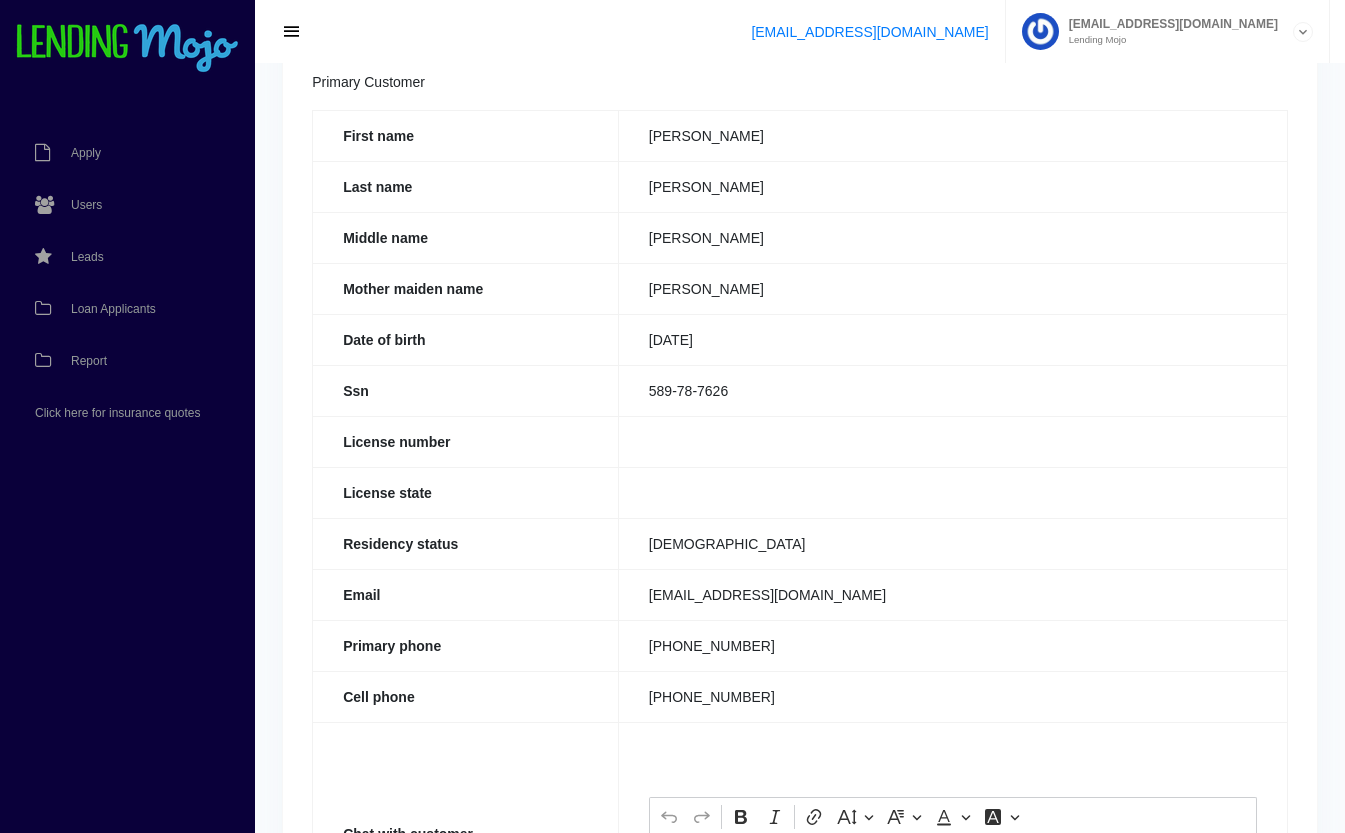 scroll, scrollTop: 393, scrollLeft: 0, axis: vertical 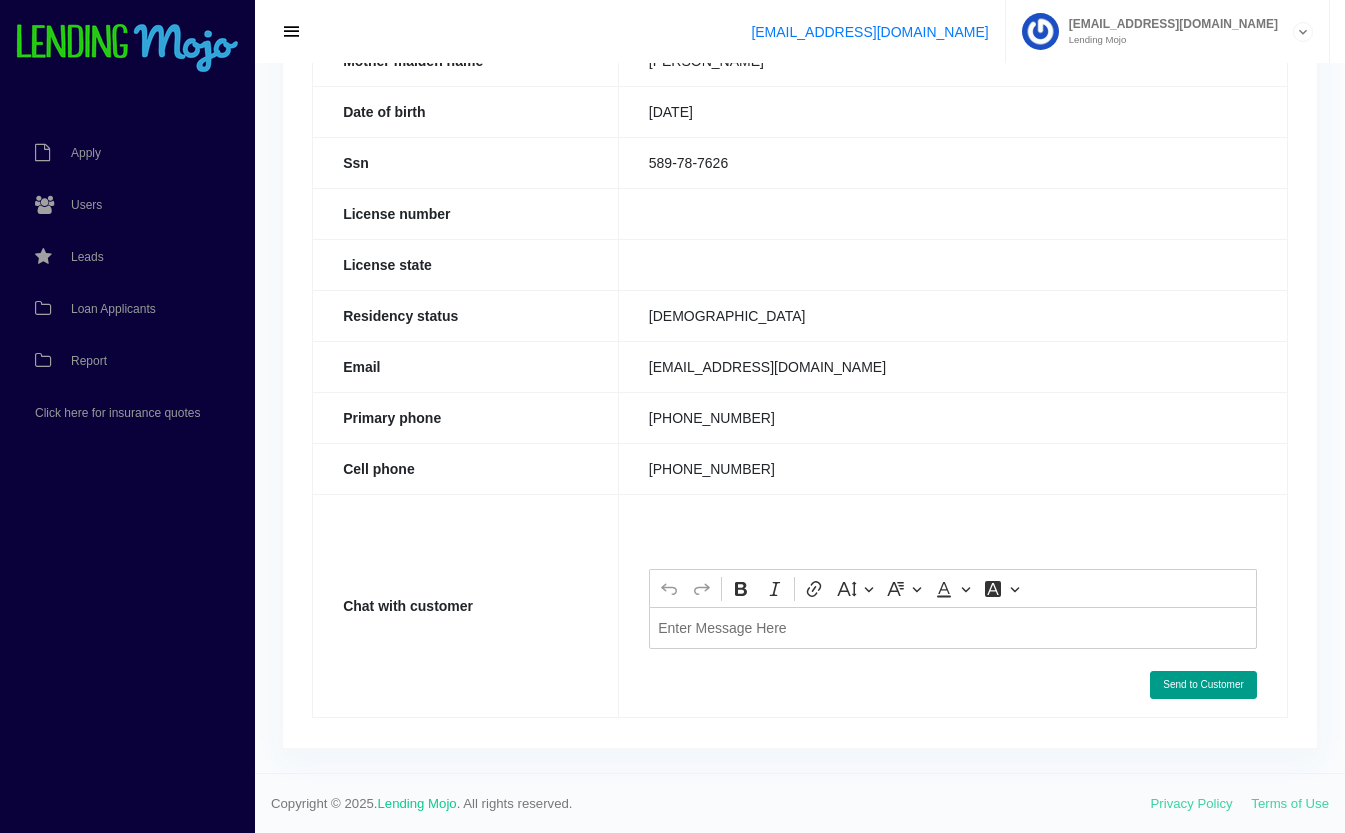 click at bounding box center (953, 627) 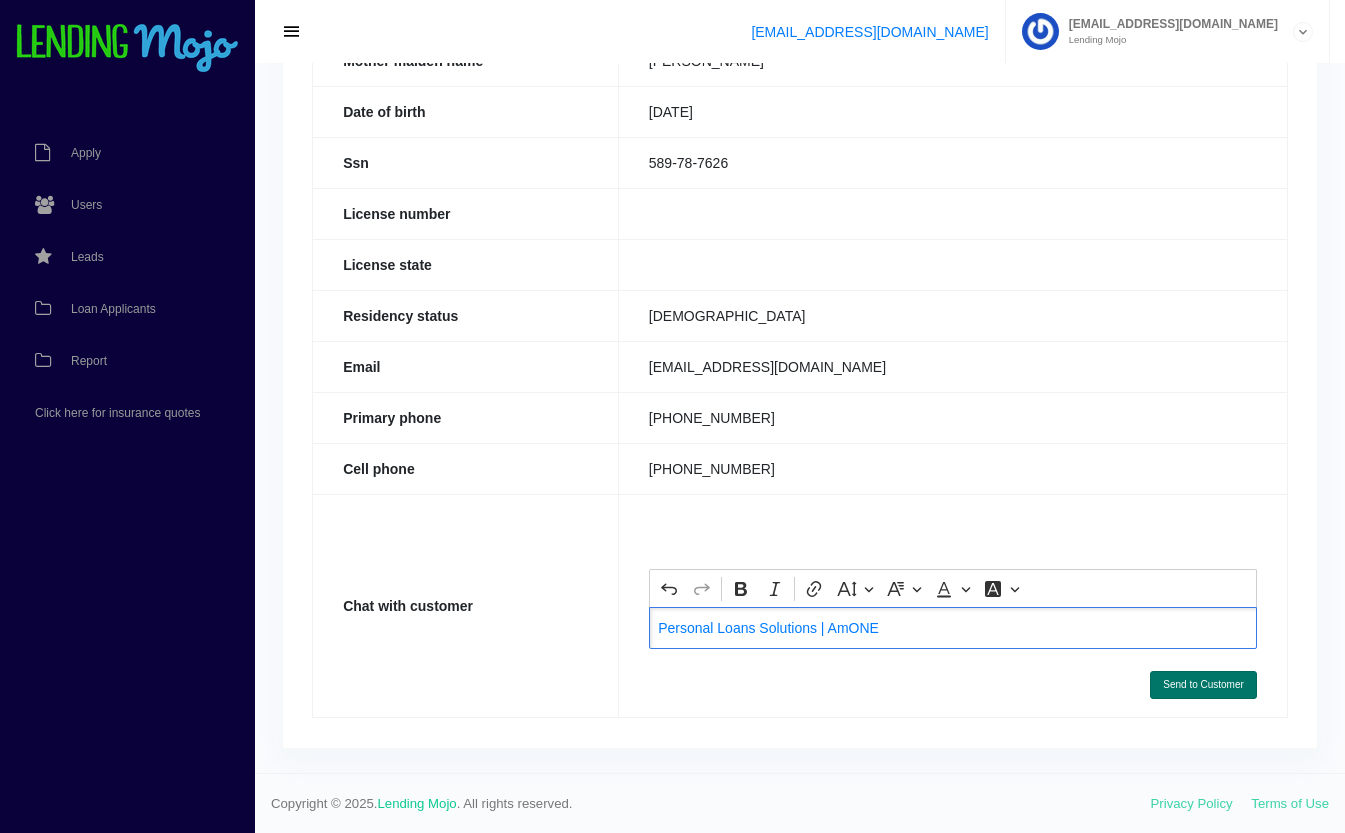 click on "Send to Customer" at bounding box center [1203, 685] 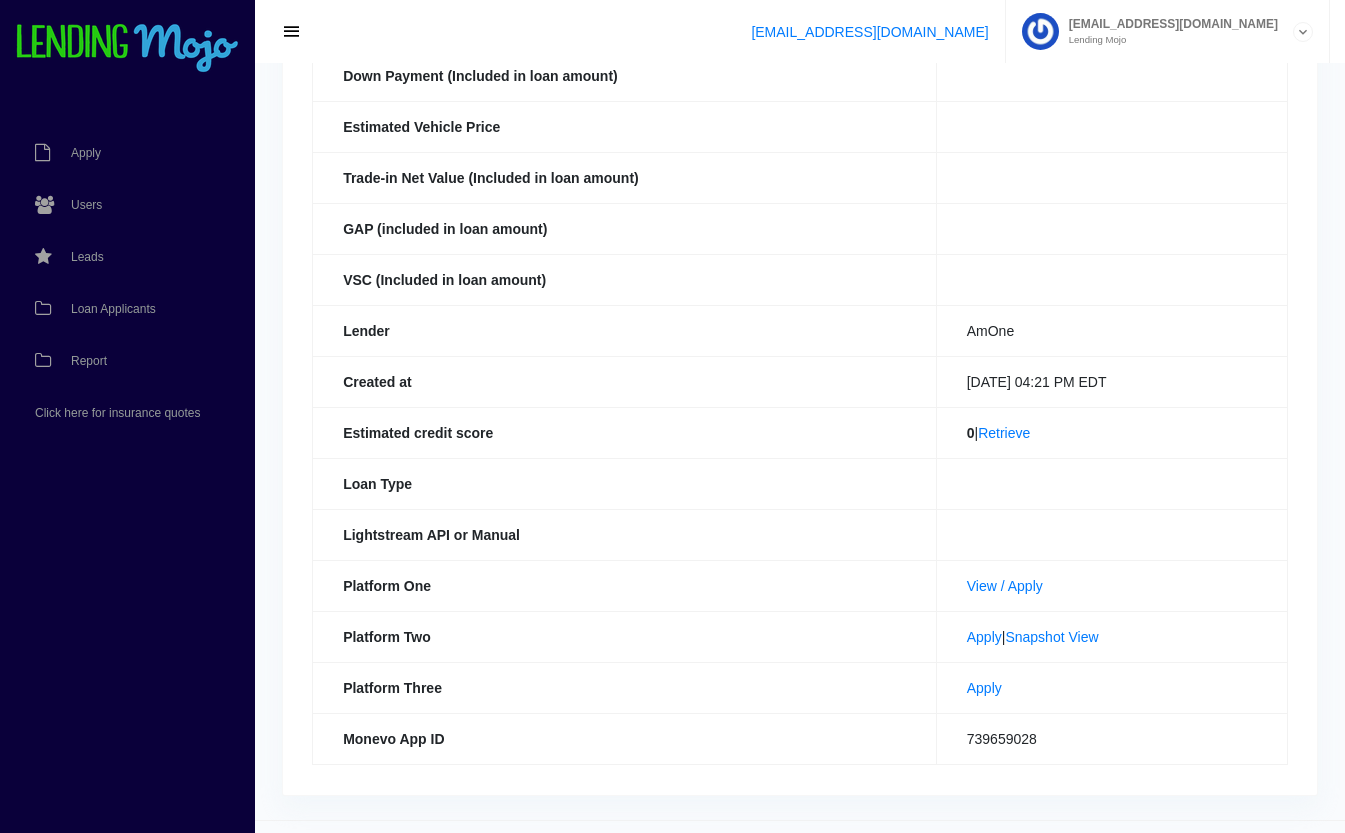 scroll, scrollTop: 508, scrollLeft: 0, axis: vertical 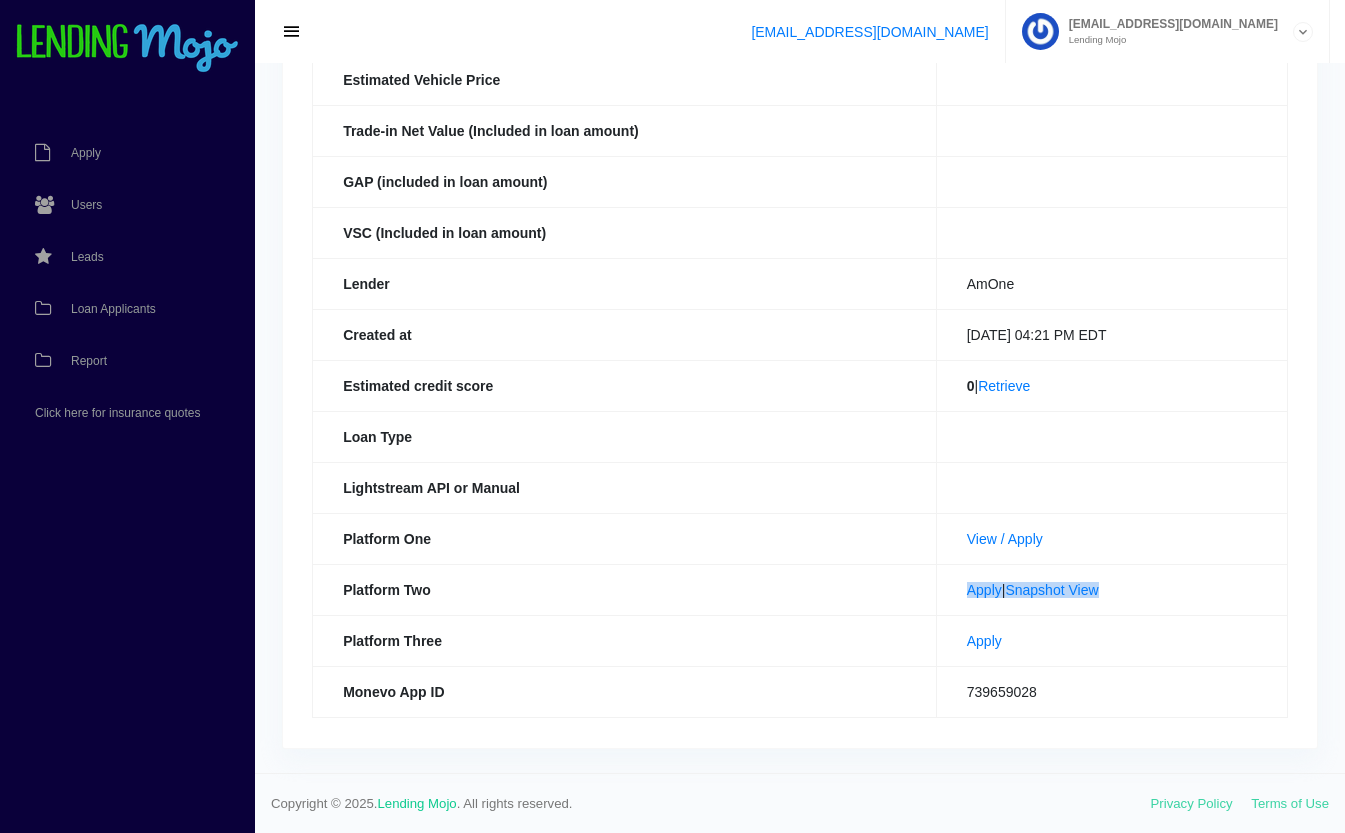 drag, startPoint x: 1116, startPoint y: 590, endPoint x: 929, endPoint y: 592, distance: 187.0107 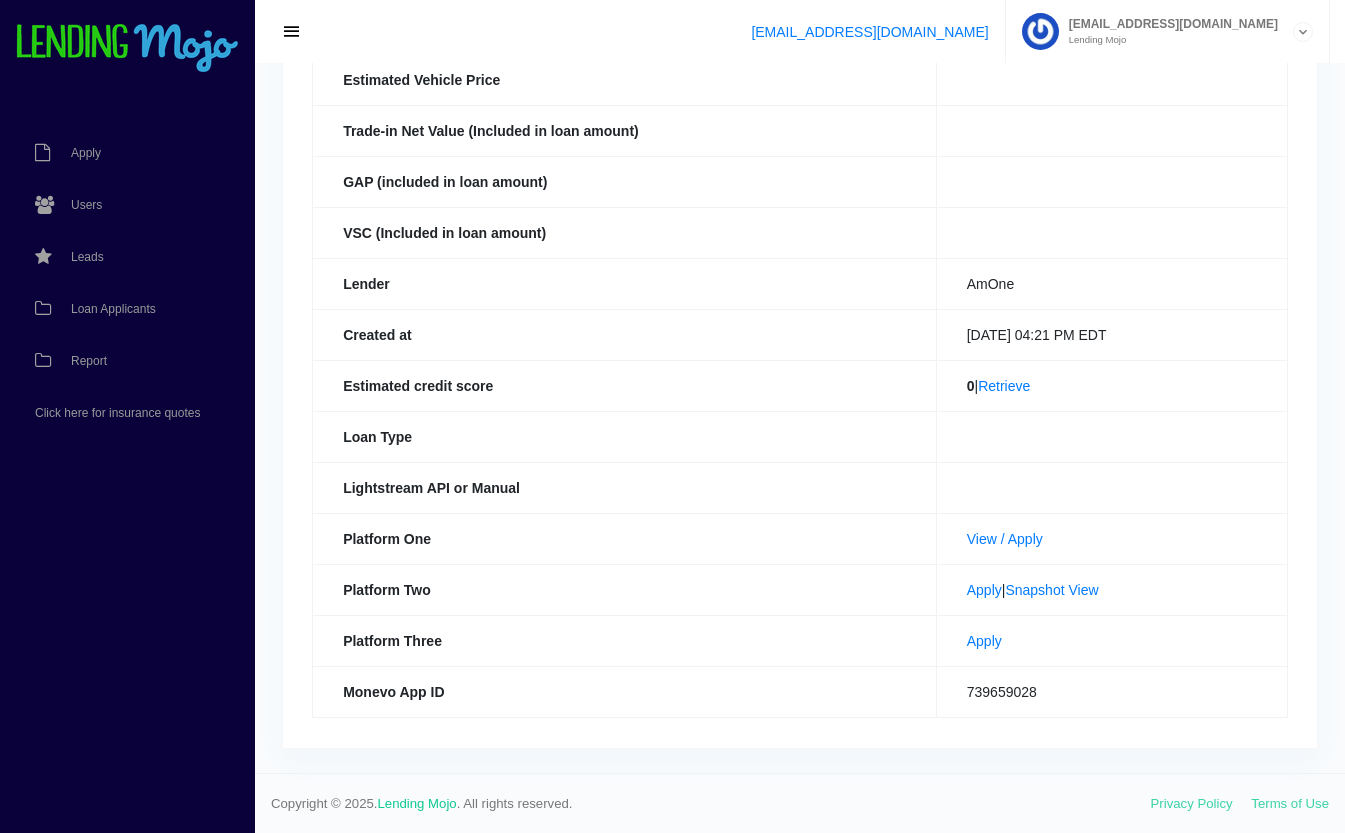 drag, startPoint x: 929, startPoint y: 592, endPoint x: 896, endPoint y: 590, distance: 33.06055 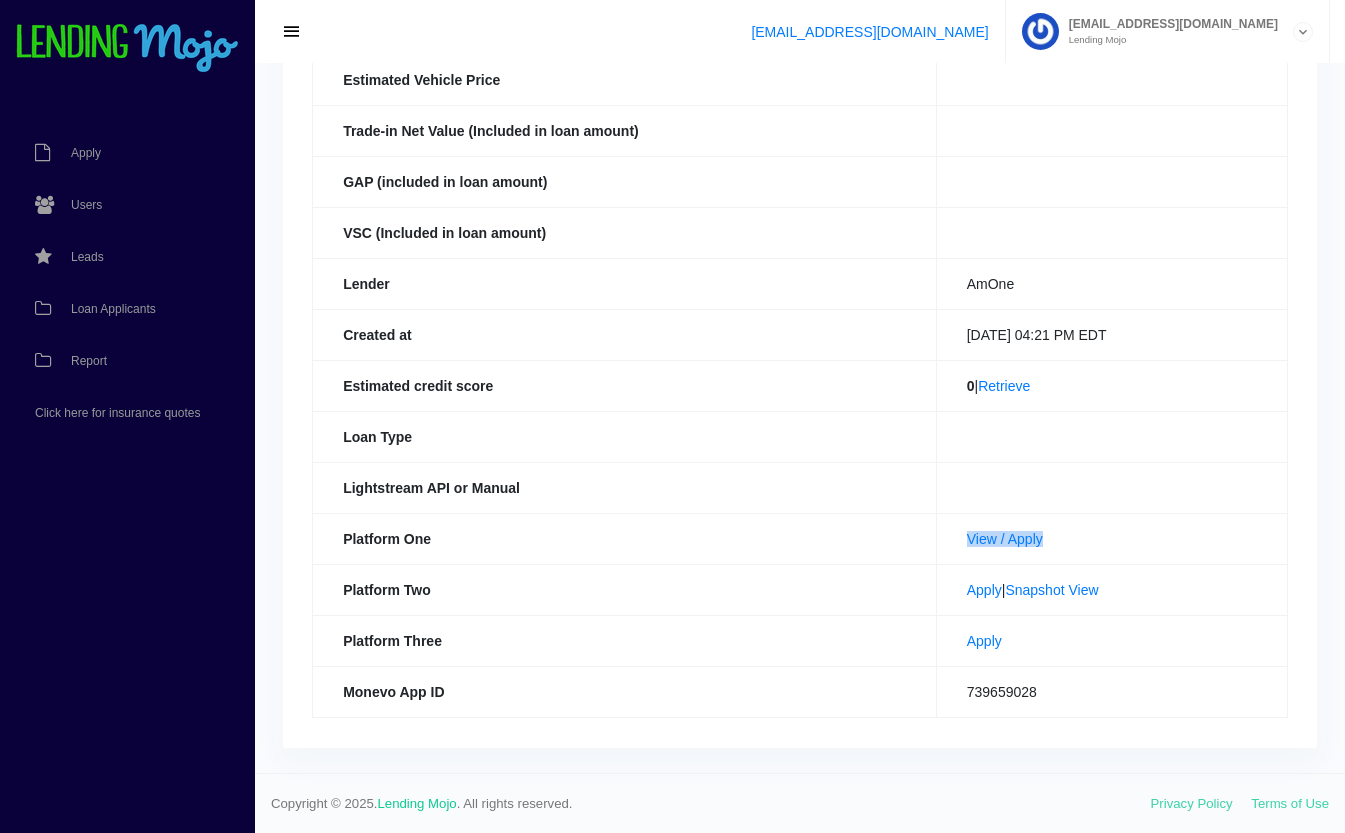 drag, startPoint x: 1056, startPoint y: 536, endPoint x: 933, endPoint y: 543, distance: 123.19903 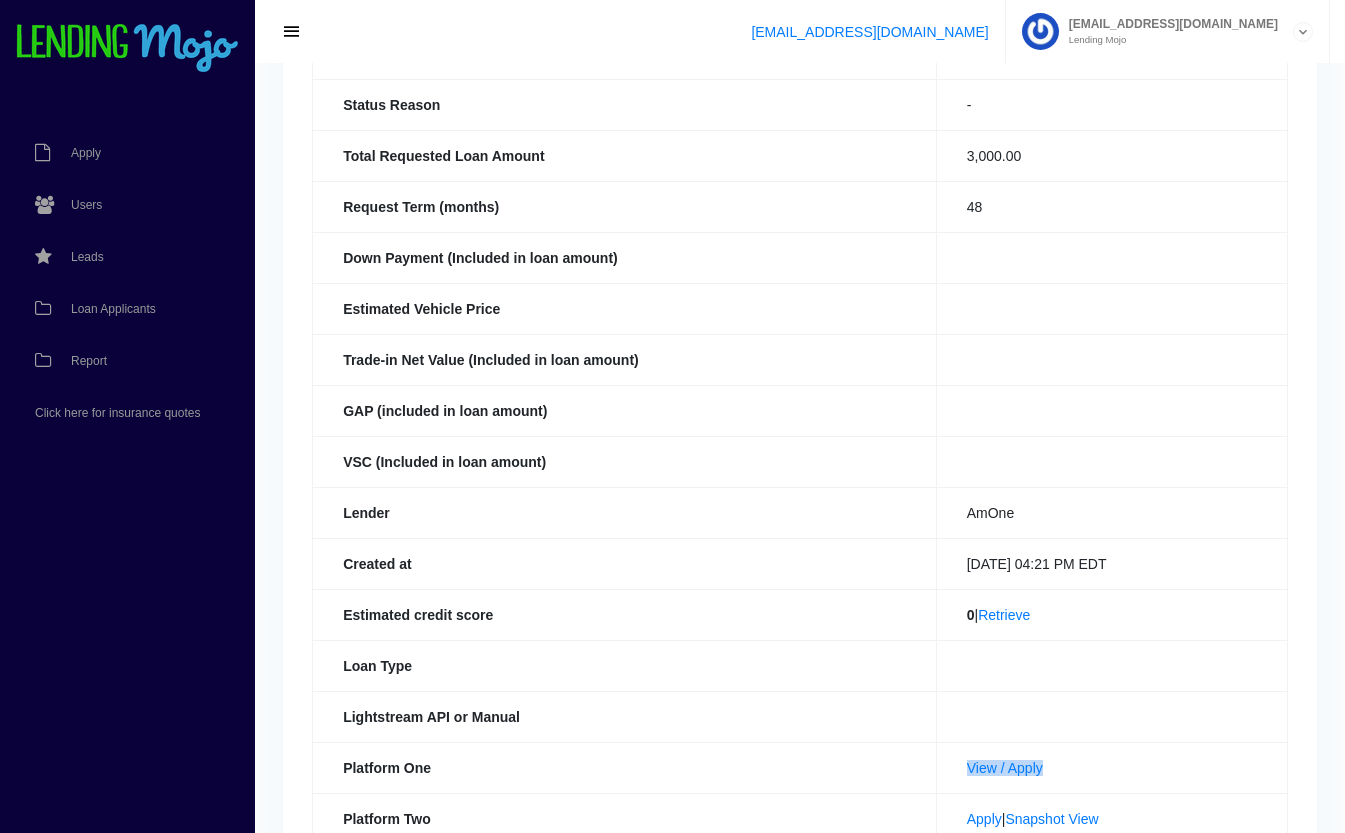 scroll, scrollTop: 0, scrollLeft: 0, axis: both 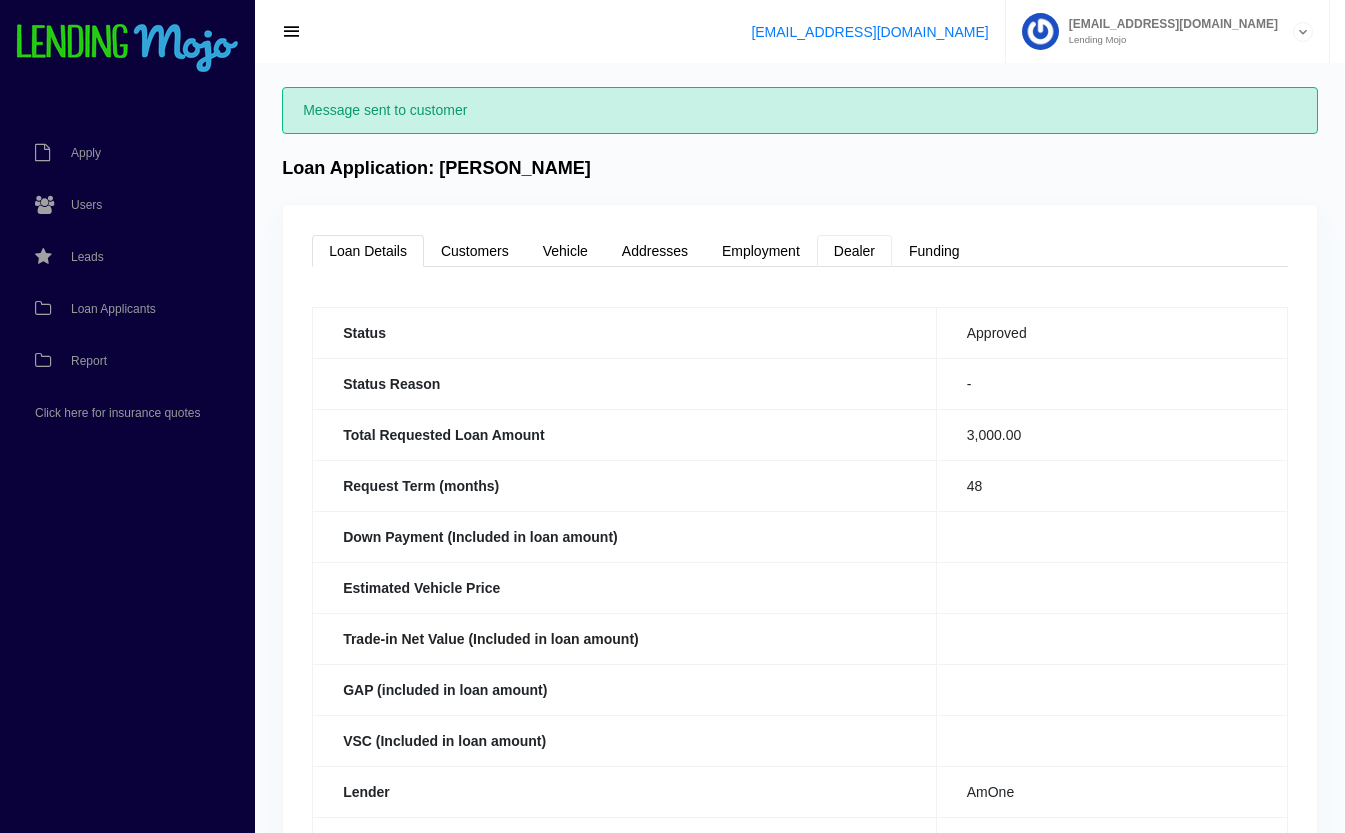 click on "Dealer" at bounding box center (854, 251) 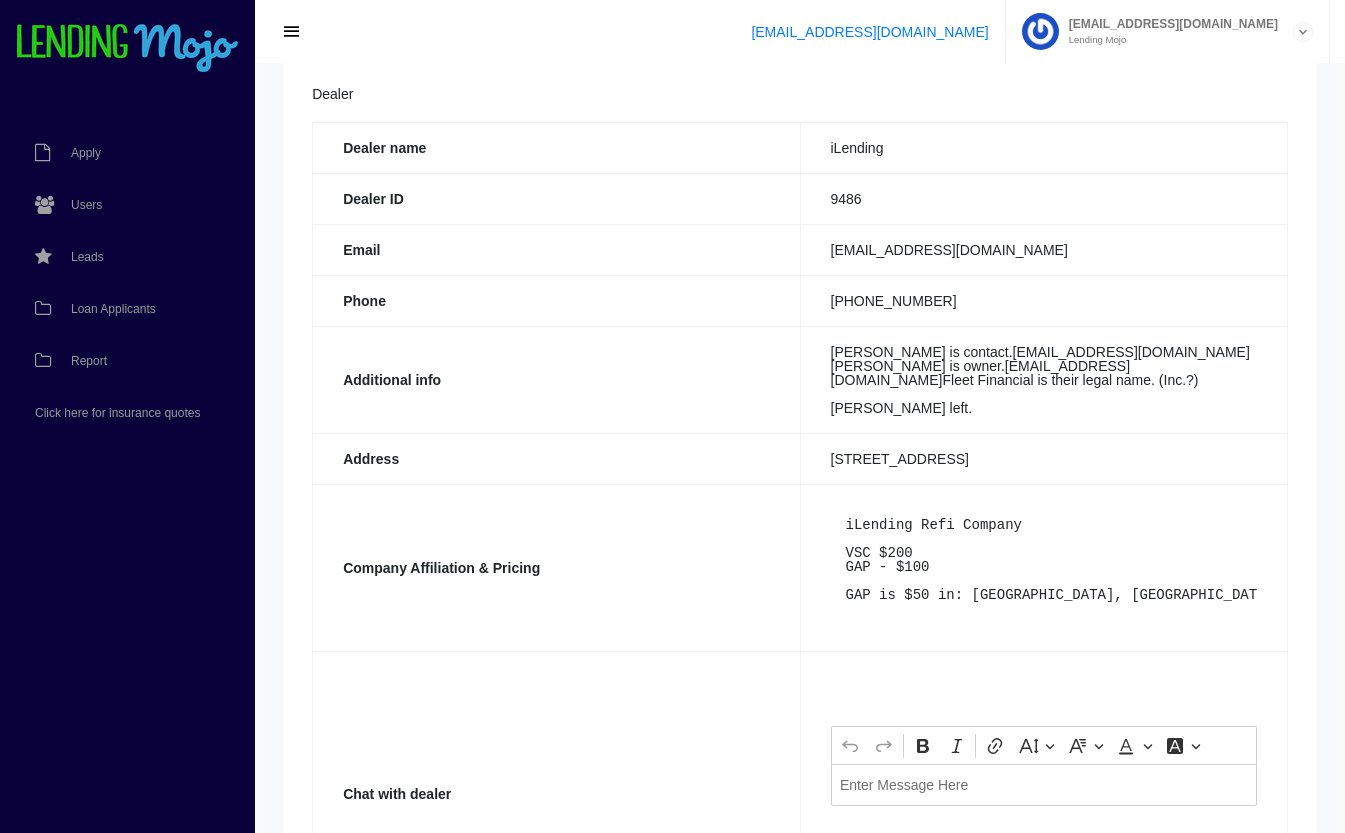 scroll, scrollTop: 541, scrollLeft: 0, axis: vertical 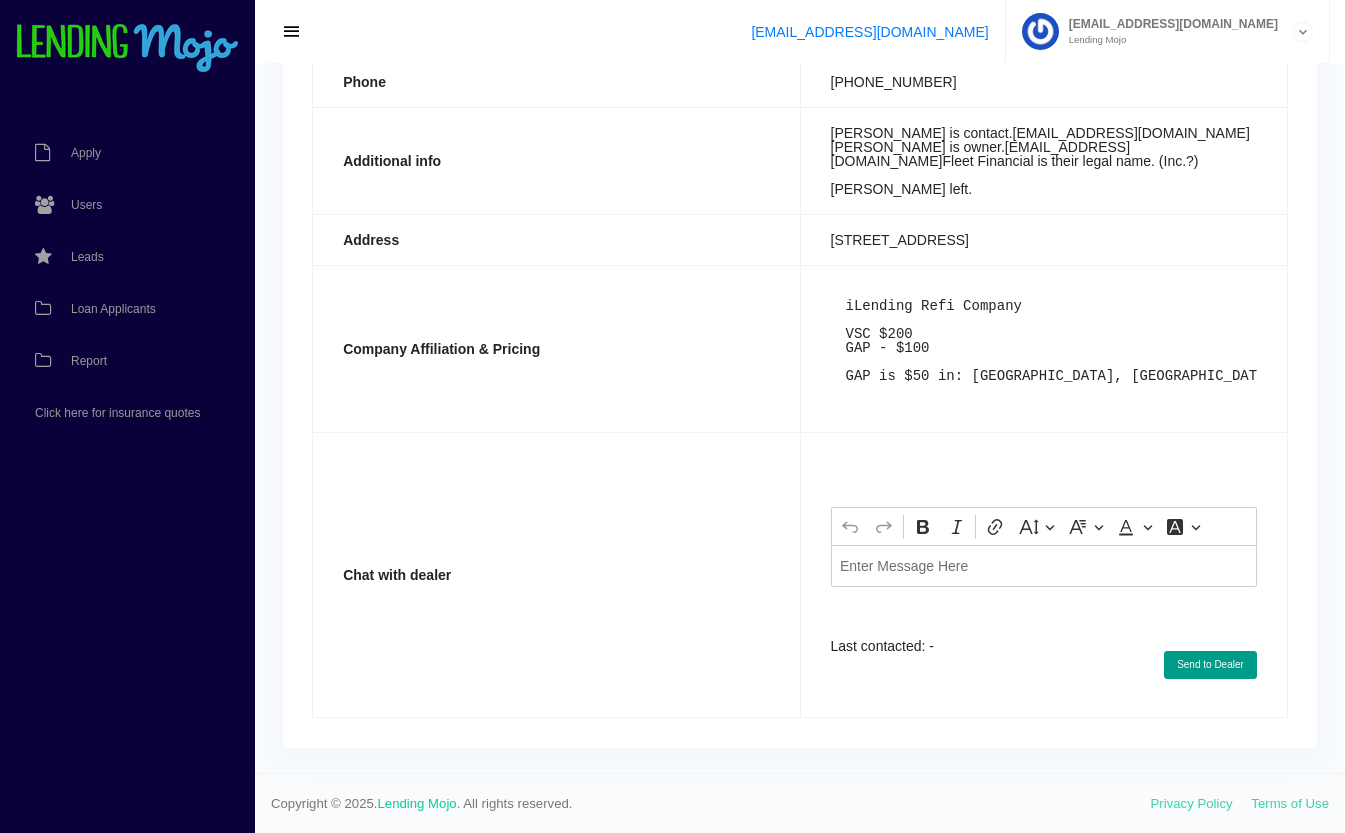 click at bounding box center [1044, 565] 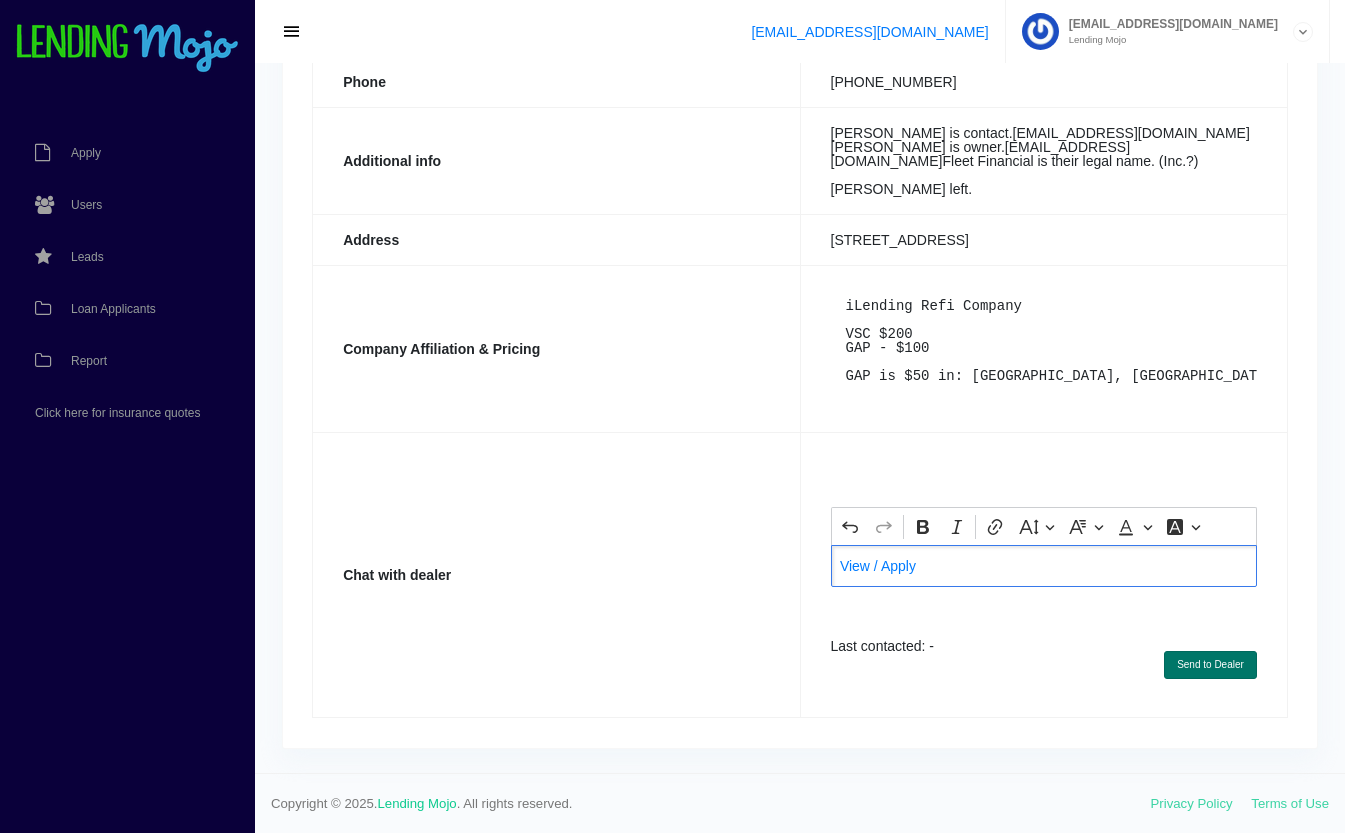 click on "Send to Dealer" at bounding box center (1210, 665) 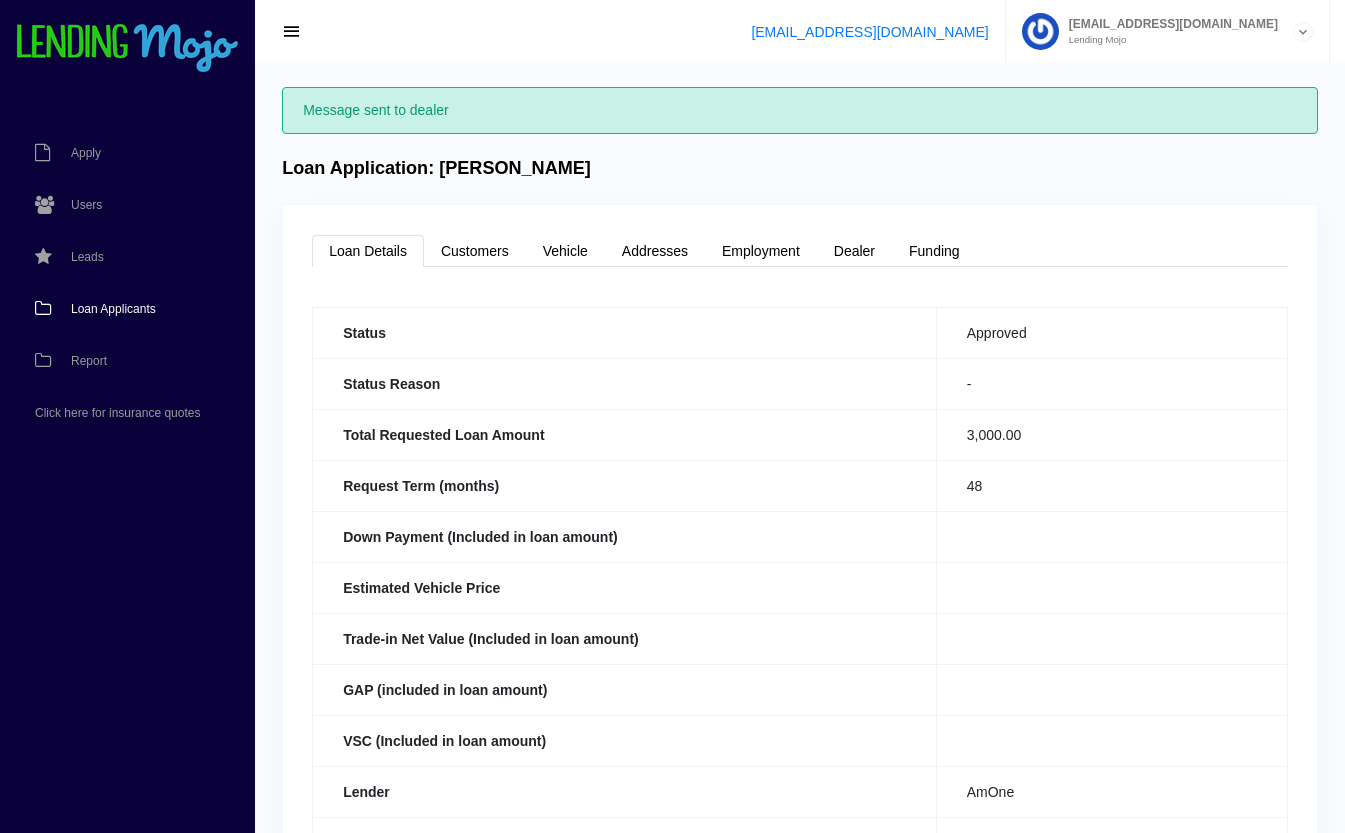scroll, scrollTop: 0, scrollLeft: 0, axis: both 